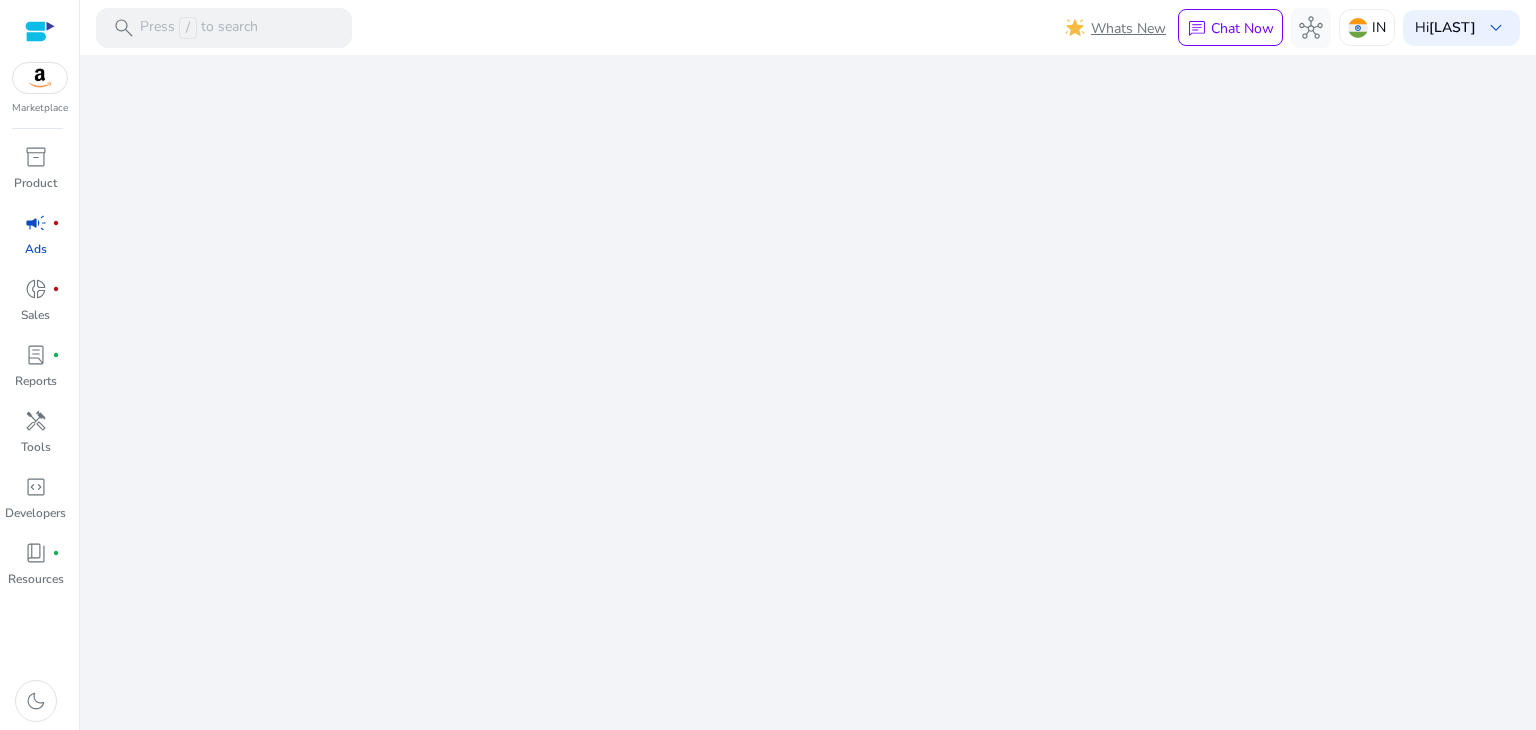 scroll, scrollTop: 0, scrollLeft: 0, axis: both 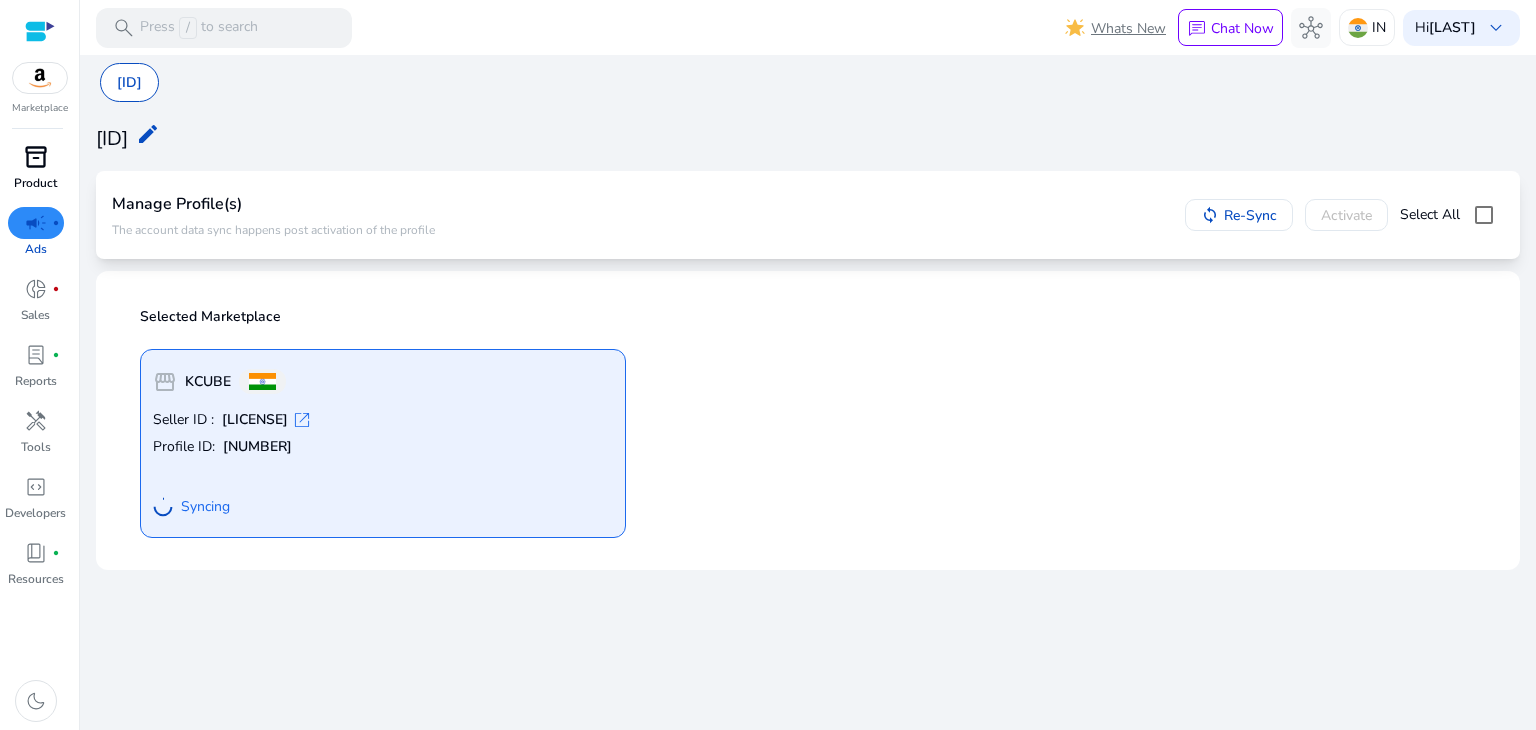 click on "inventory_2" at bounding box center (36, 157) 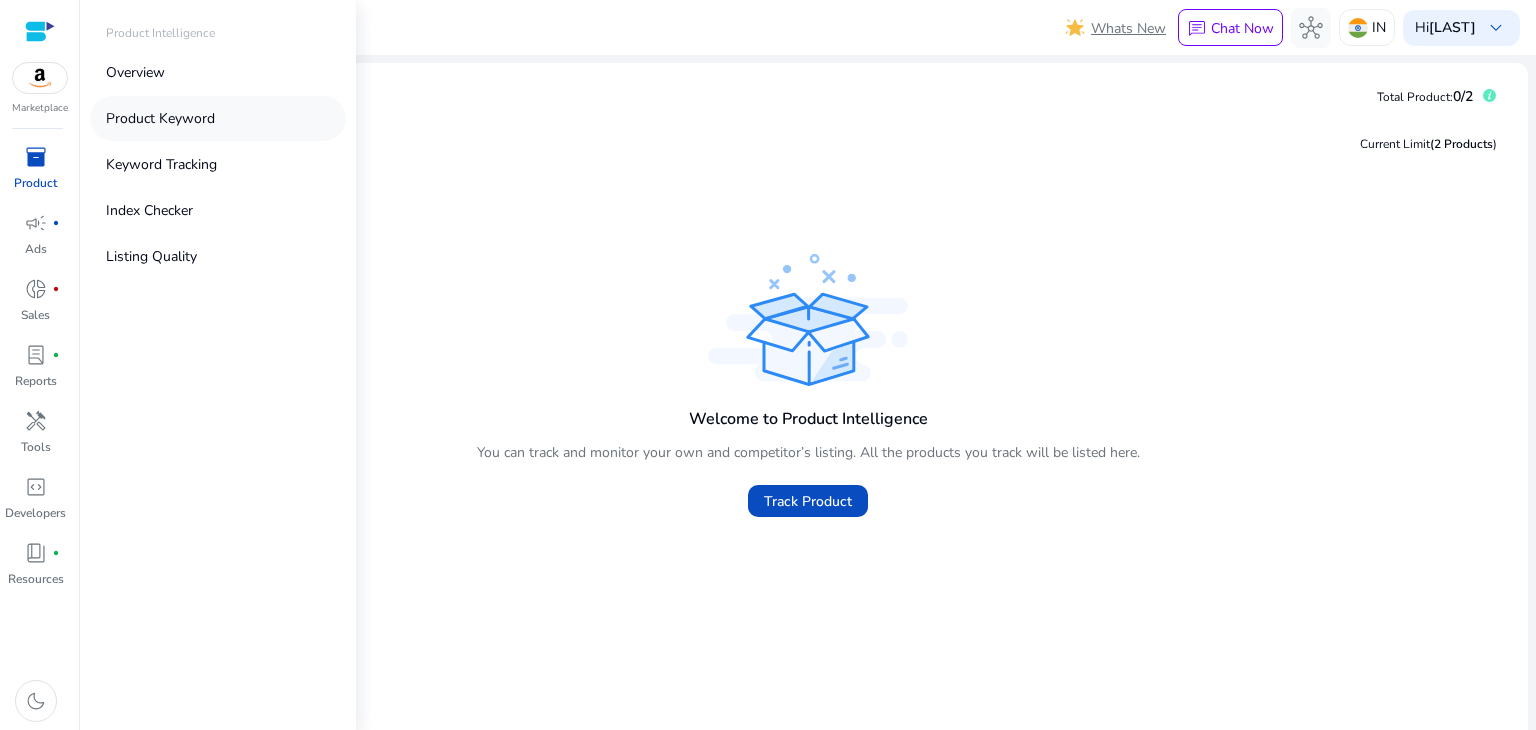 click on "Product Keyword" at bounding box center [218, 118] 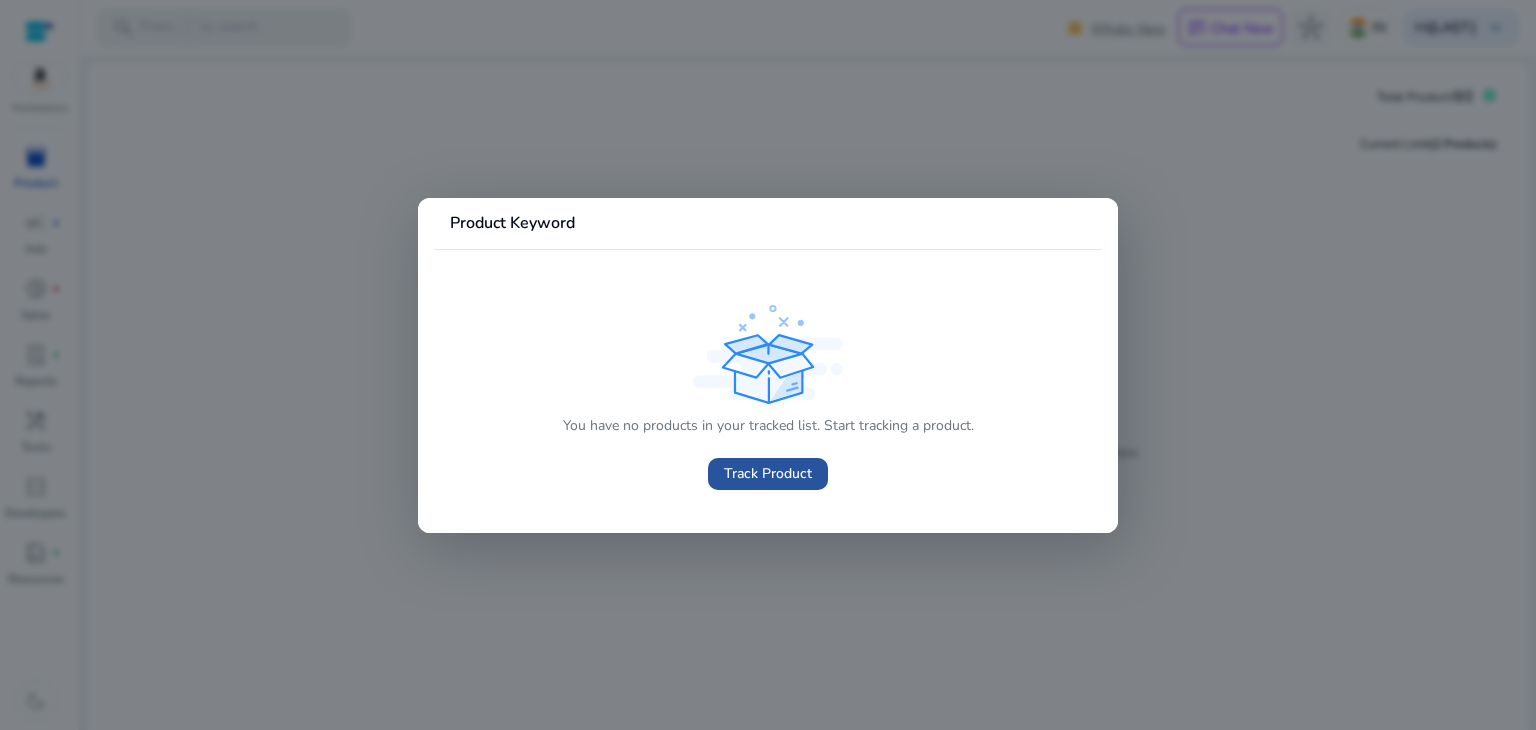 click on "Track Product" 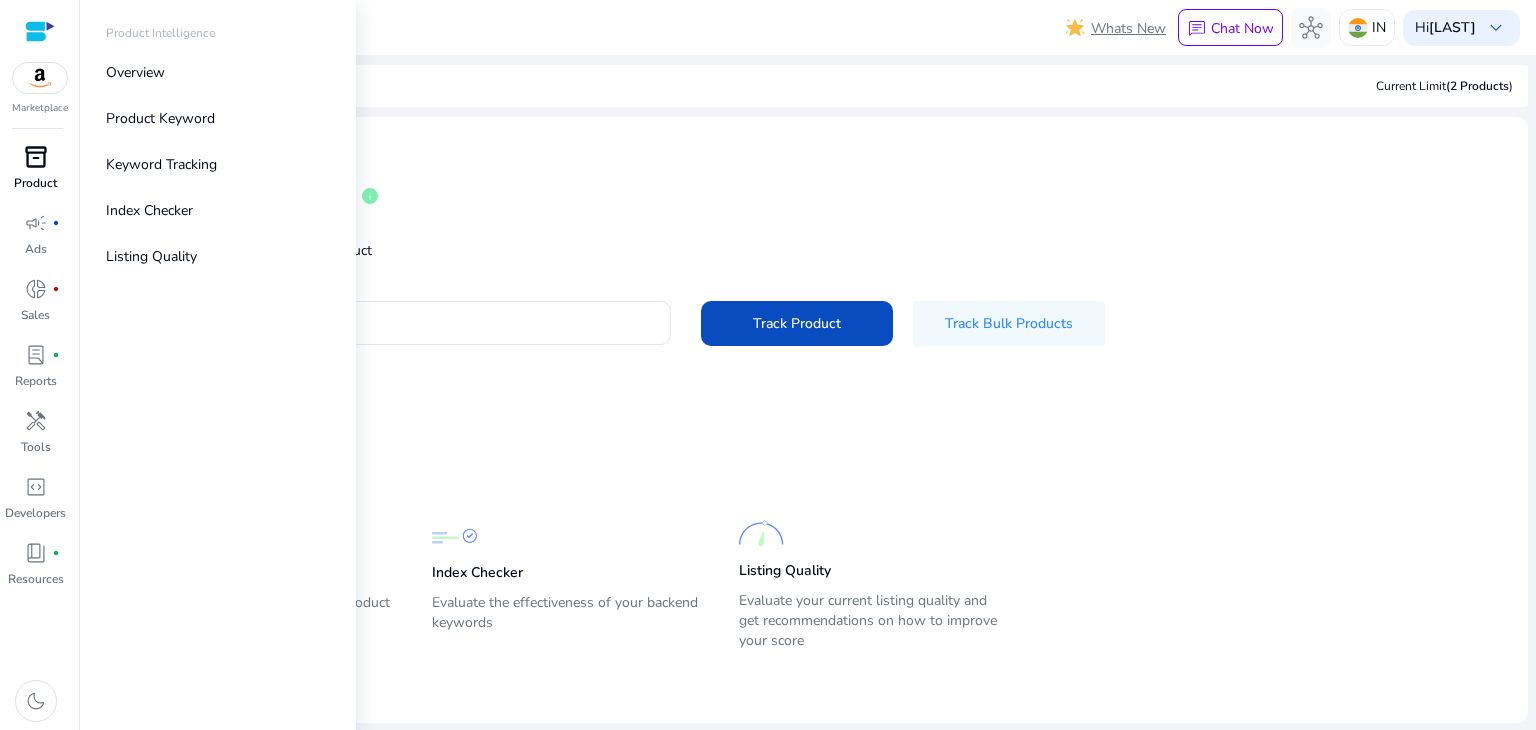 click on "Product" at bounding box center [35, 183] 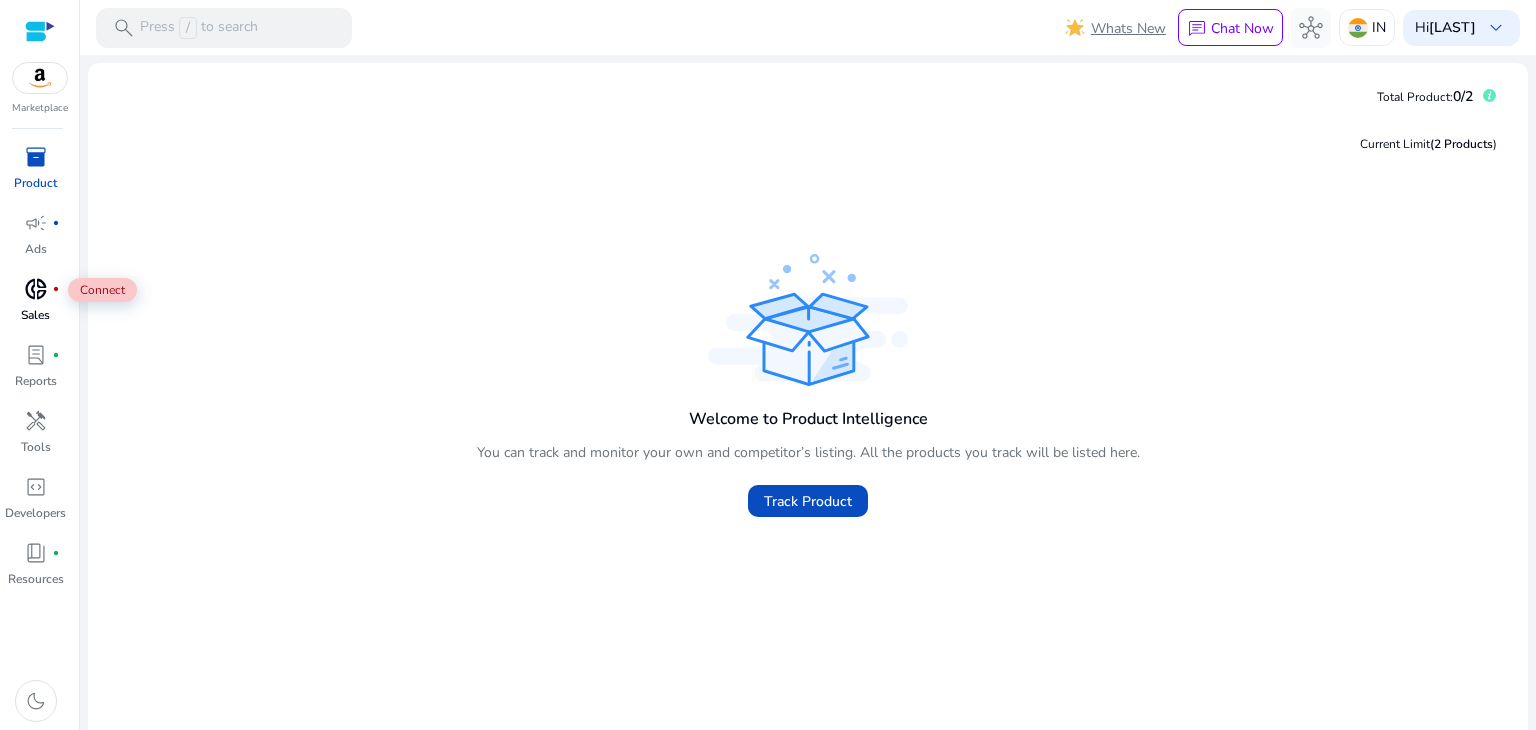 click on "donut_small" at bounding box center [36, 289] 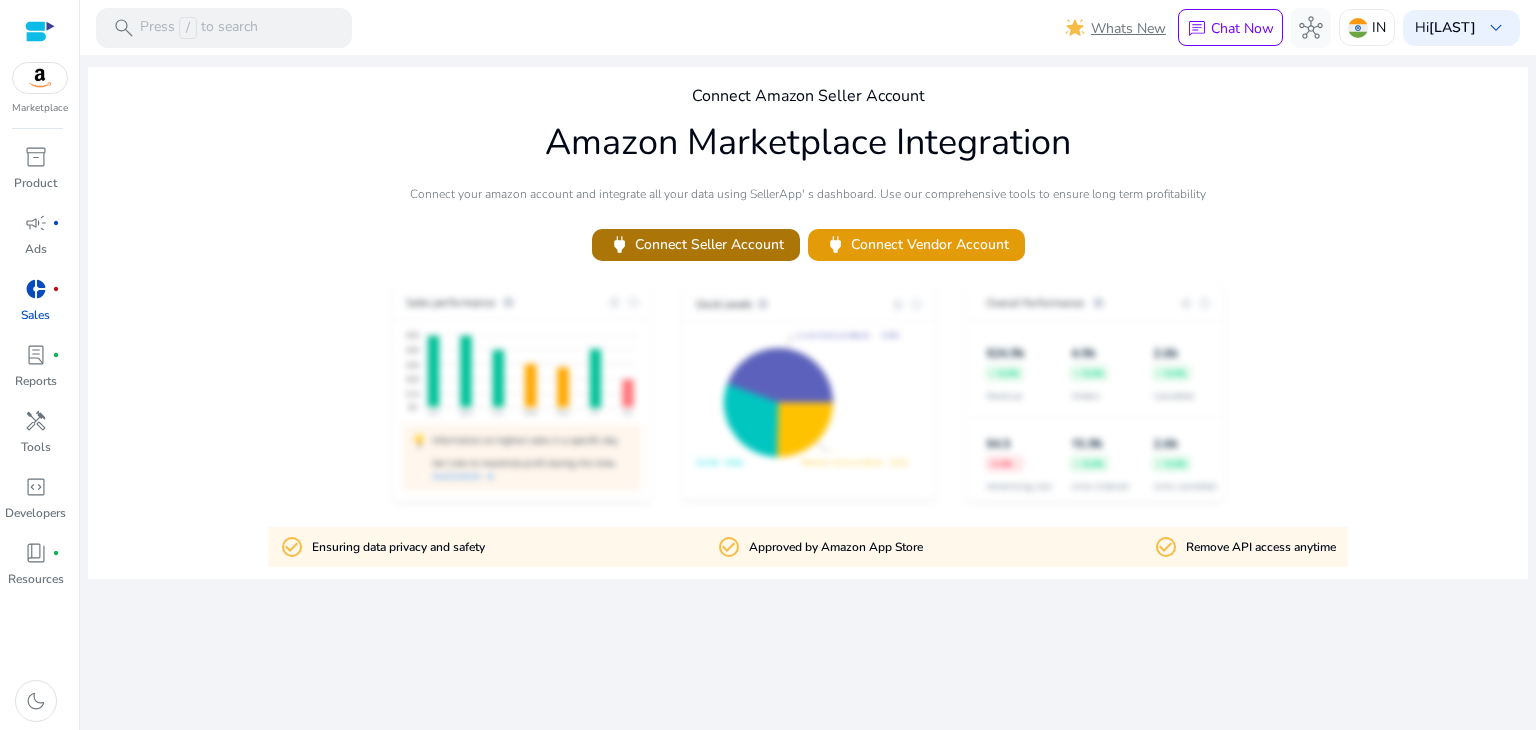 click on "power   Connect Seller Account" 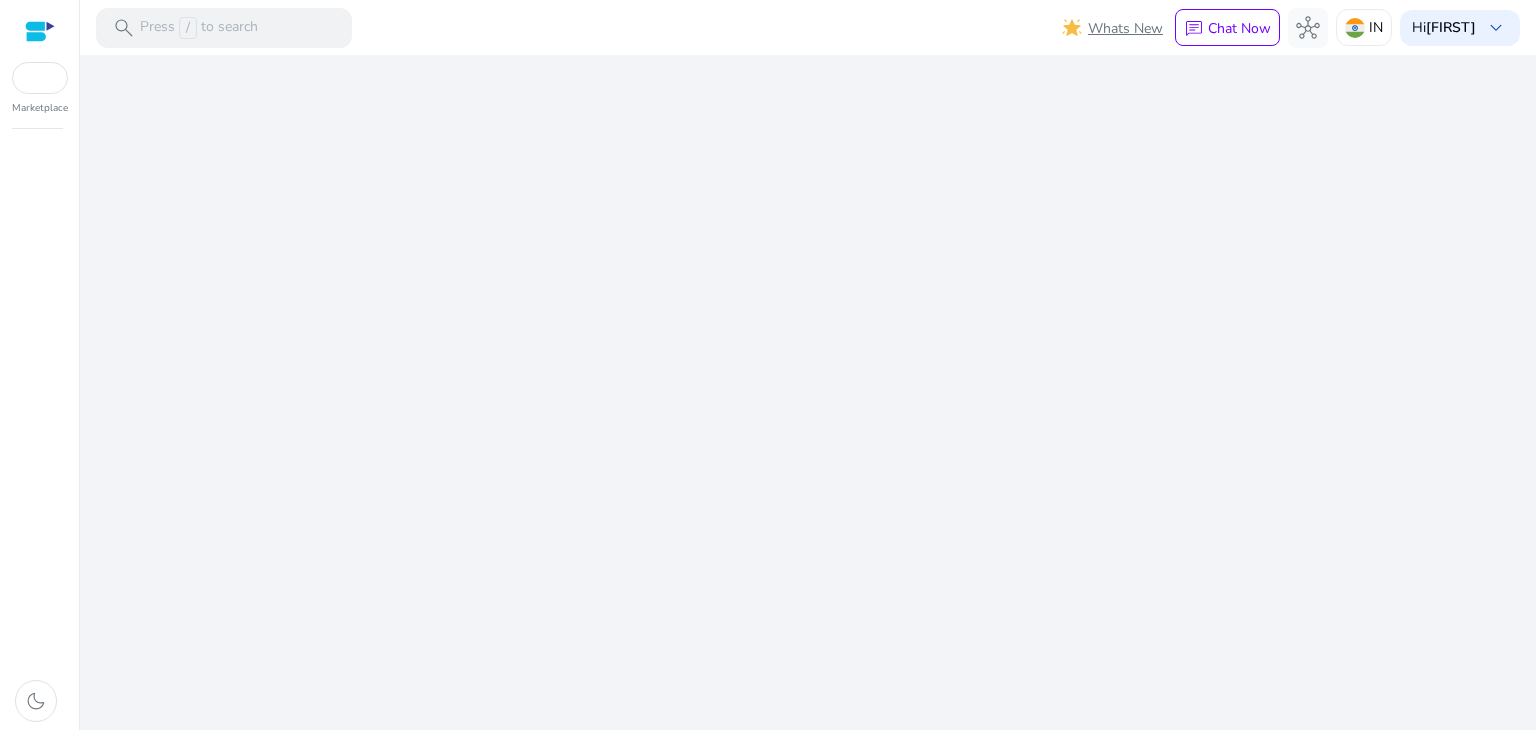 scroll, scrollTop: 0, scrollLeft: 0, axis: both 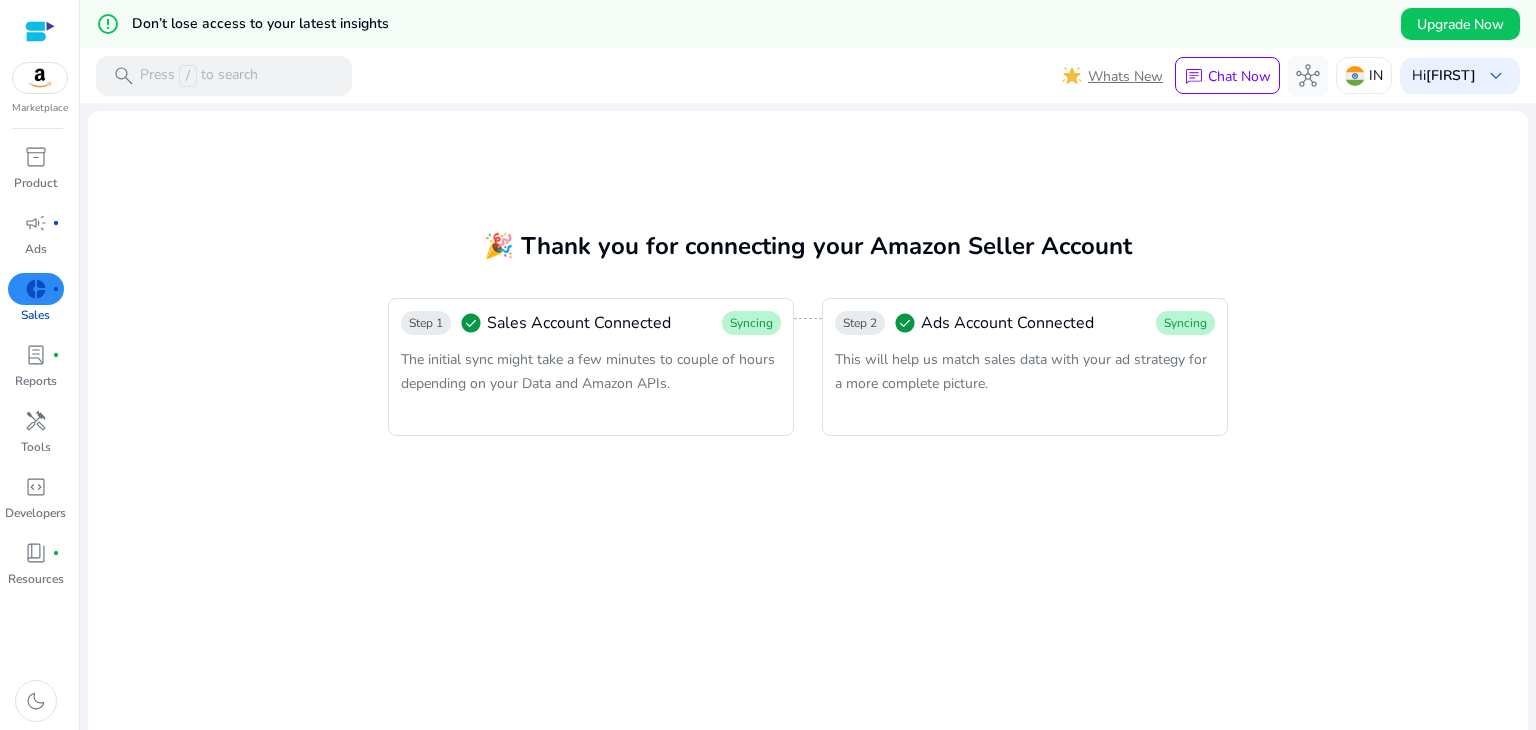 click on "Syncing" 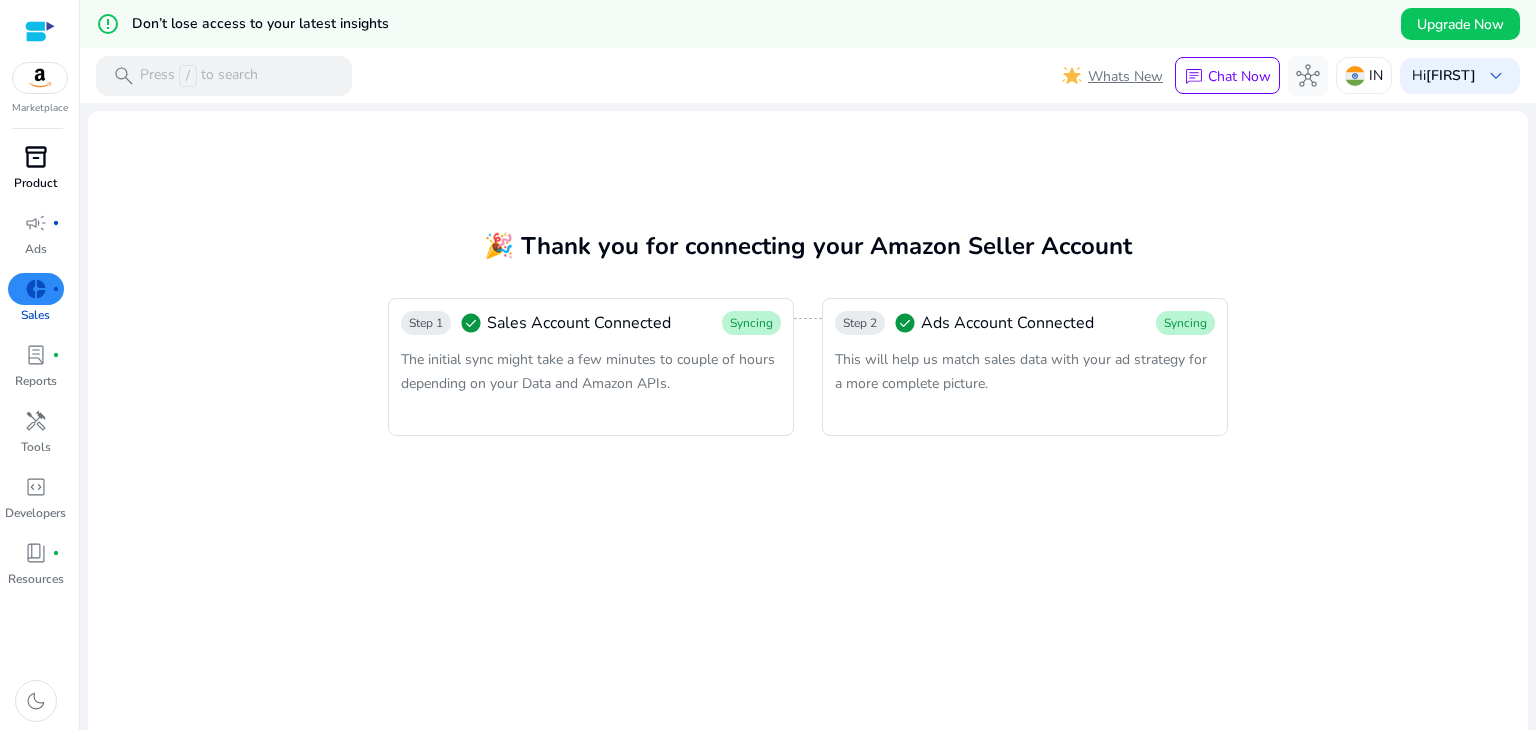 click on "inventory_2" at bounding box center (36, 157) 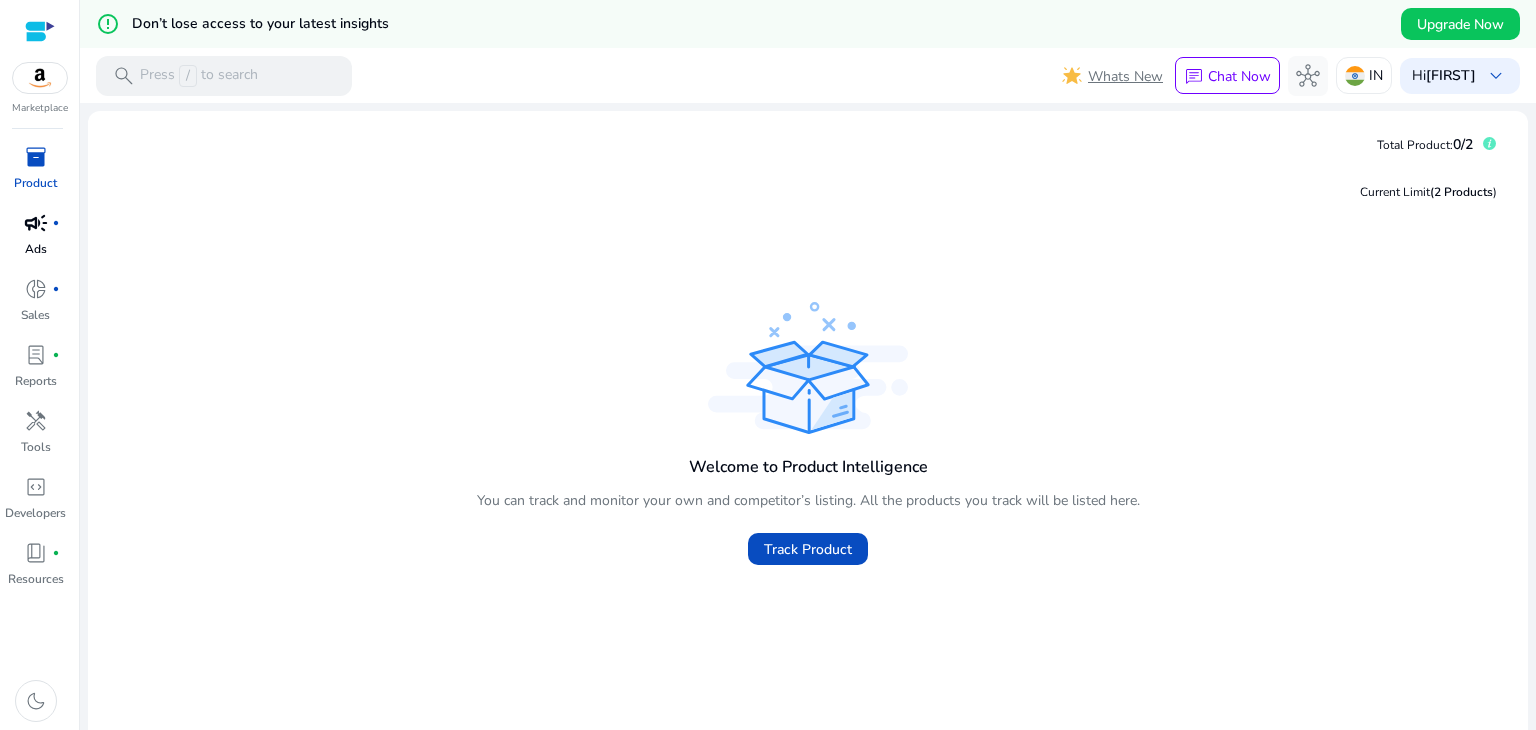 click on "Ads" at bounding box center [36, 249] 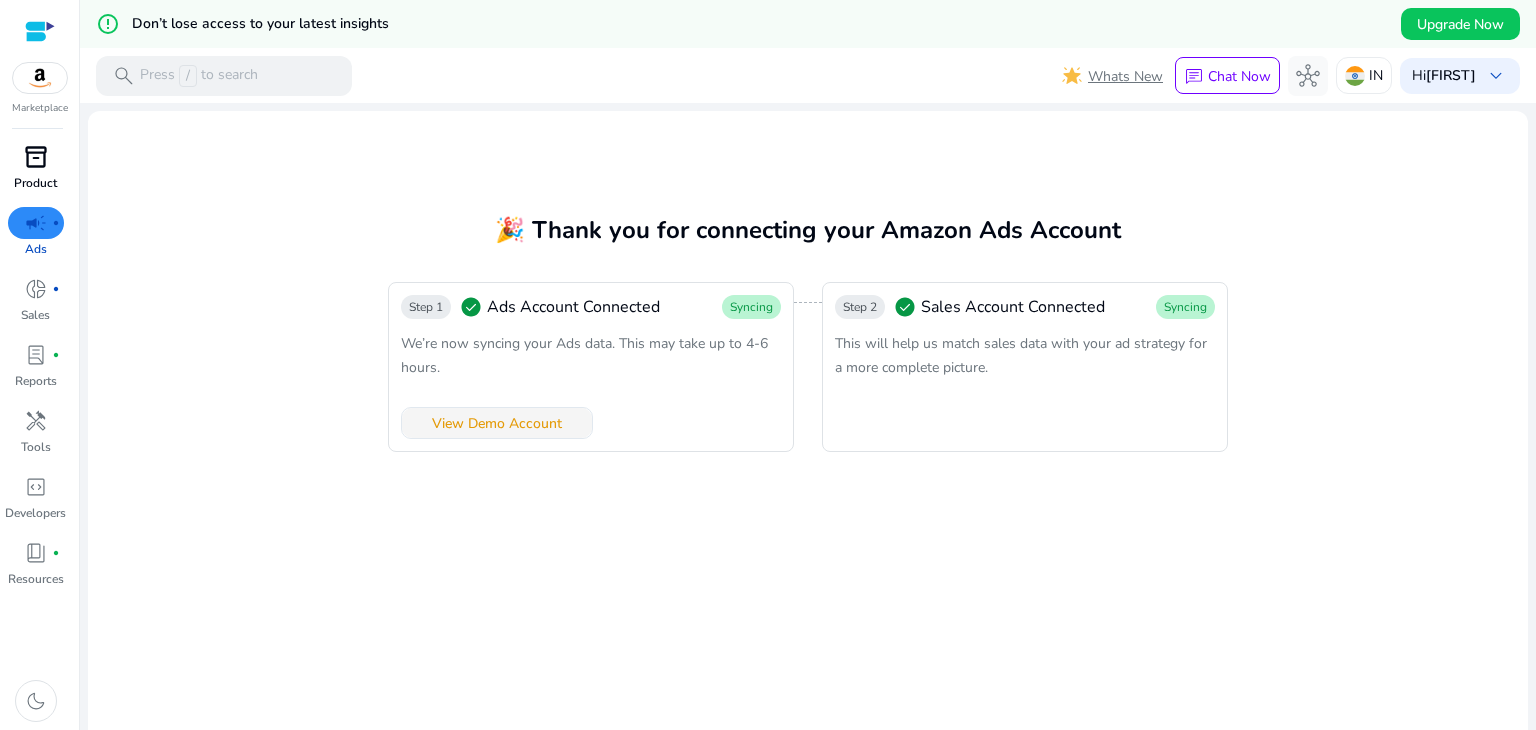 click on "View Demo Account" 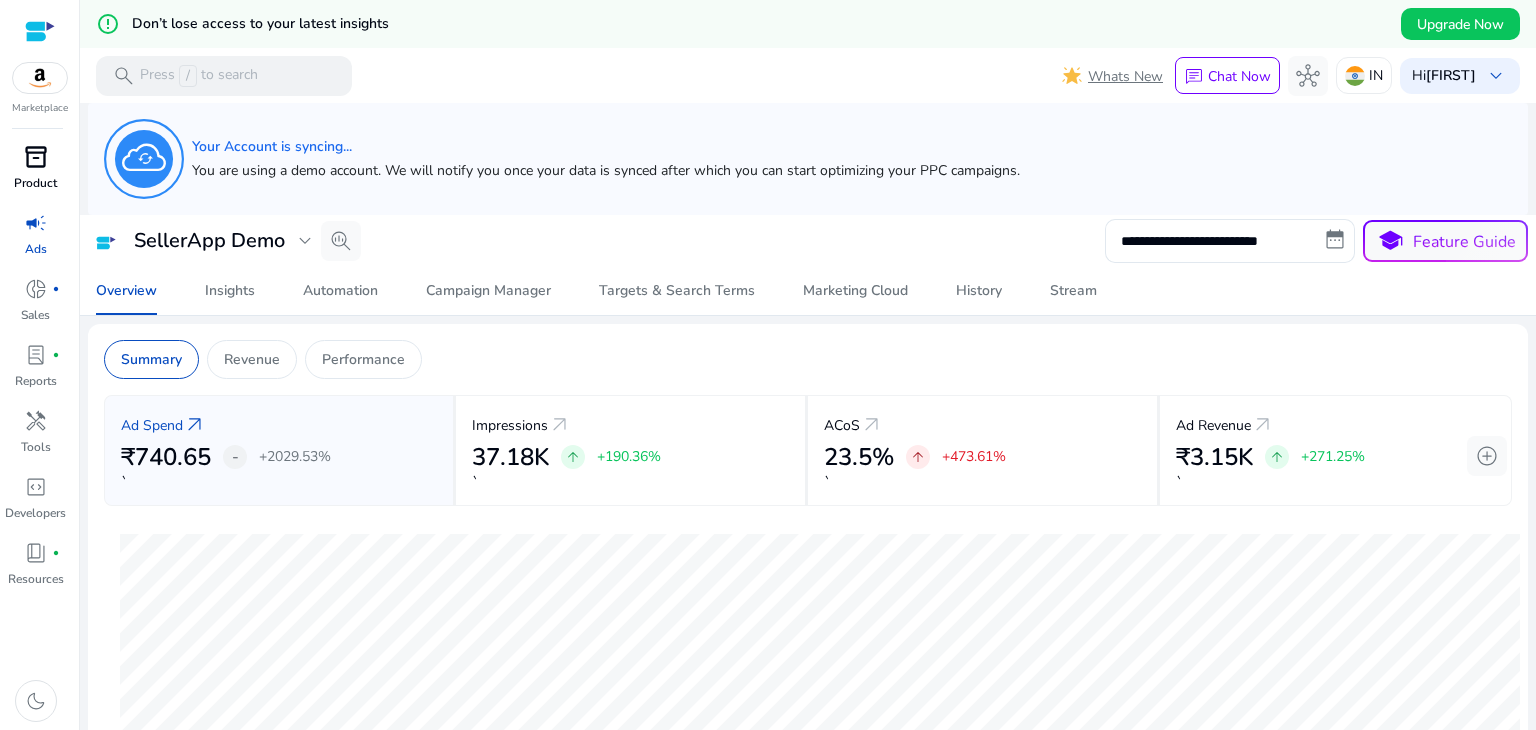scroll, scrollTop: 0, scrollLeft: 0, axis: both 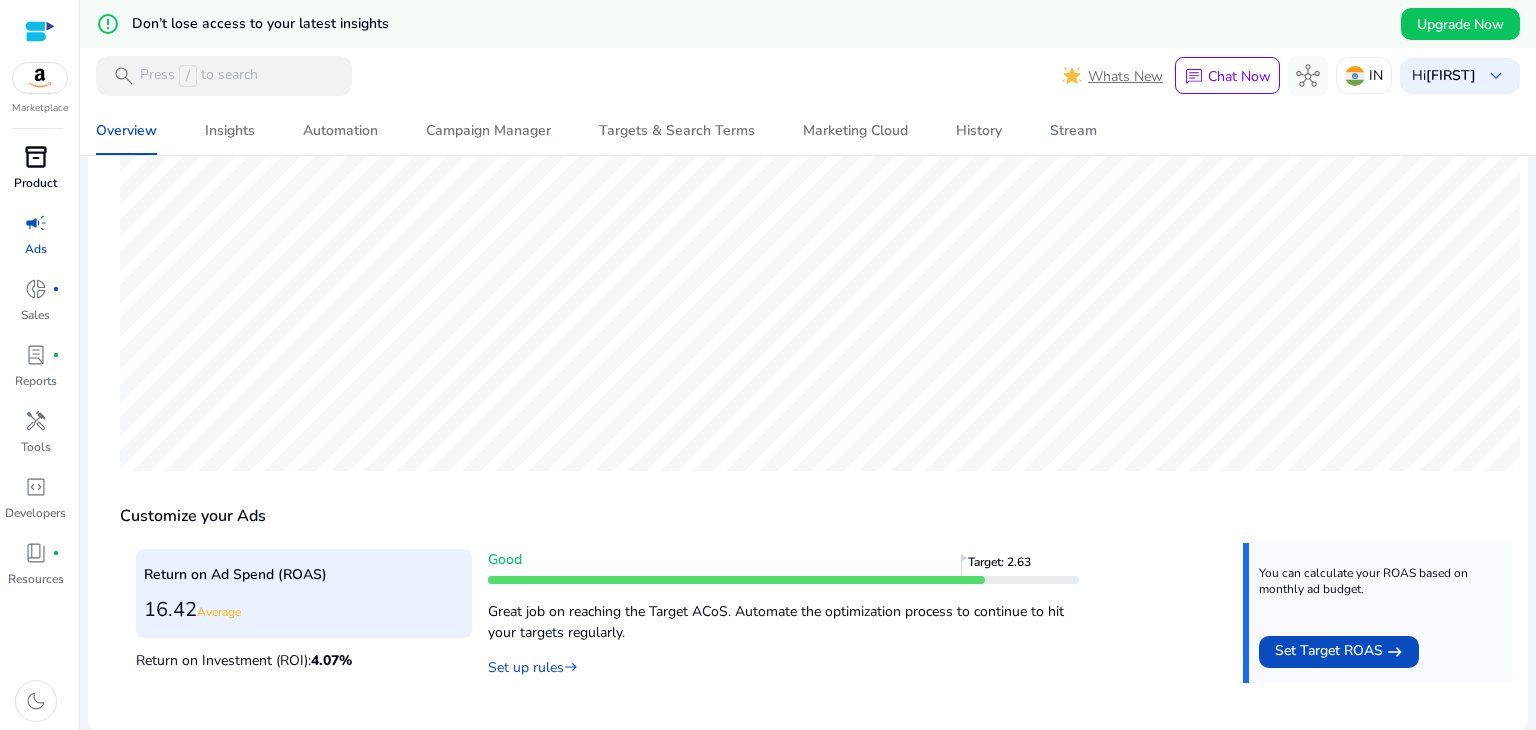 click on "Average" at bounding box center [219, 612] 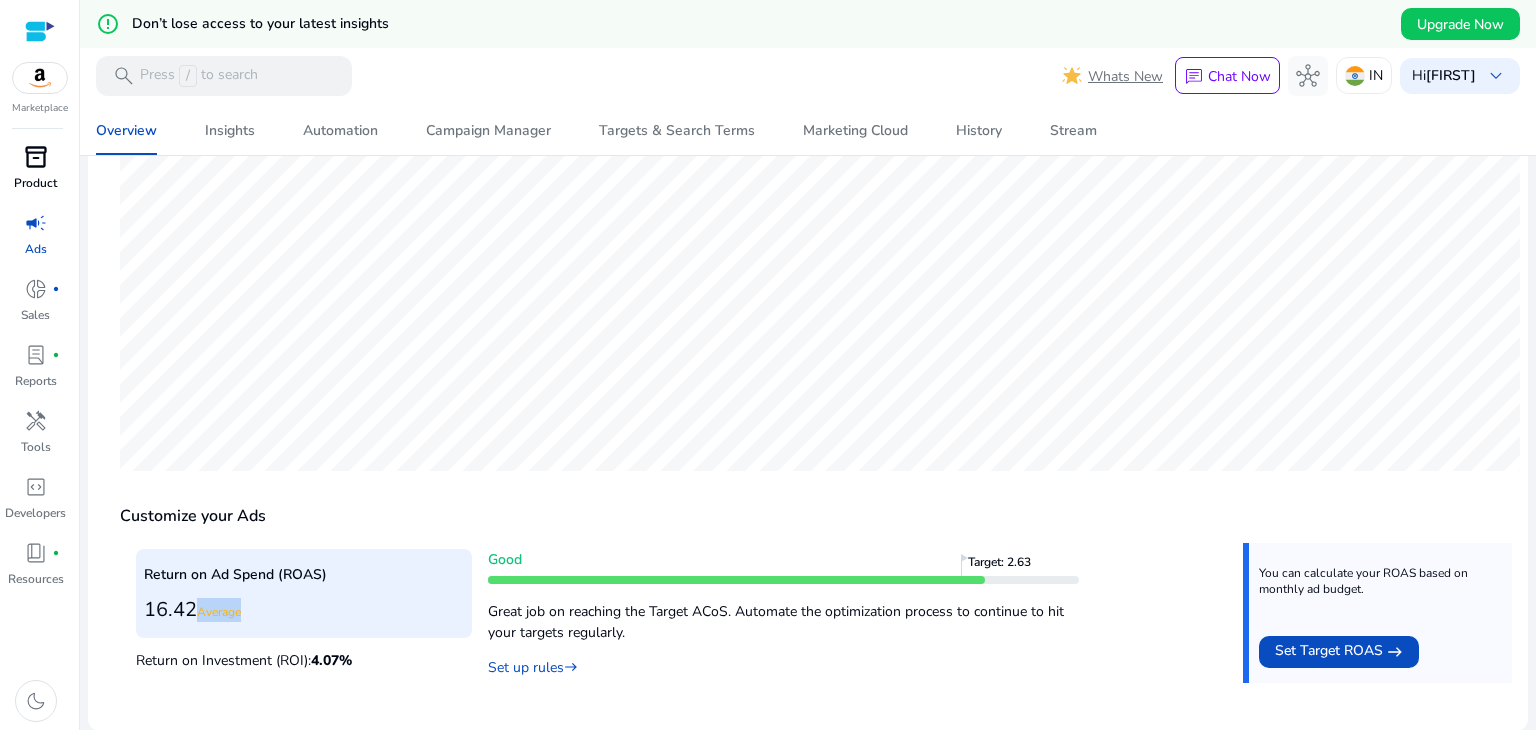 click on "Average" at bounding box center (219, 612) 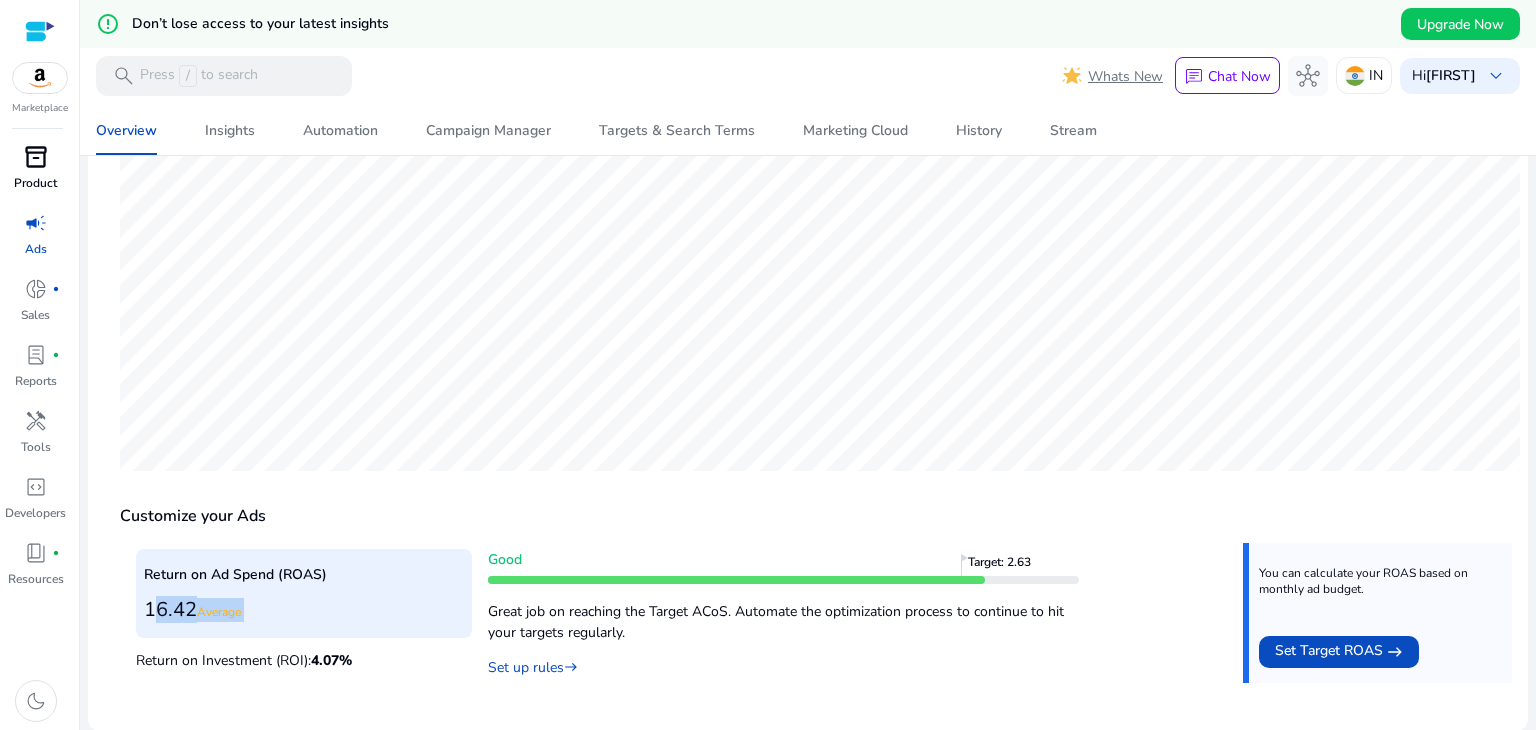 click on "Average" at bounding box center [219, 612] 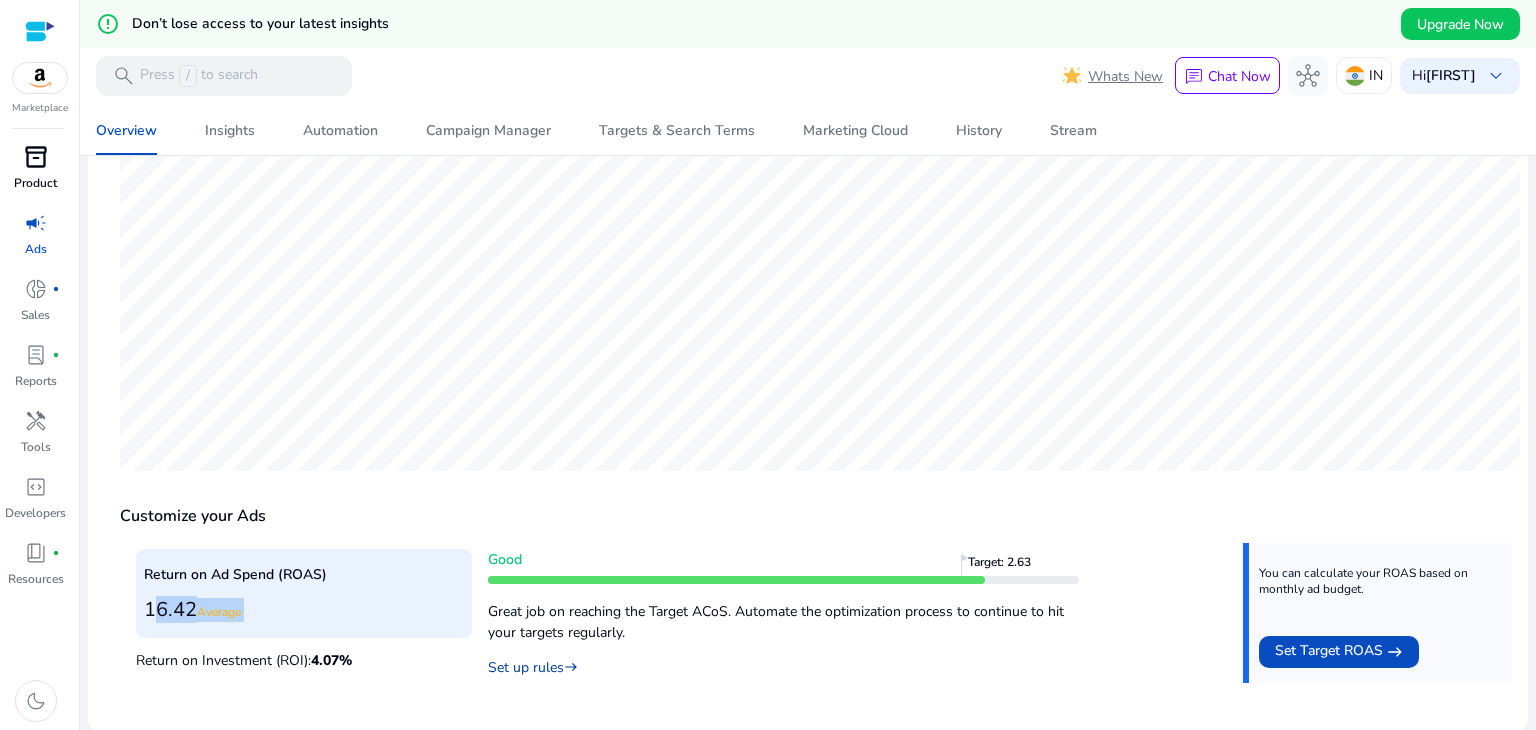 click on "Set up rules  east" at bounding box center (533, 667) 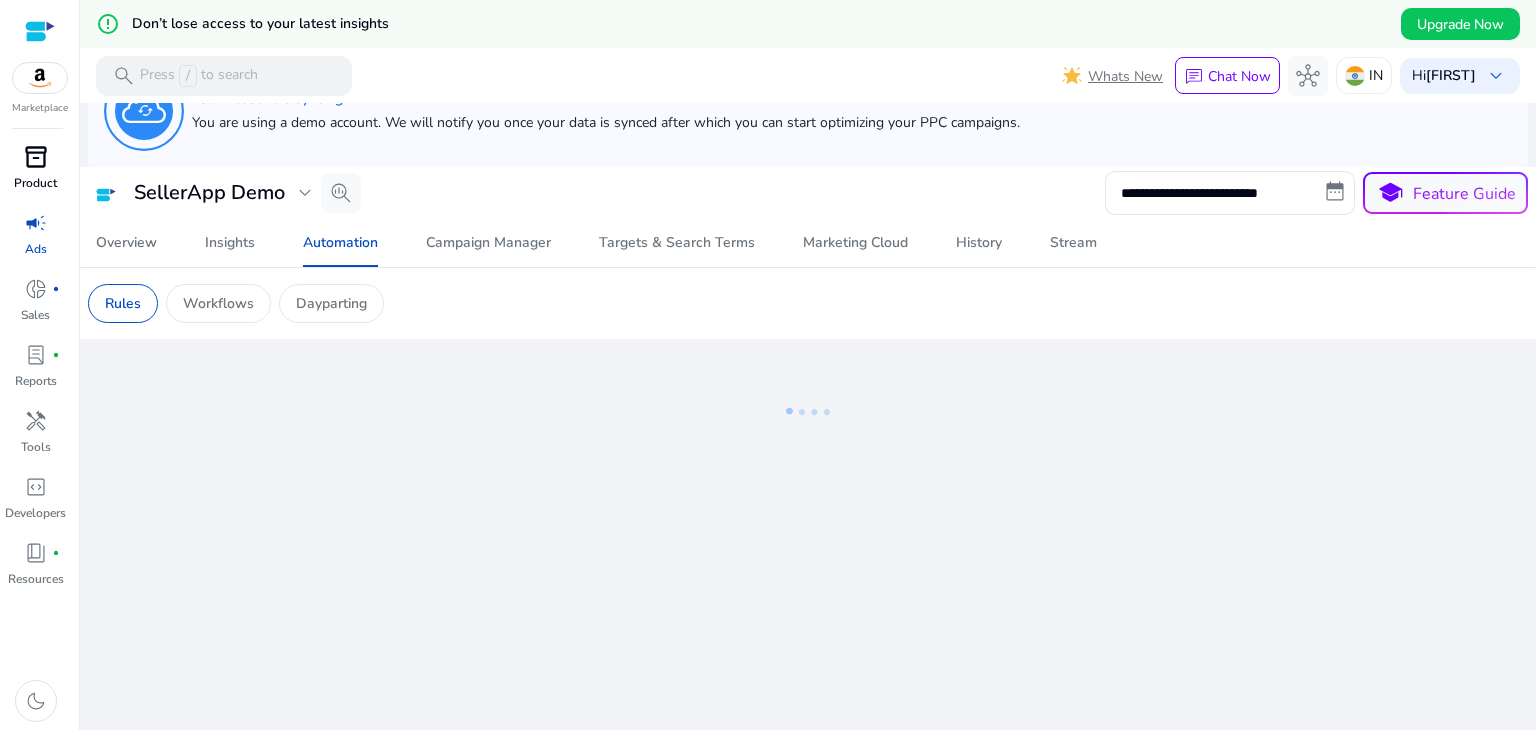 scroll, scrollTop: 0, scrollLeft: 0, axis: both 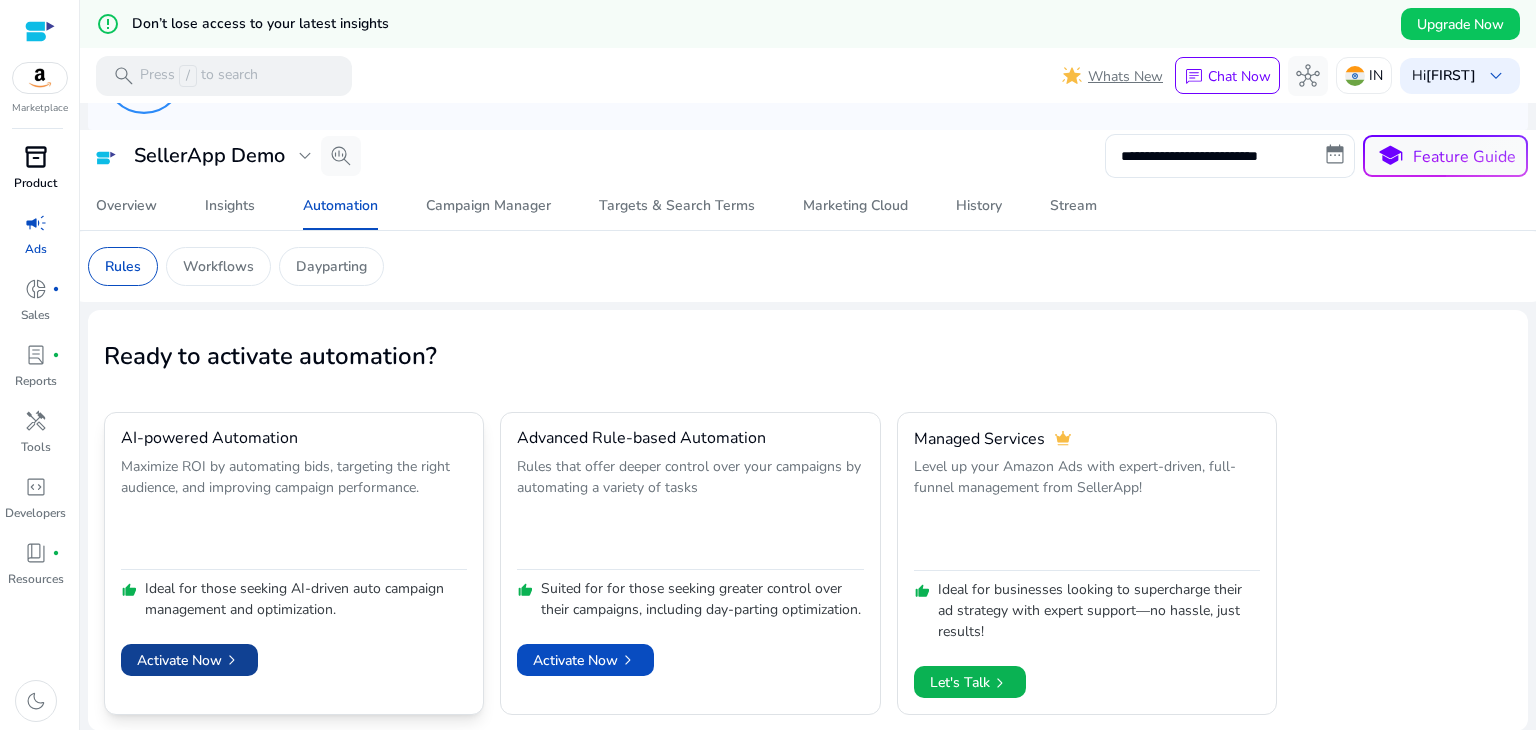 click on "Activate Now   chevron_right" at bounding box center (189, 660) 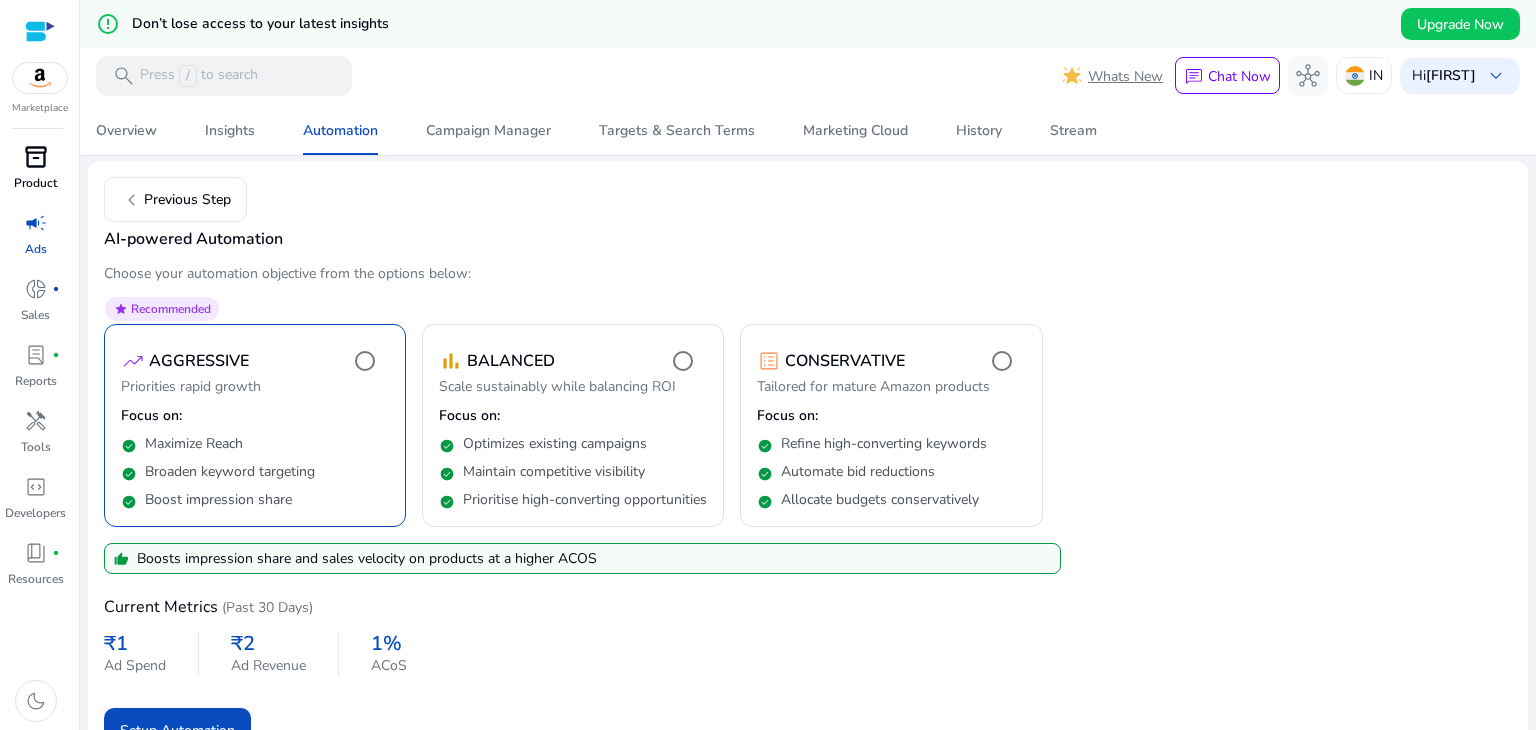 scroll, scrollTop: 292, scrollLeft: 0, axis: vertical 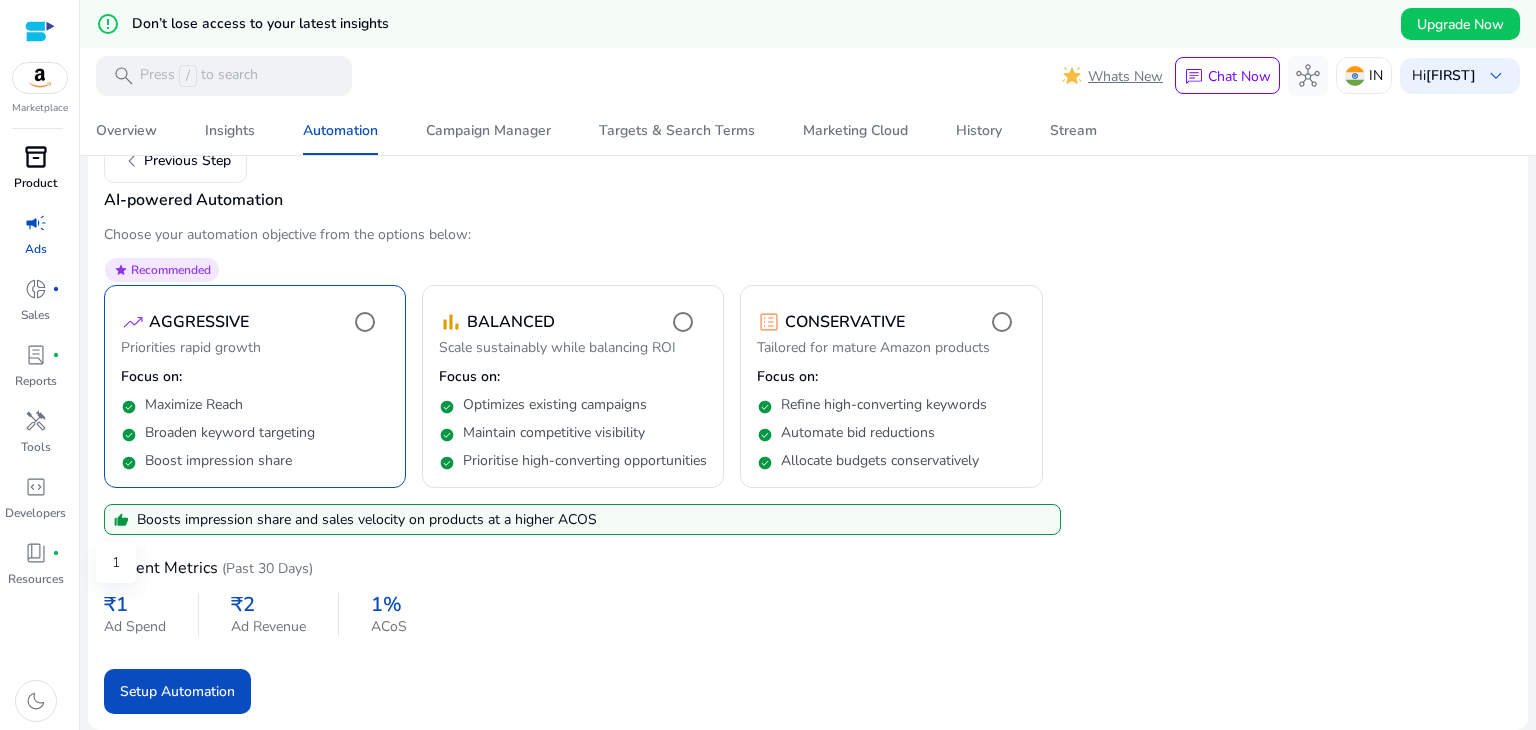 click on "₹1" at bounding box center [116, 604] 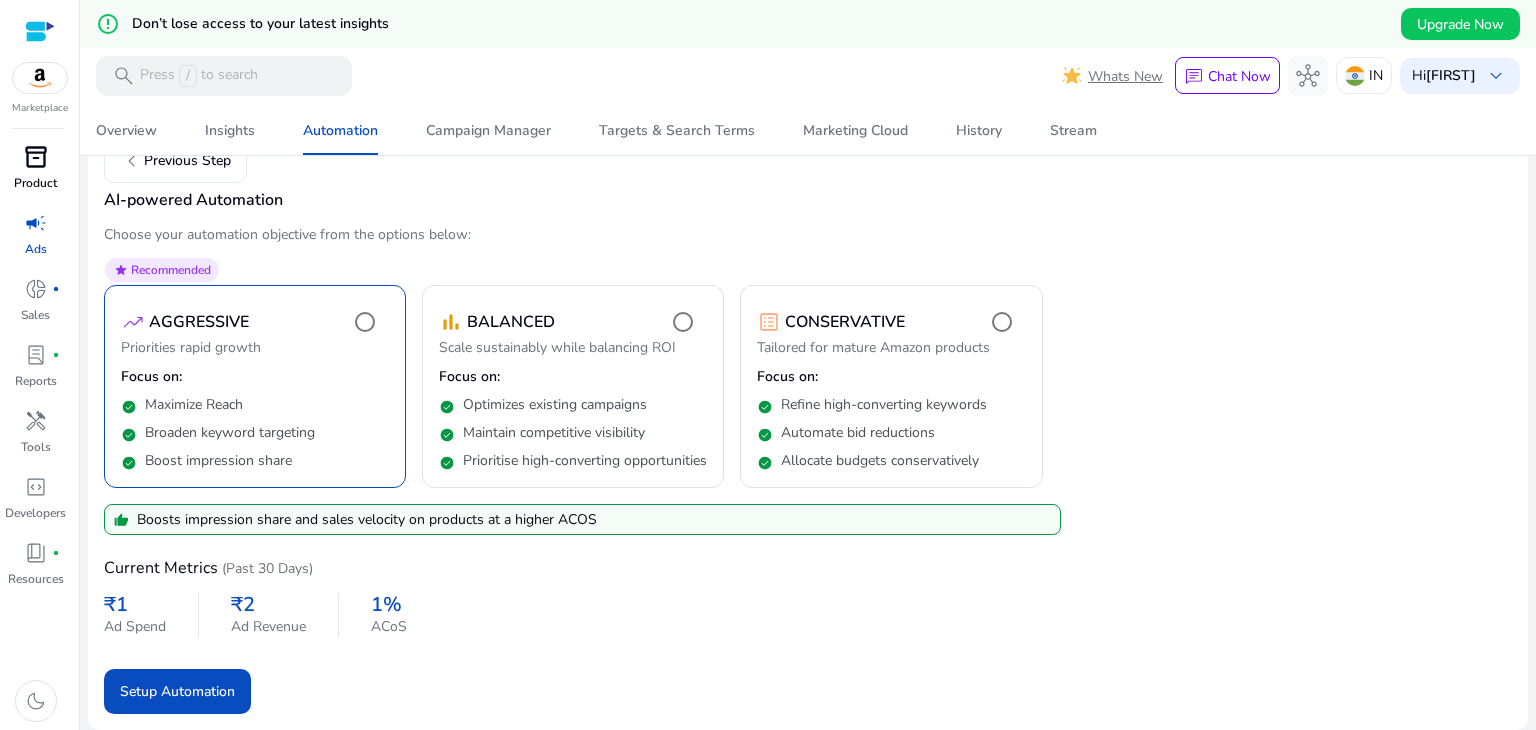 click on "₹1" at bounding box center (116, 604) 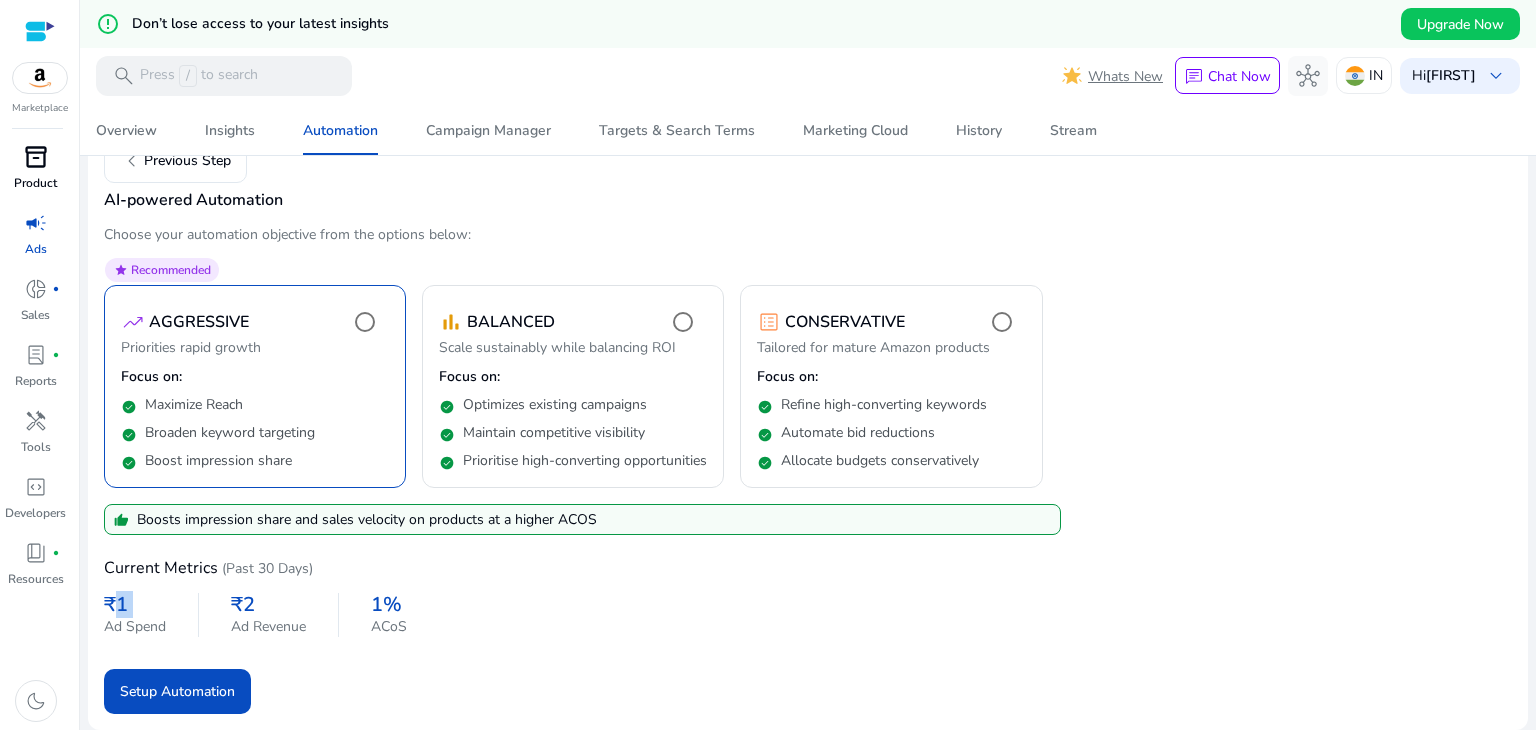 click on "₹1" at bounding box center (116, 604) 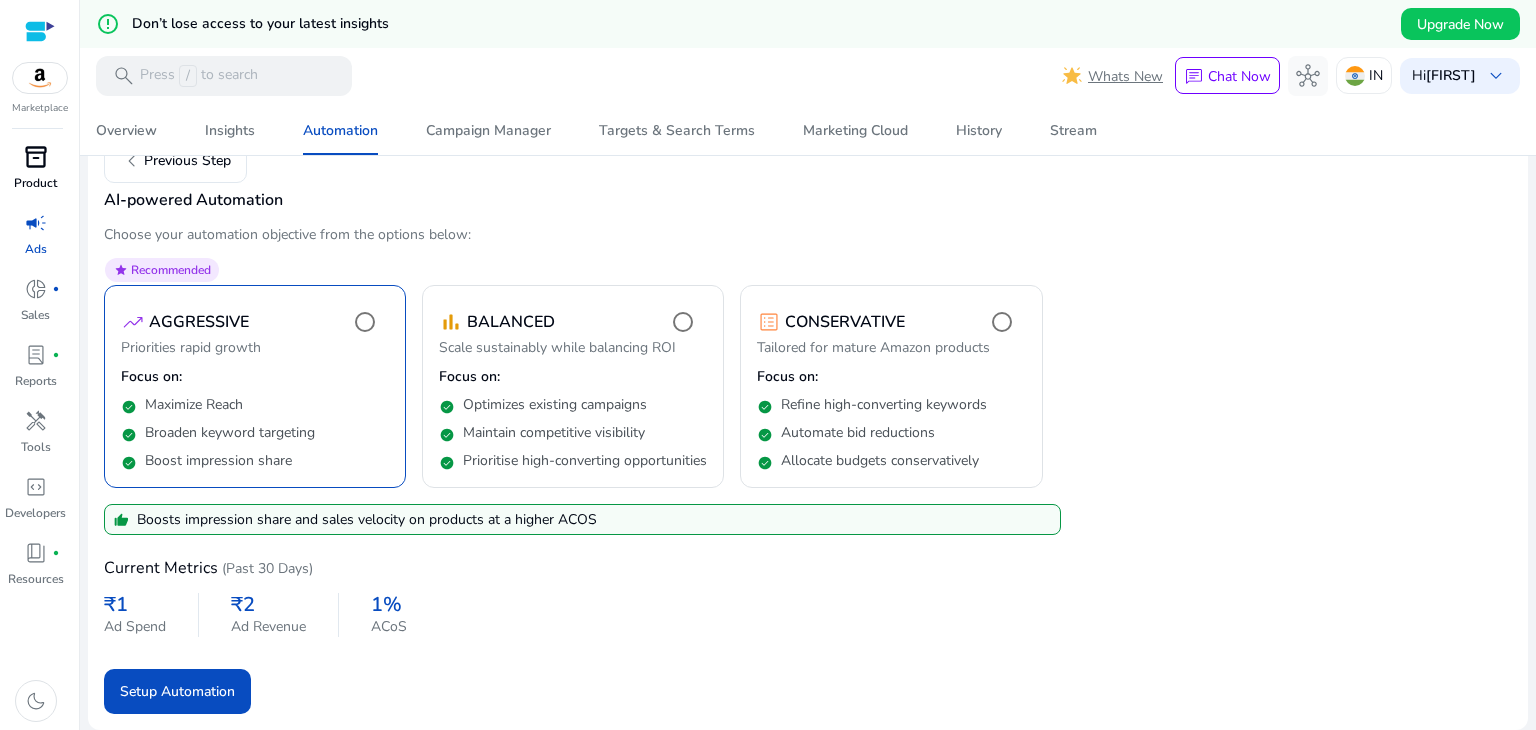 click on "₹2" at bounding box center (268, 605) 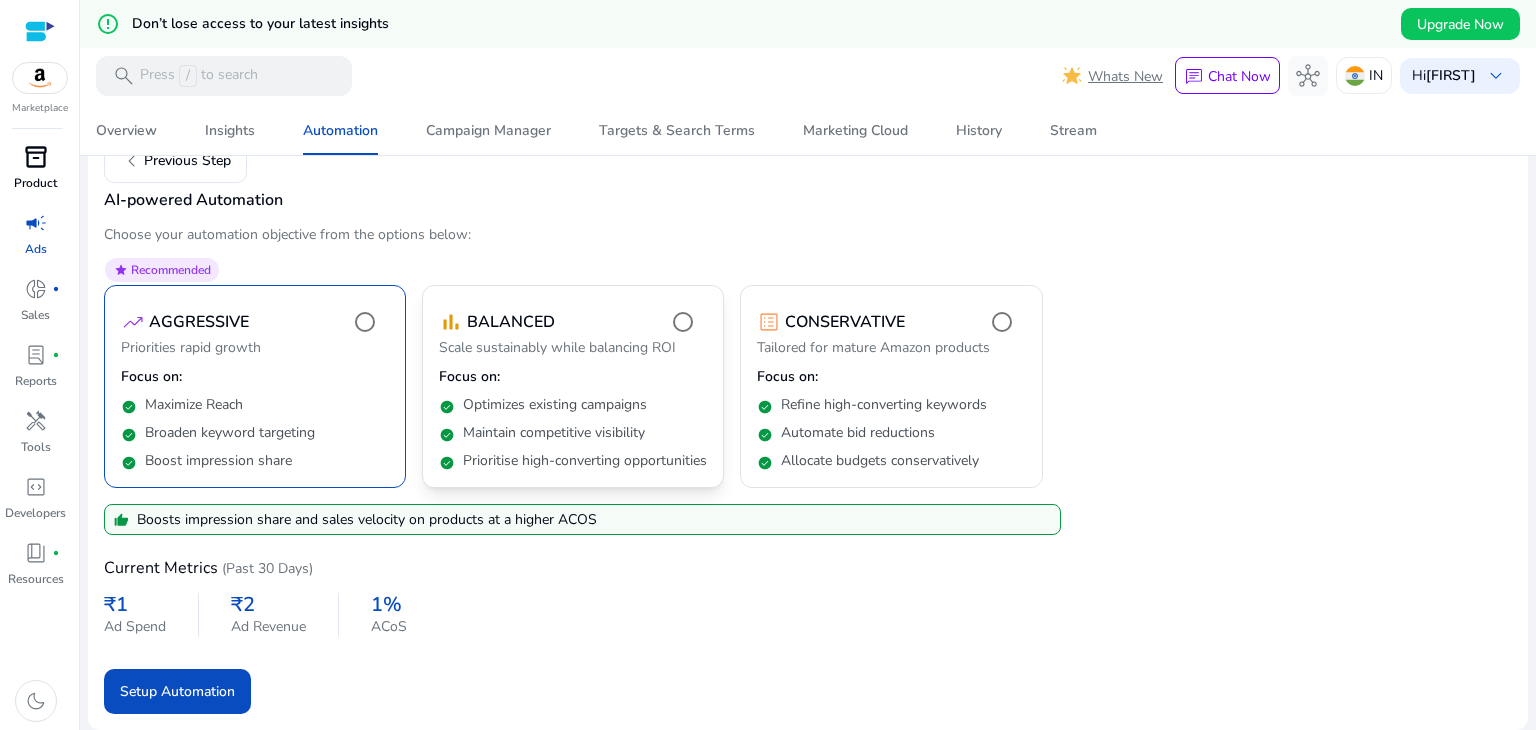 click on "check_circle  Maintain competitive visibility" at bounding box center [573, 429] 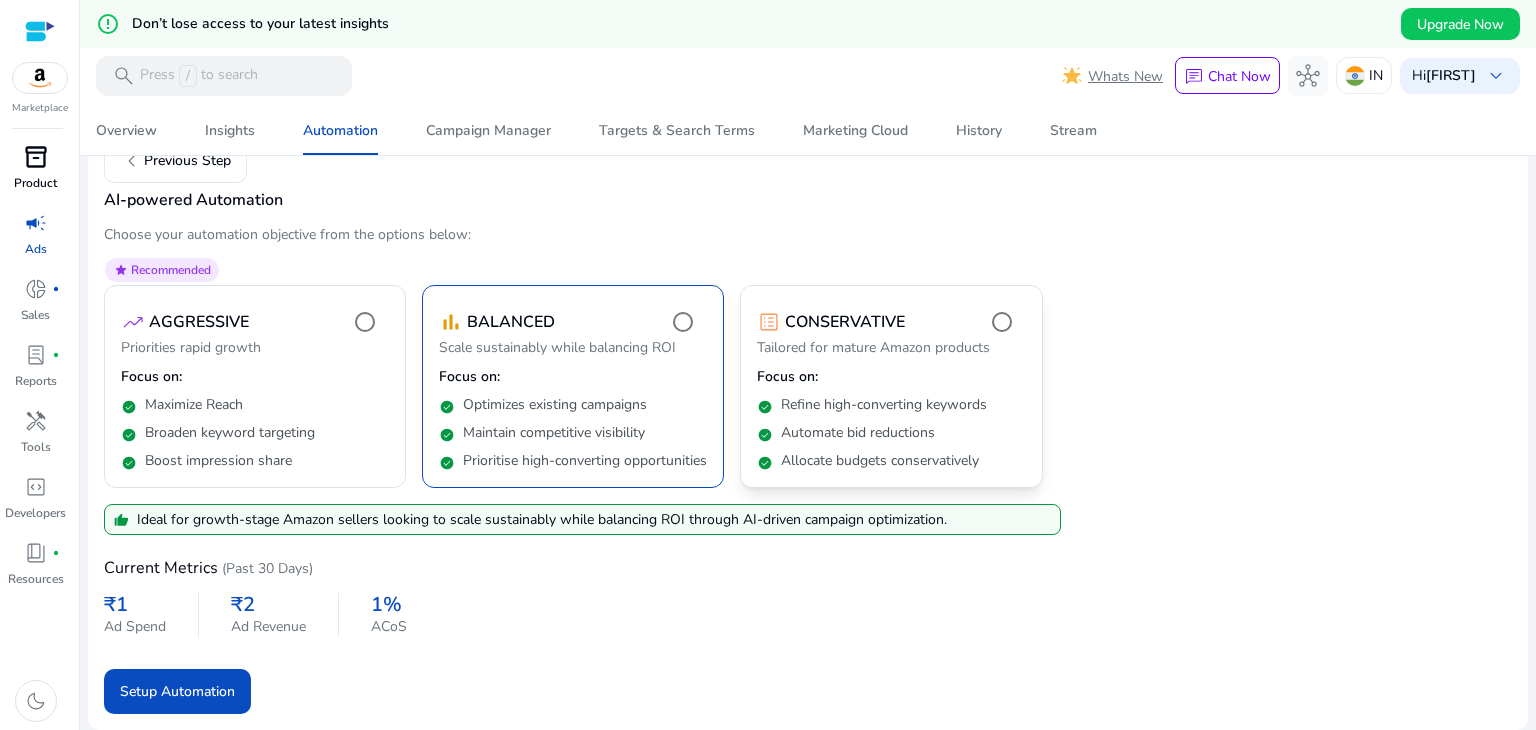 click on "Tailored for mature Amazon products" at bounding box center [891, 350] 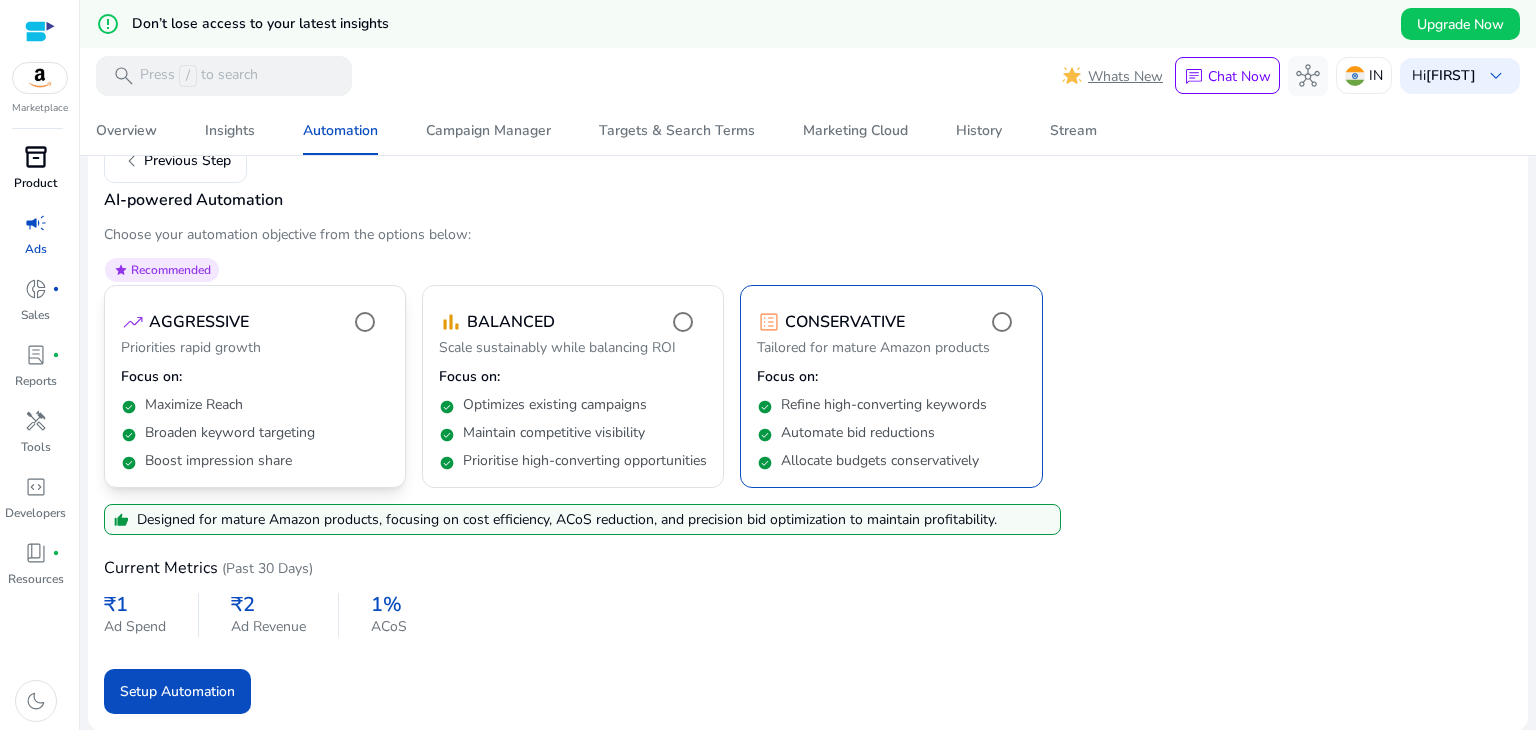 click on "Maximize Reach" at bounding box center (194, 405) 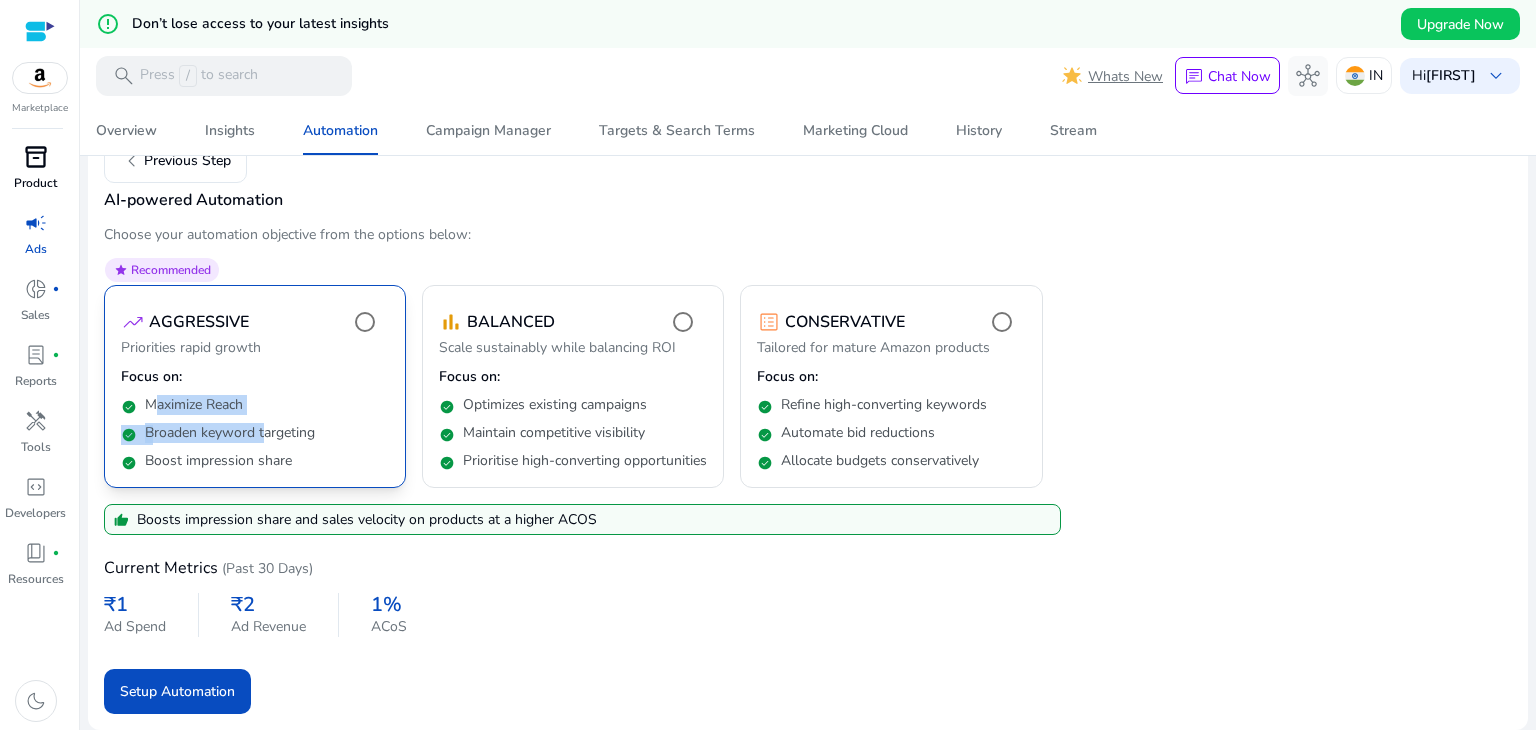 drag, startPoint x: 151, startPoint y: 393, endPoint x: 265, endPoint y: 397, distance: 114.07015 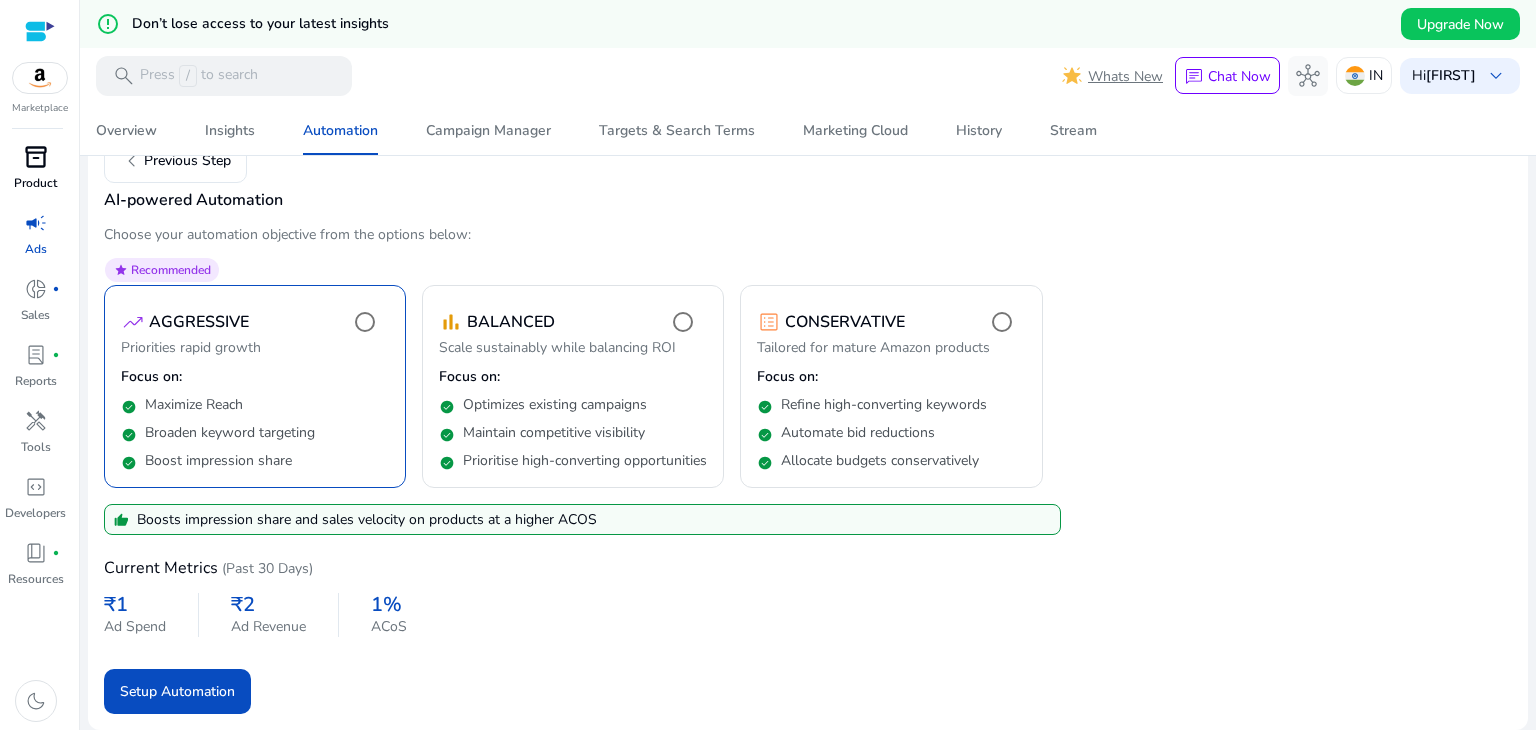 click on "star  Recommended  trending_up  AGGRESSIVE  Priorities rapid growth  Focus on:  check_circle  Maximize Reach  check_circle  Broaden keyword targeting  check_circle  Boost impression share  bar_chart  BALANCED  Scale sustainably while balancing ROI  Focus on:  check_circle  Optimizes existing campaigns  check_circle  Maintain competitive visibility  check_circle  Prioritise high-converting opportunities  list_alt  CONSERVATIVE  Tailored for mature Amazon products  Focus on:  check_circle  Refine high-converting keywords  check_circle  Automate bid reductions  check_circle  Allocate budgets conservatively" at bounding box center (573, 383) 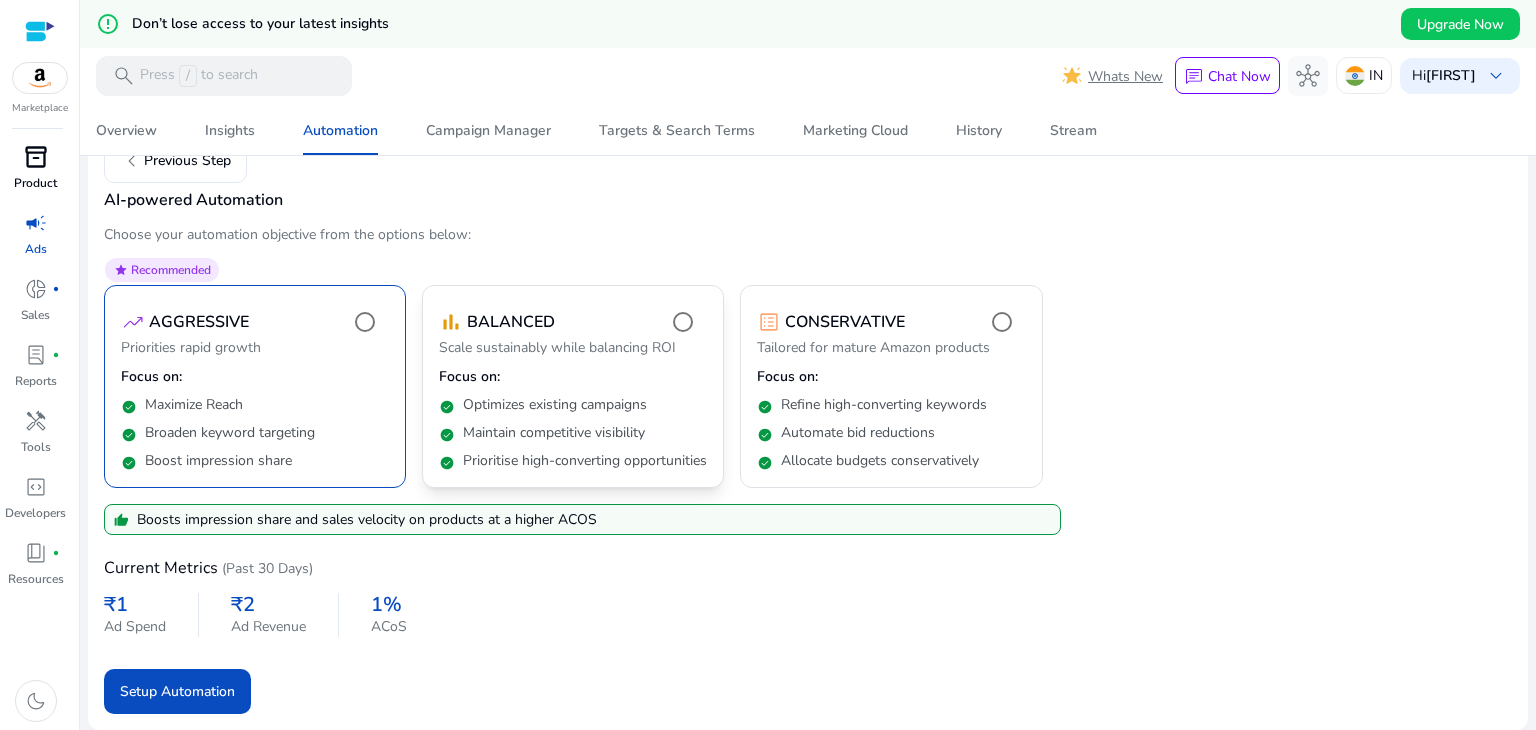 click on "Optimizes existing campaigns" at bounding box center [555, 405] 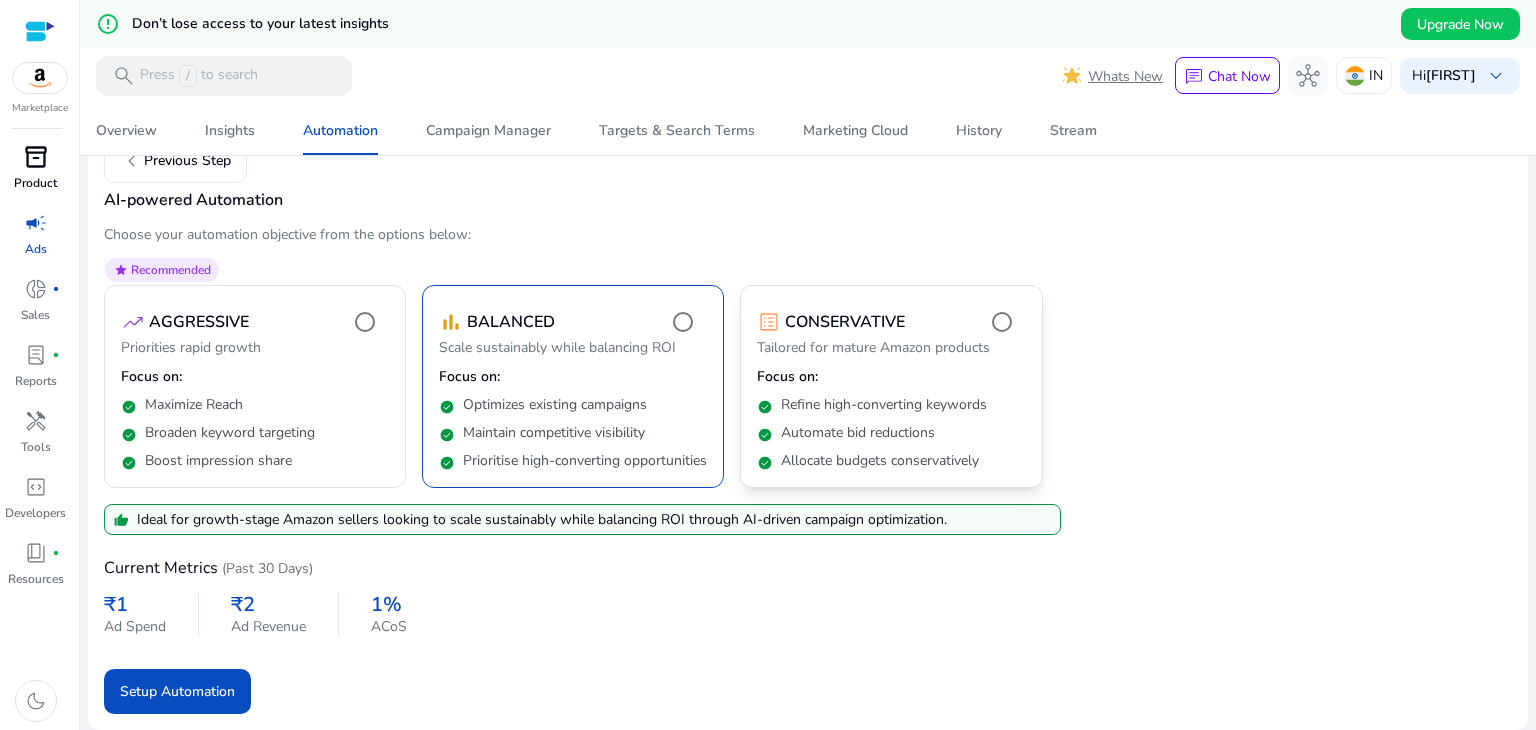 click on "Refine high-converting keywords" at bounding box center (884, 405) 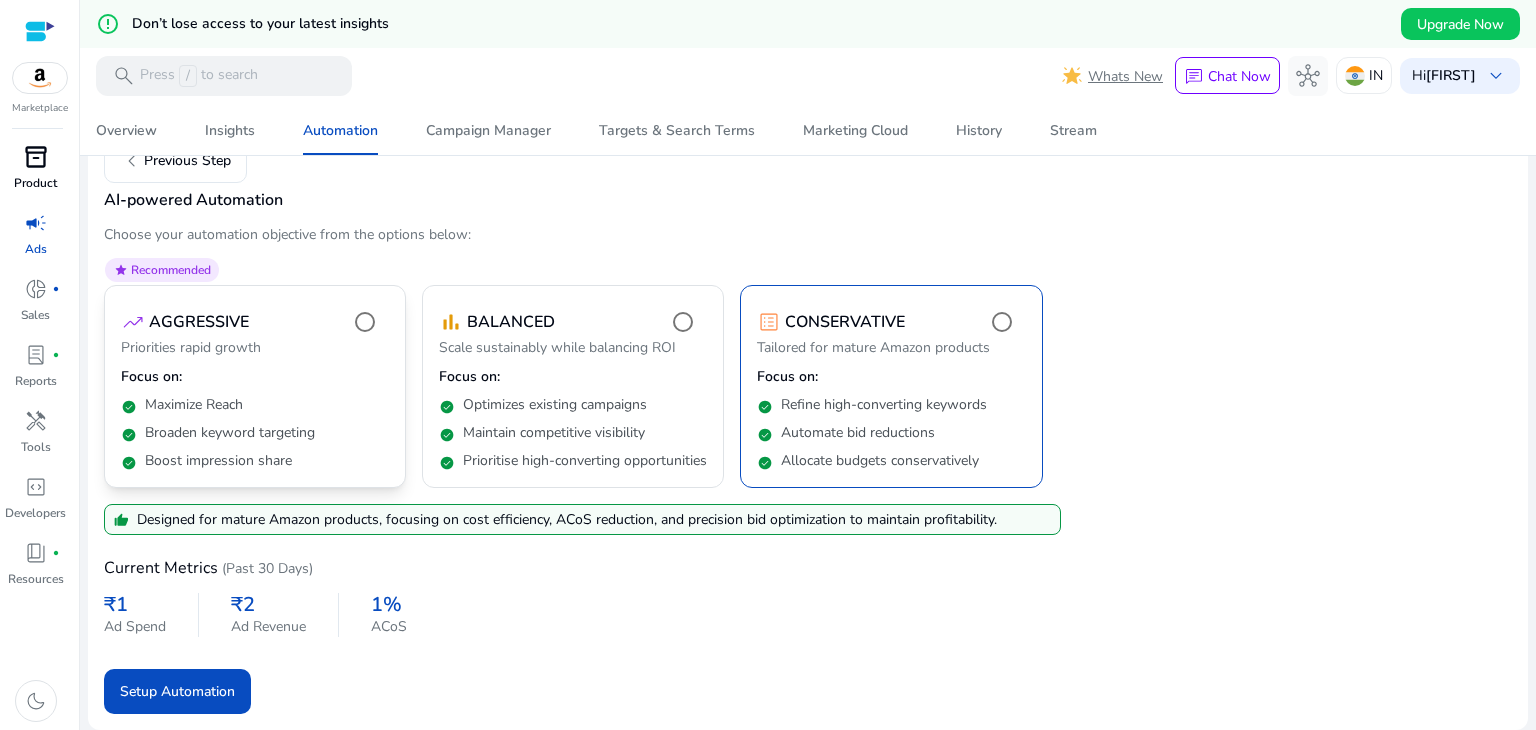 click on "check_circle  Maximize Reach" at bounding box center [255, 401] 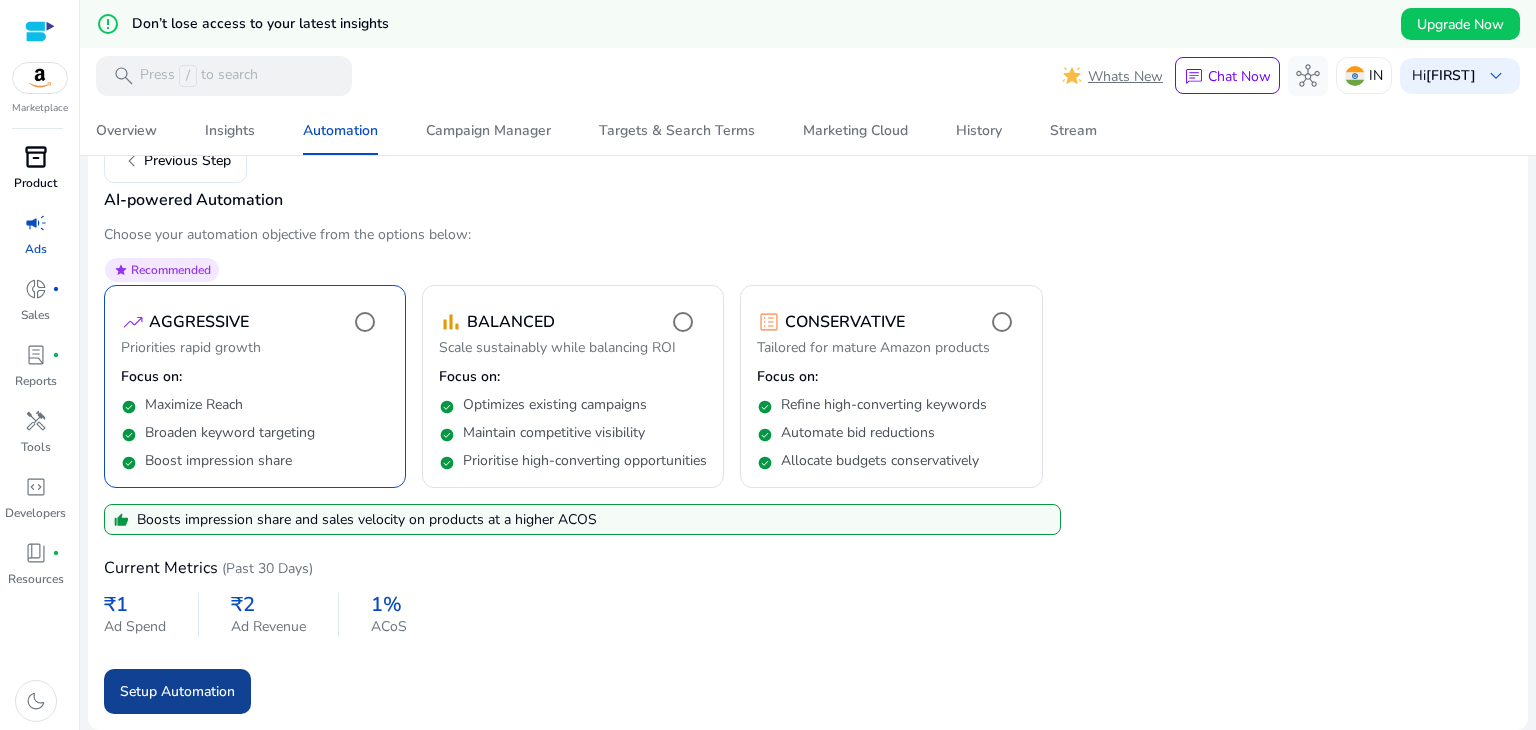 click on "Setup Automation" at bounding box center (177, 691) 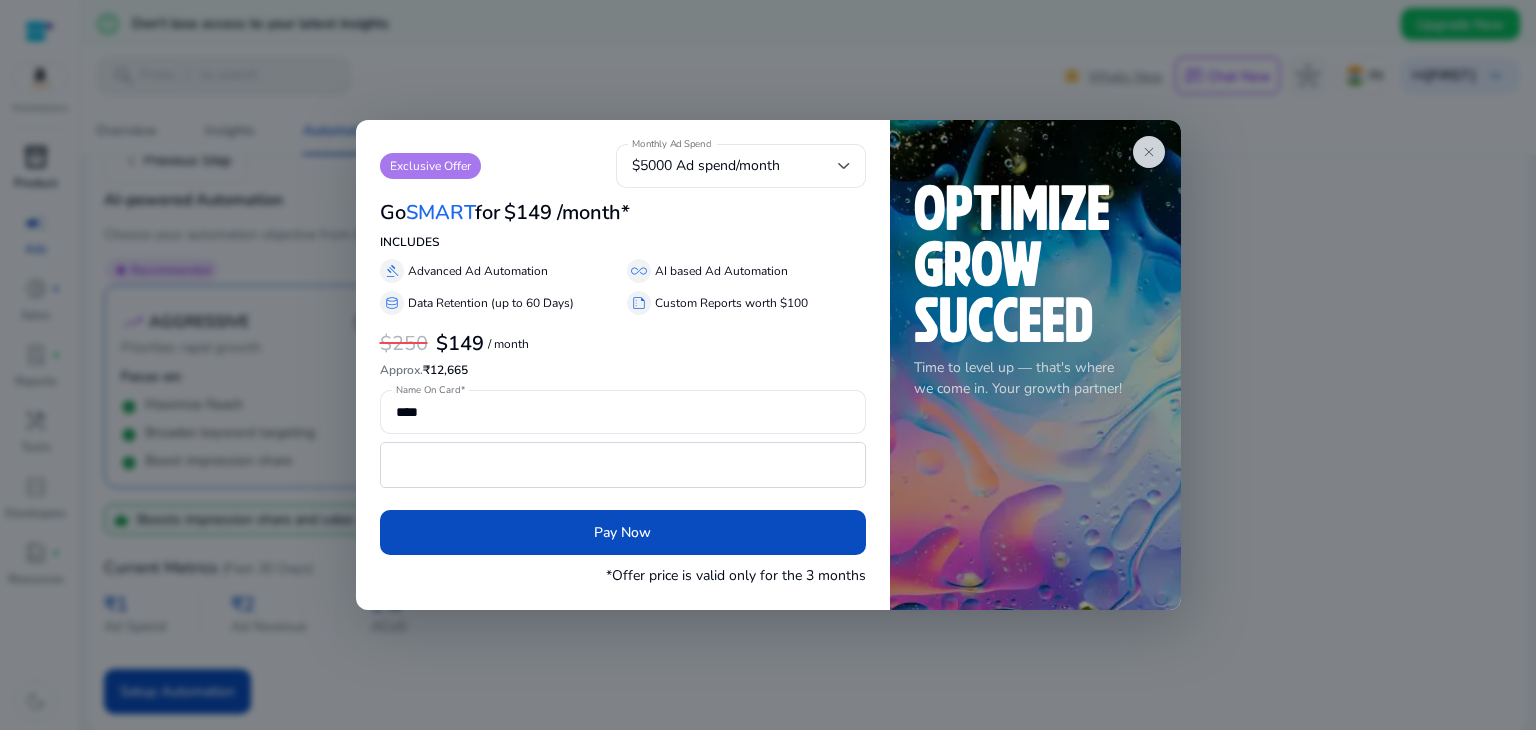 click on "$149  / month" at bounding box center [482, 344] 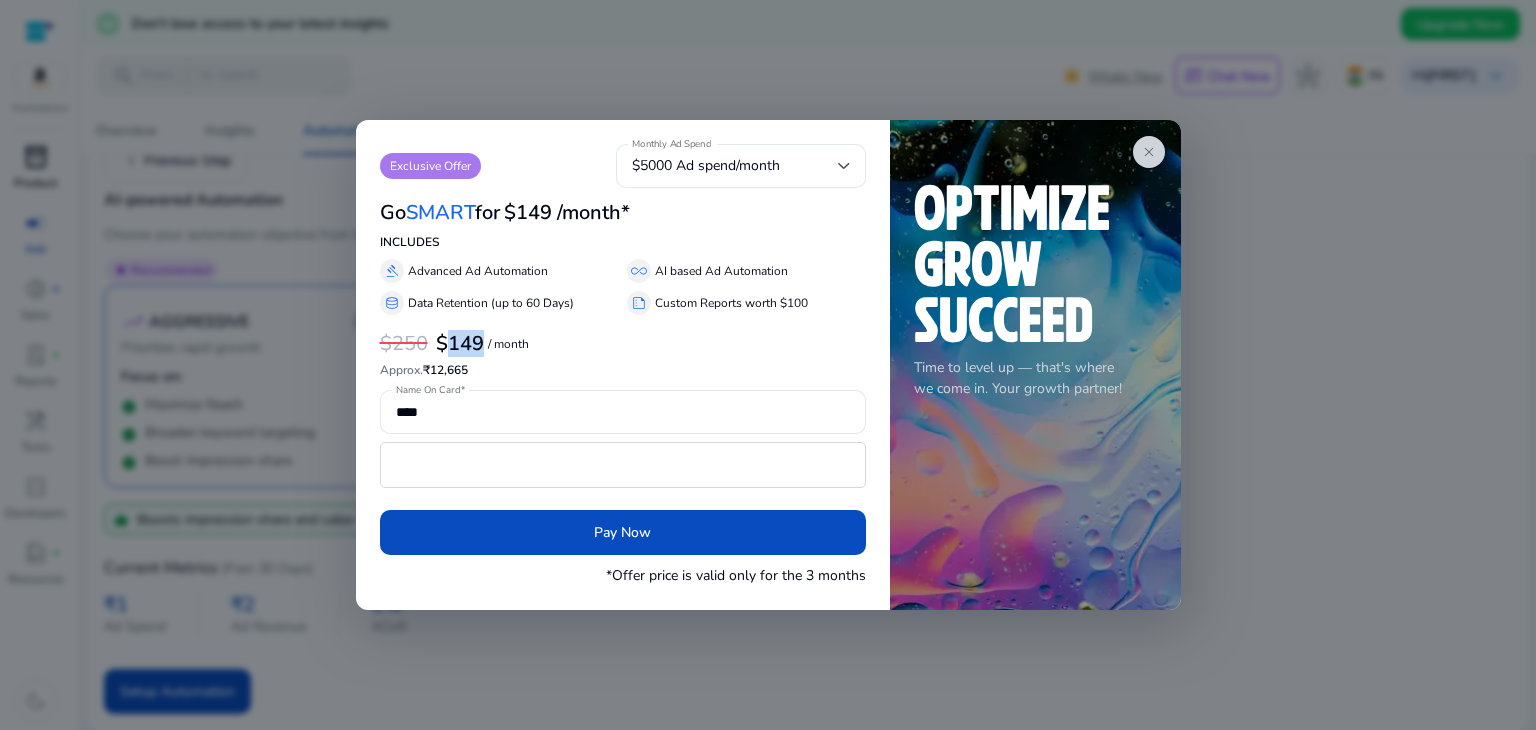 click on "$149" at bounding box center [460, 343] 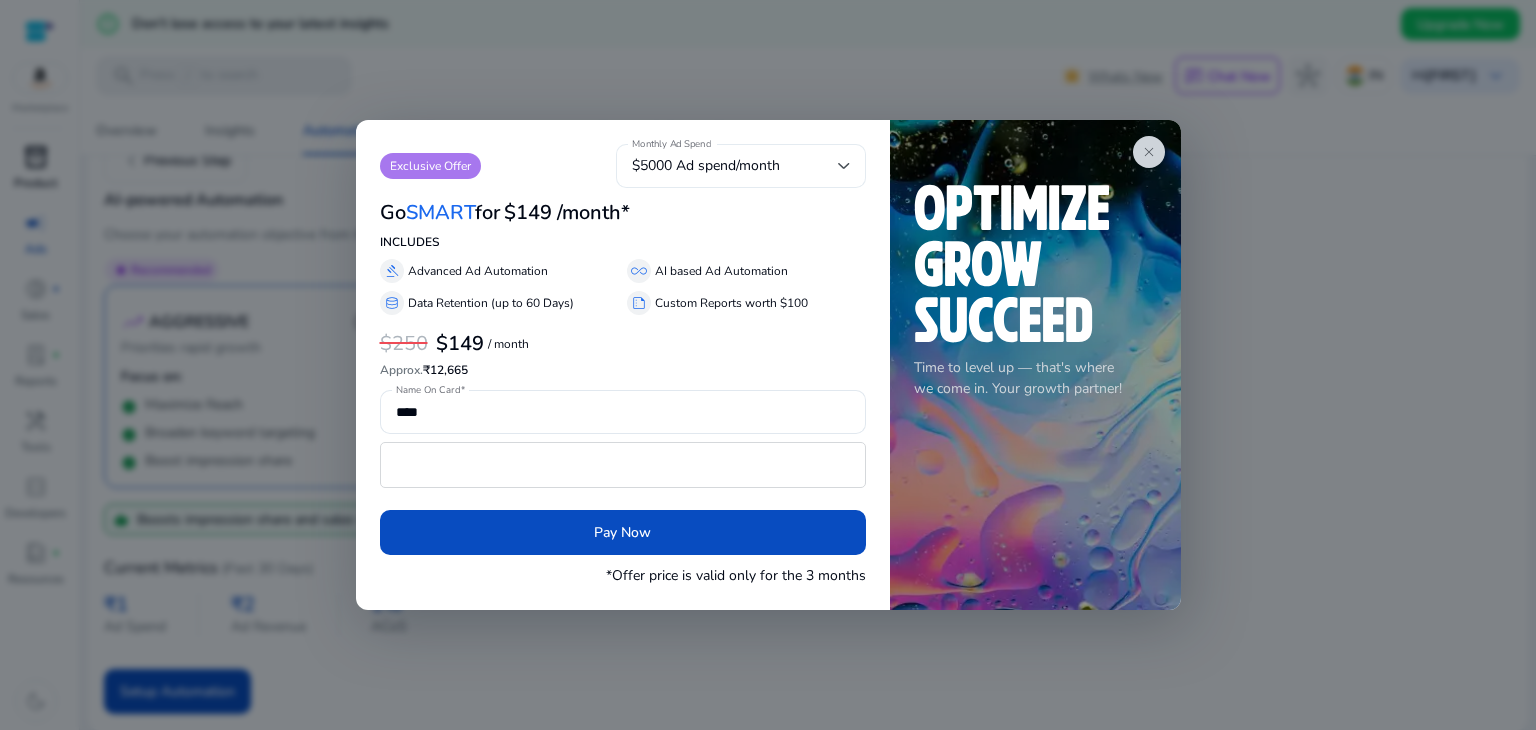 click on "$5000 Ad spend/month" at bounding box center [735, 166] 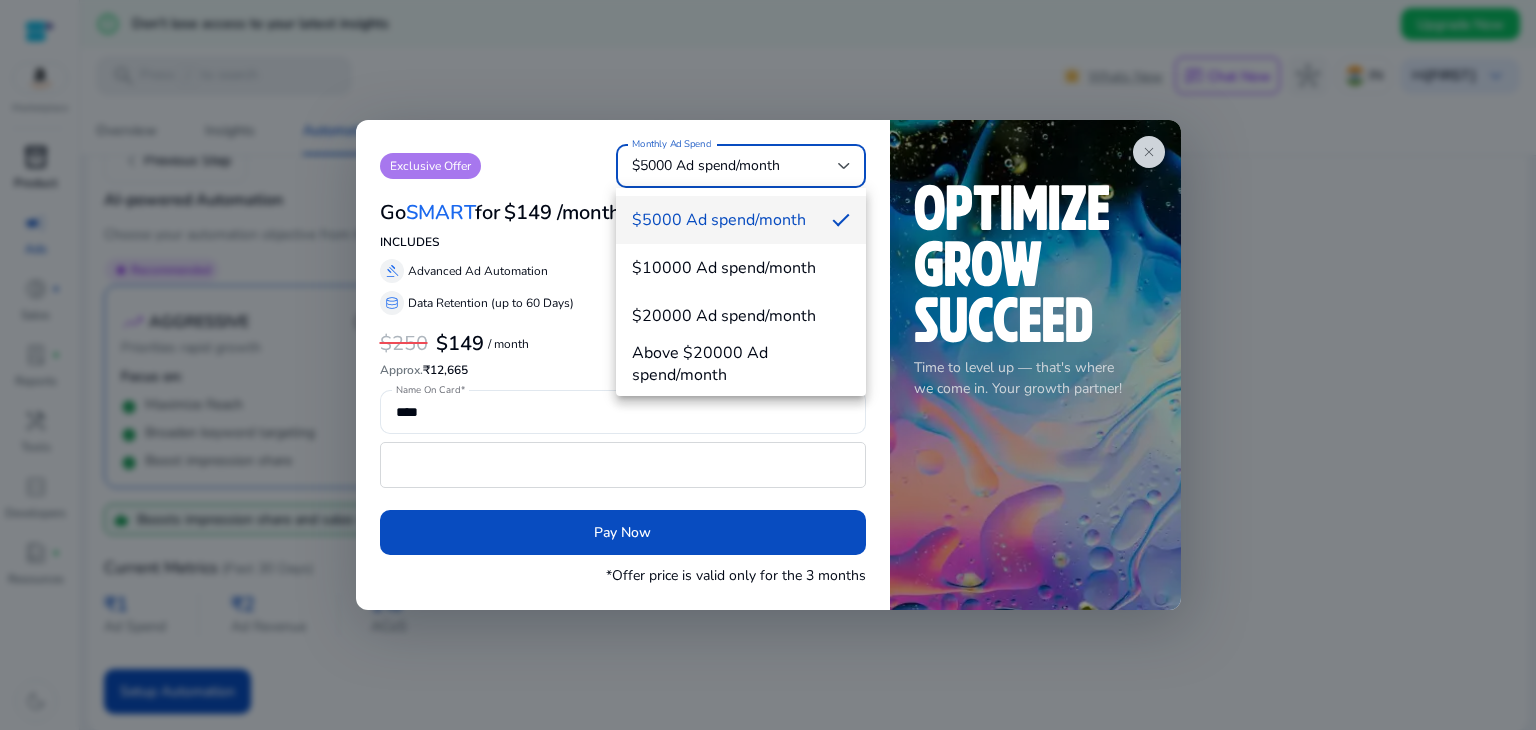 click at bounding box center (768, 365) 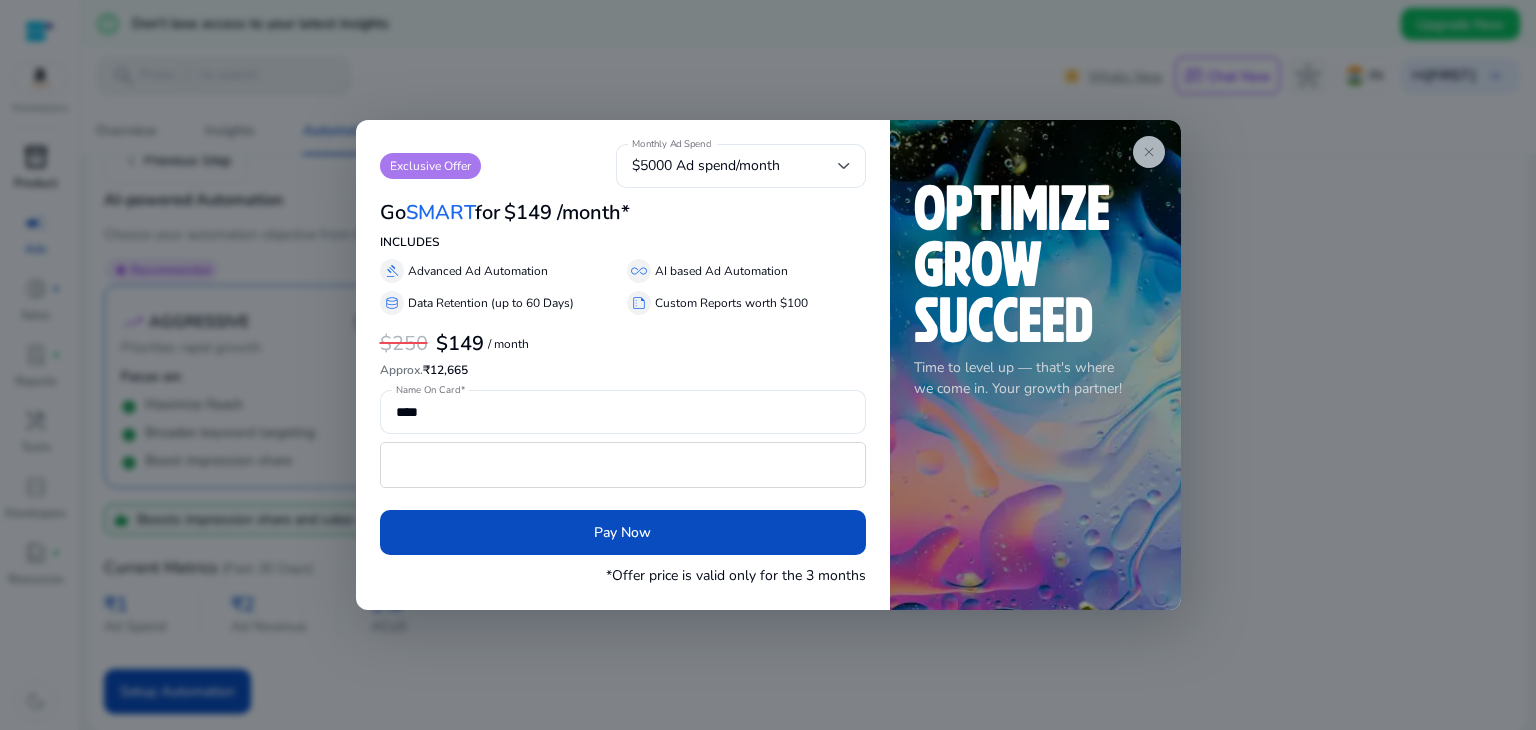 click on "close" at bounding box center (1149, 152) 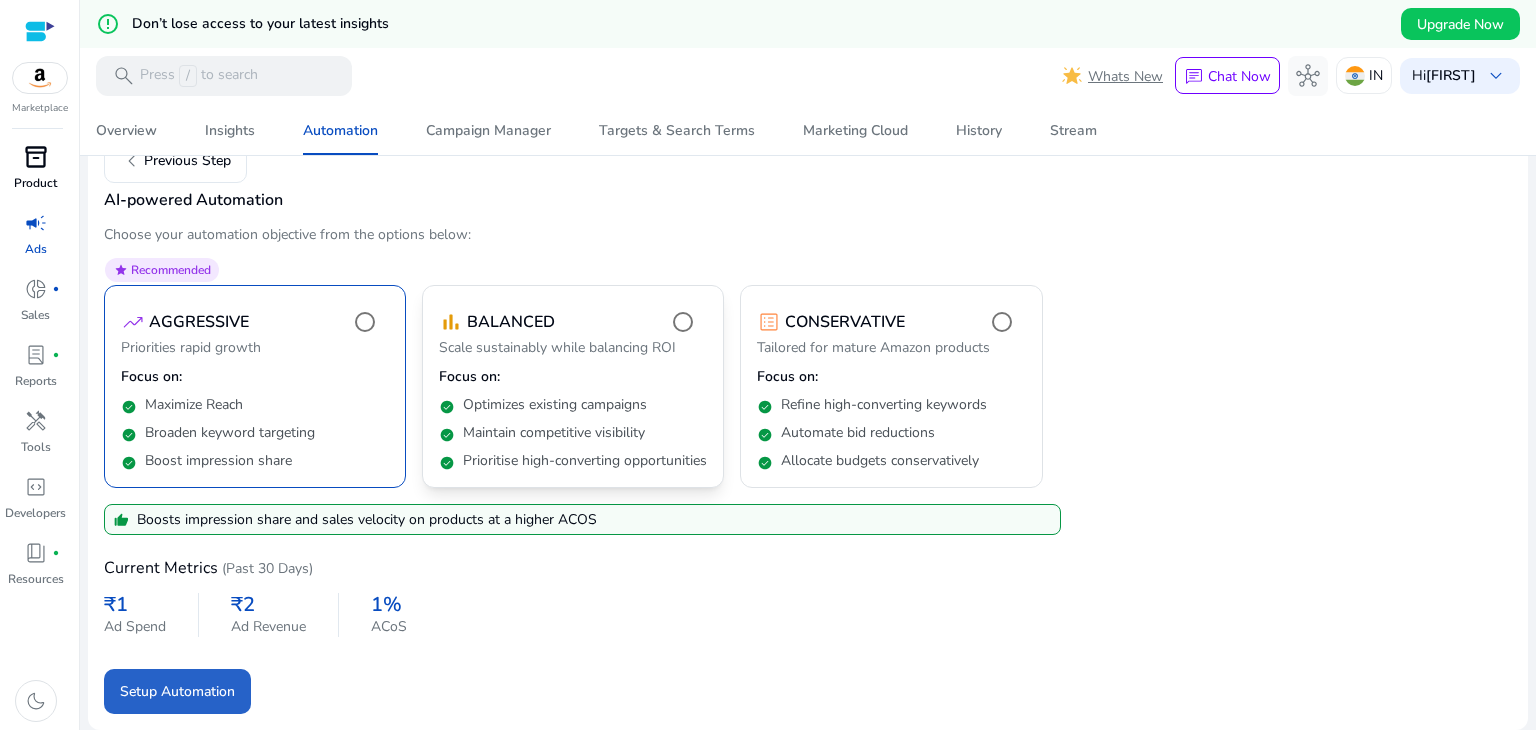 click on "Focus on:" at bounding box center (573, 377) 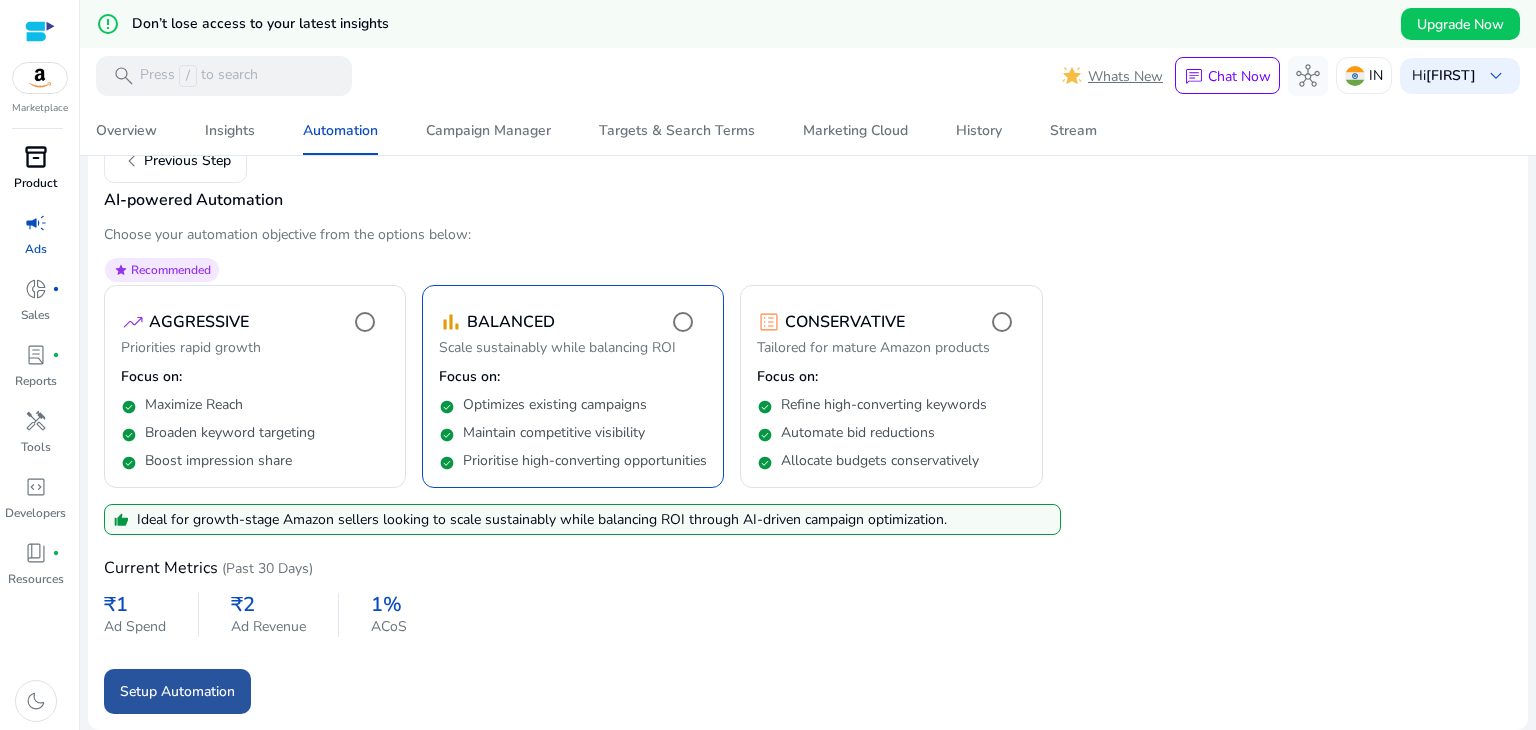 click on "Setup Automation" at bounding box center [177, 691] 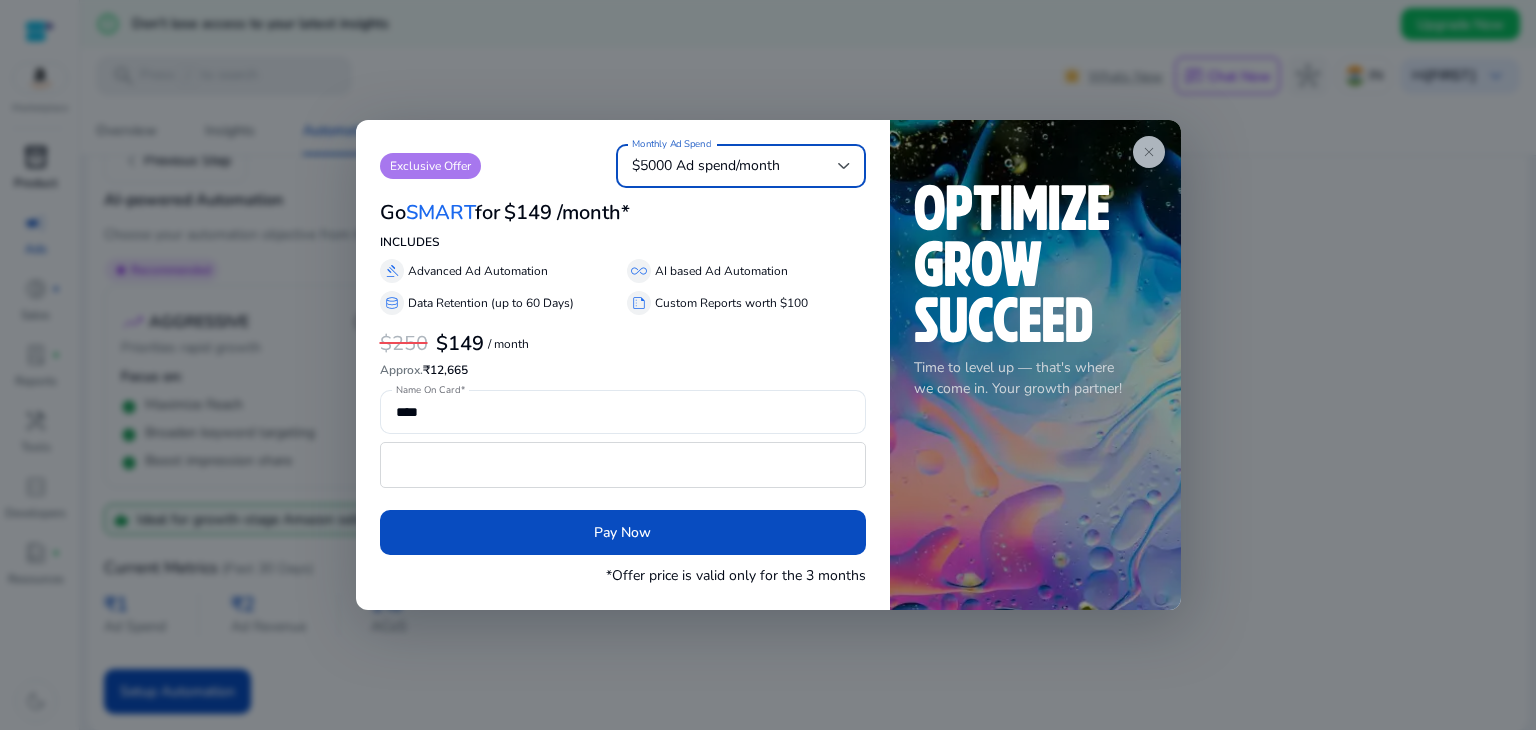 click on "close" at bounding box center [1149, 152] 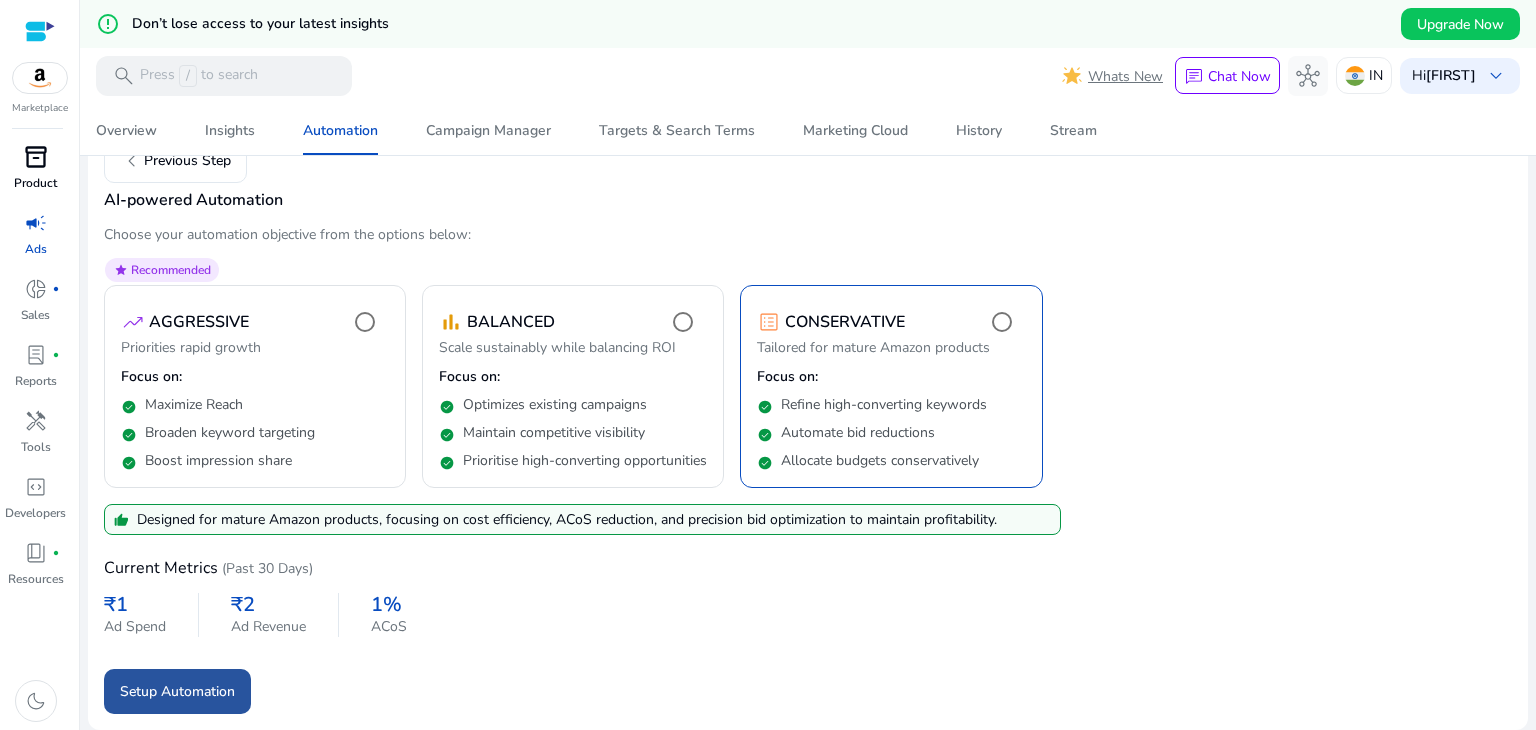 click on "Setup Automation" at bounding box center (177, 691) 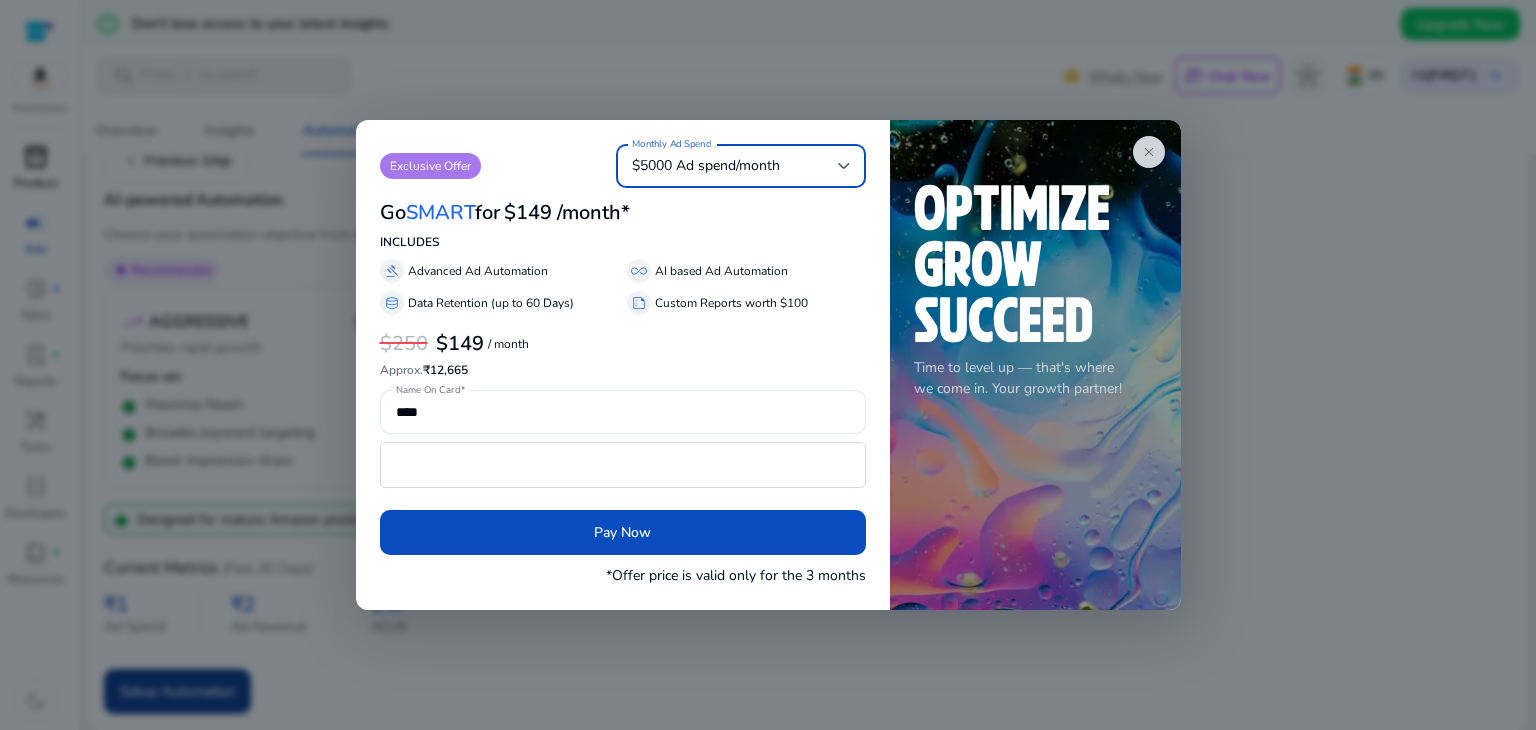 click at bounding box center [768, 365] 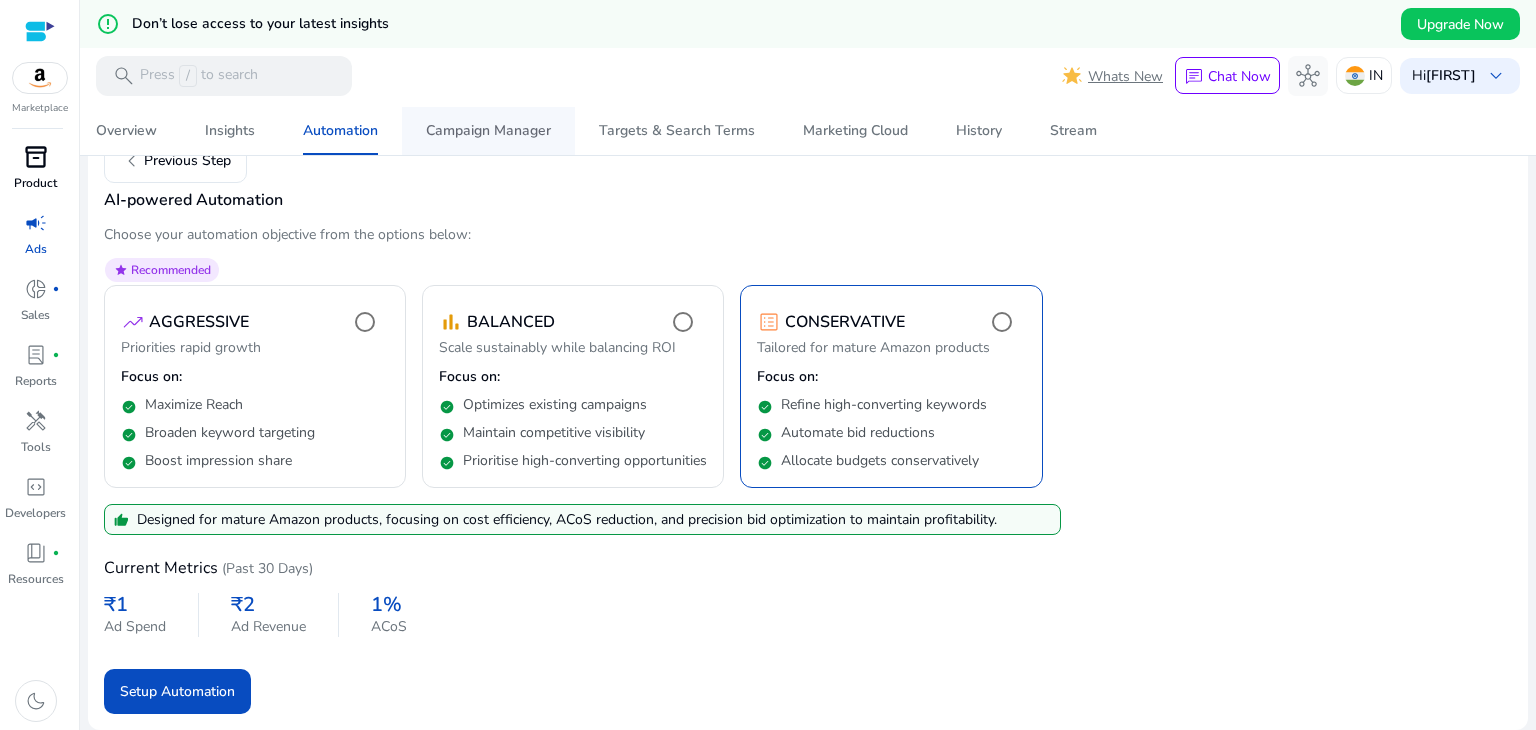 click on "Campaign Manager" at bounding box center [488, 131] 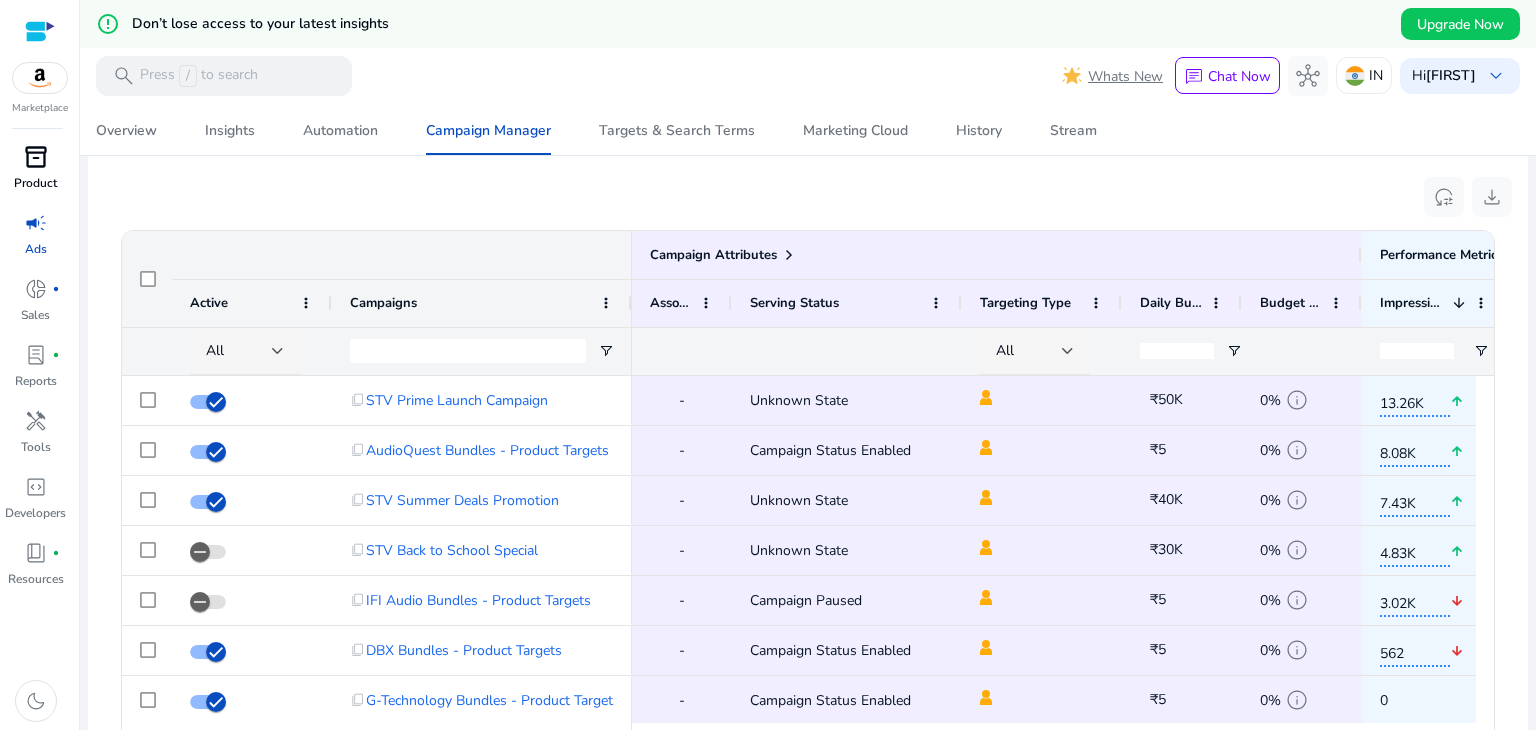 scroll, scrollTop: 857, scrollLeft: 0, axis: vertical 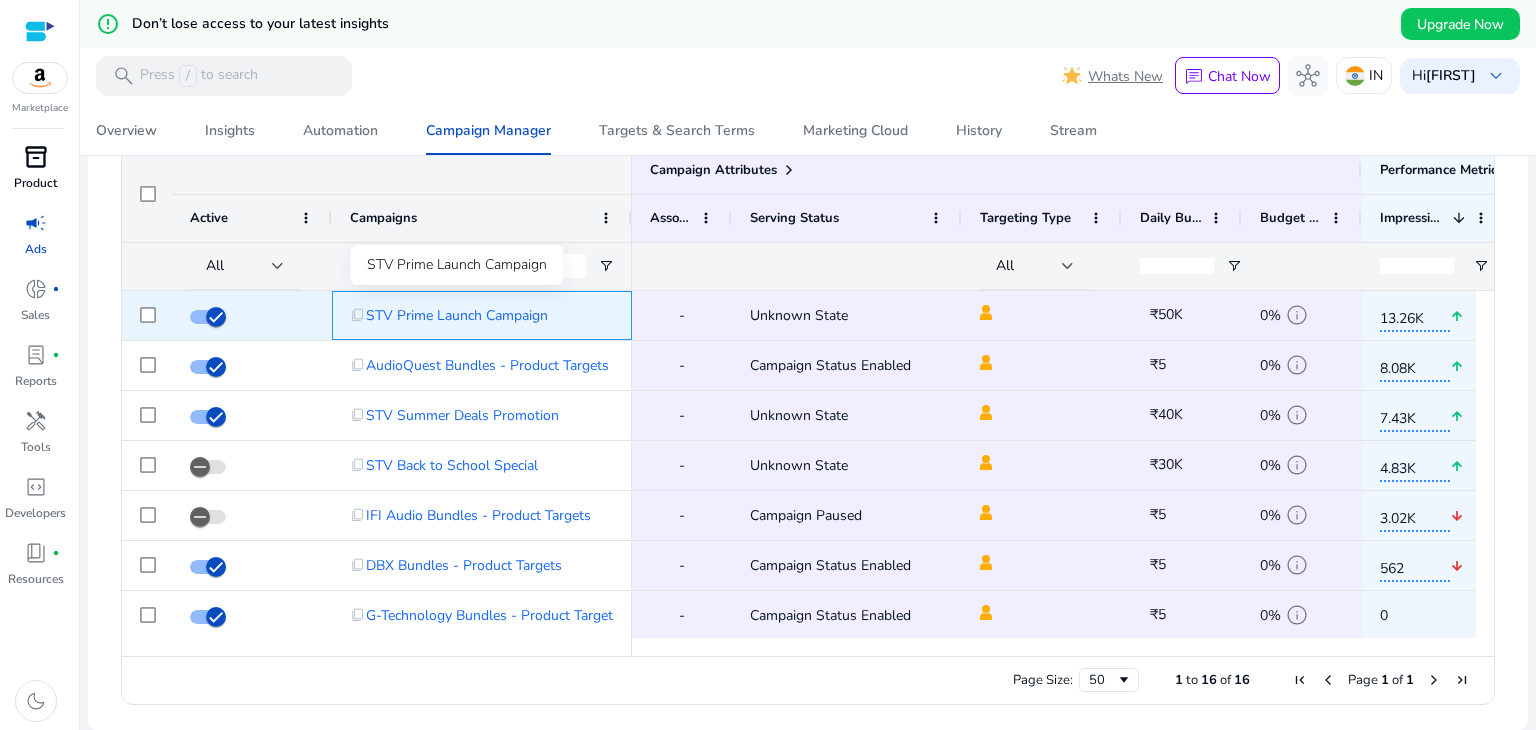 click on "STV Prime Launch Campaign" 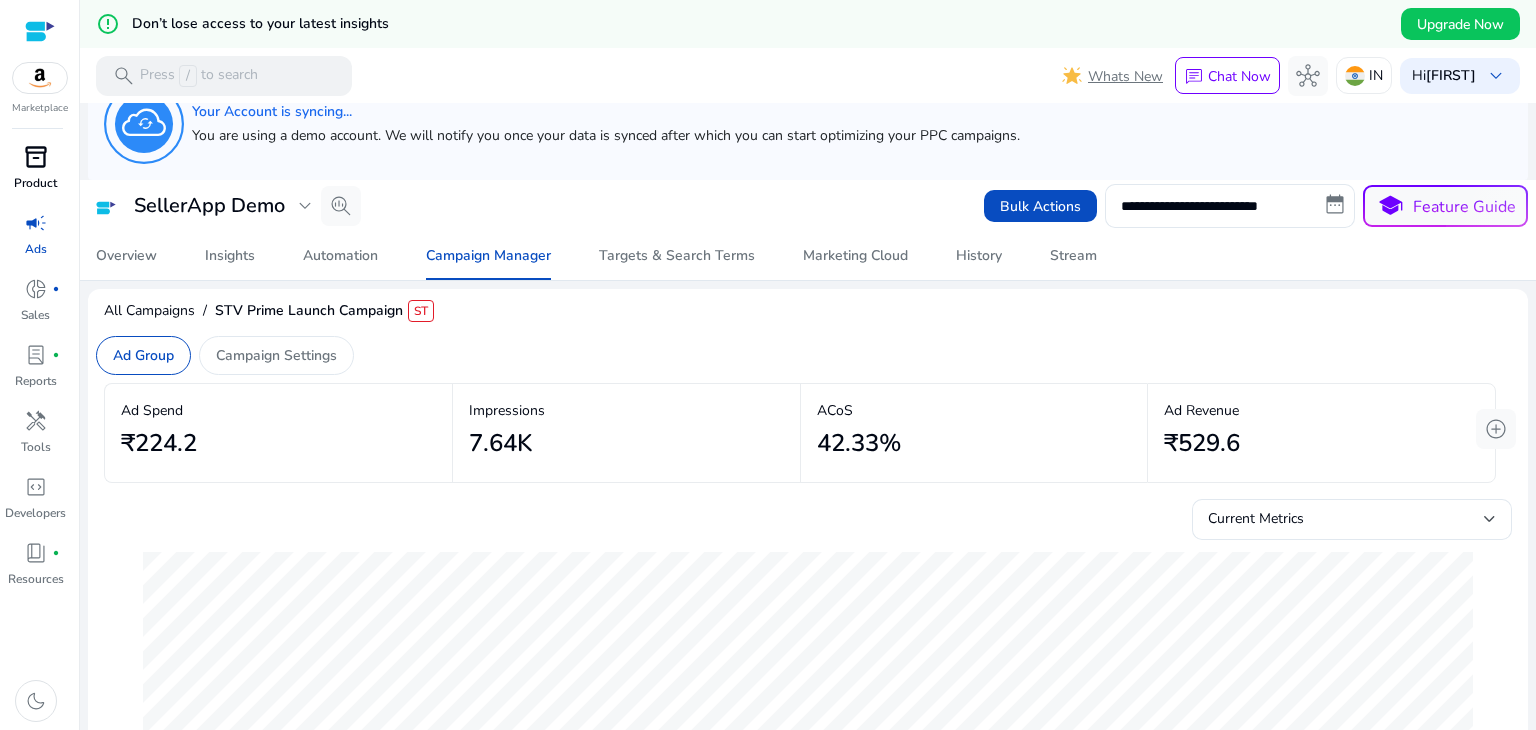 scroll, scrollTop: 52, scrollLeft: 0, axis: vertical 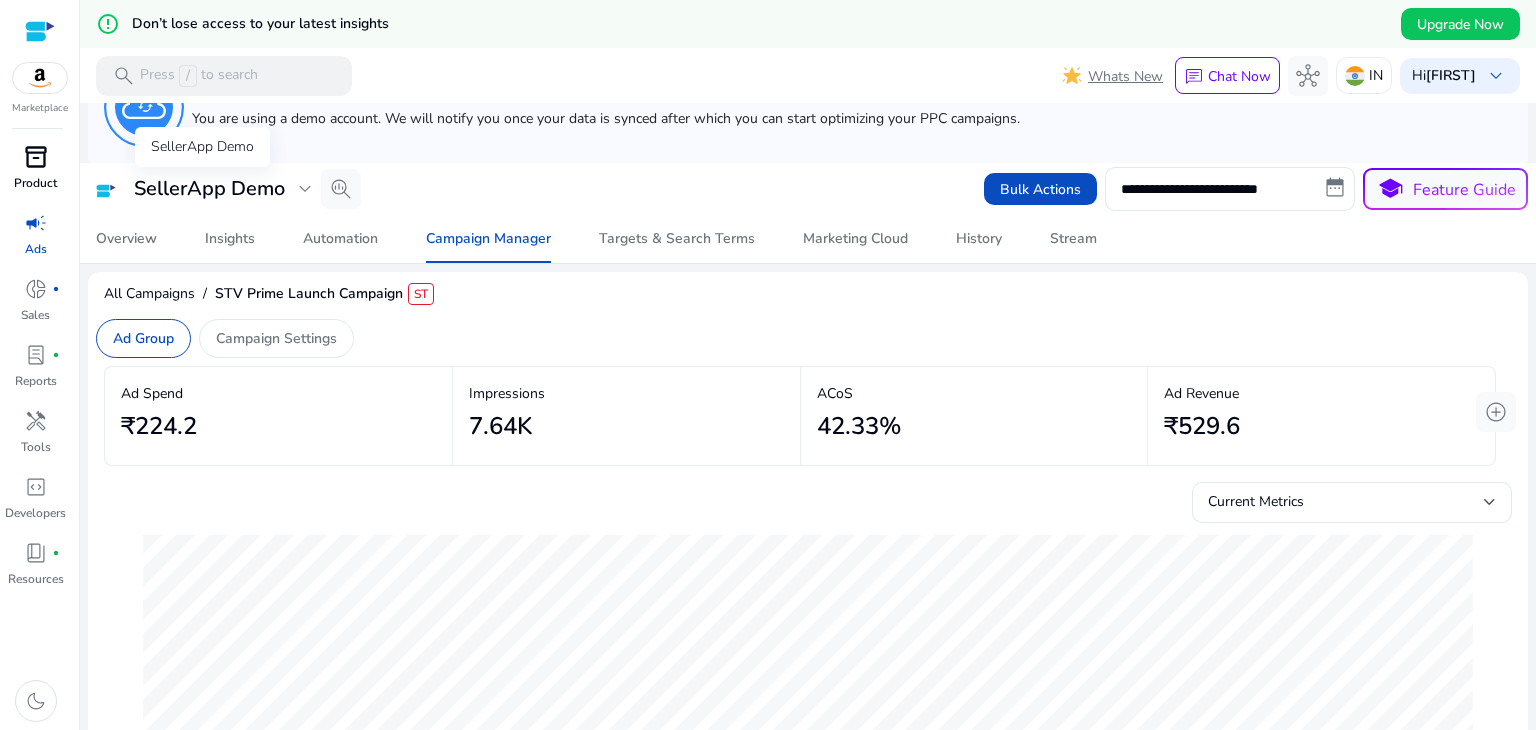 click on "SellerApp Demo" 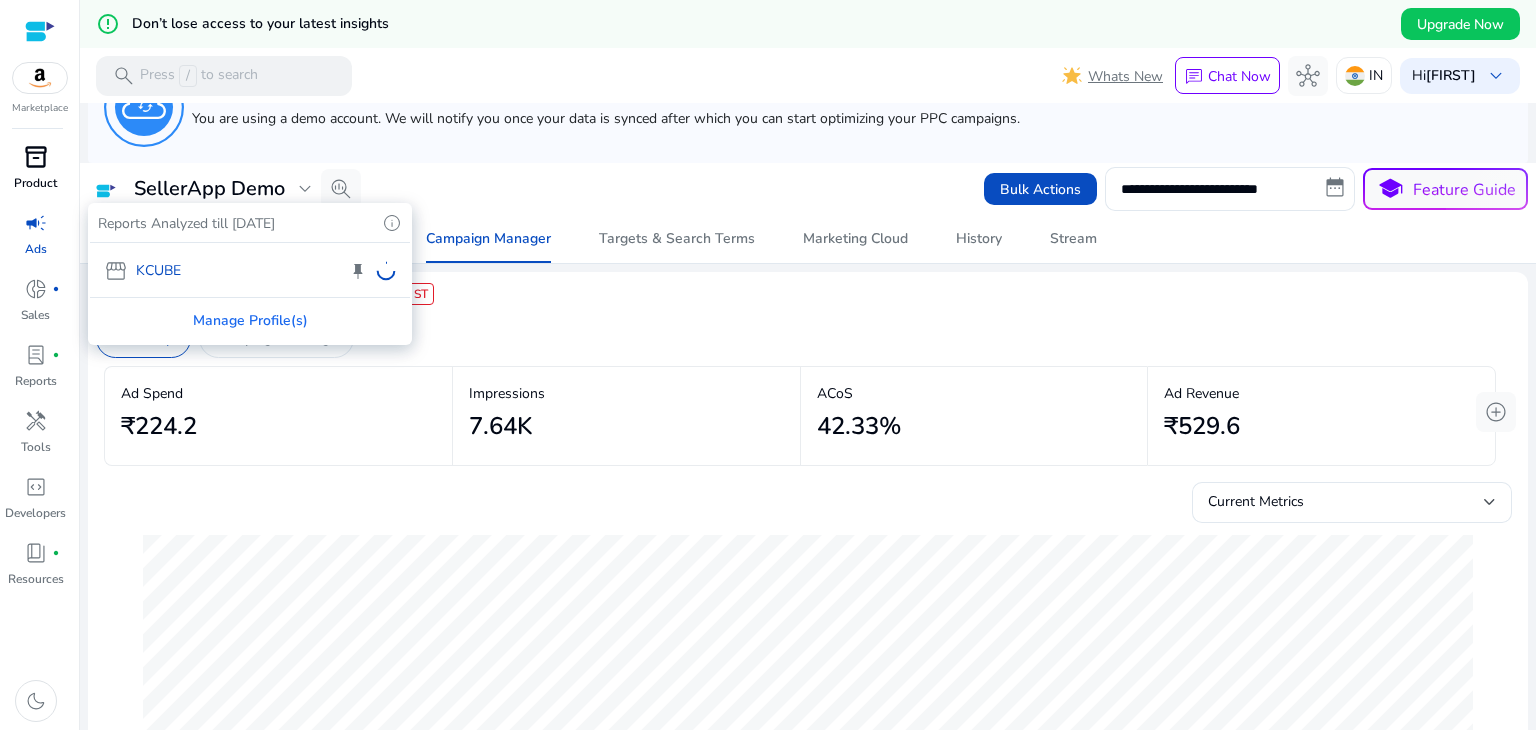click at bounding box center [768, 365] 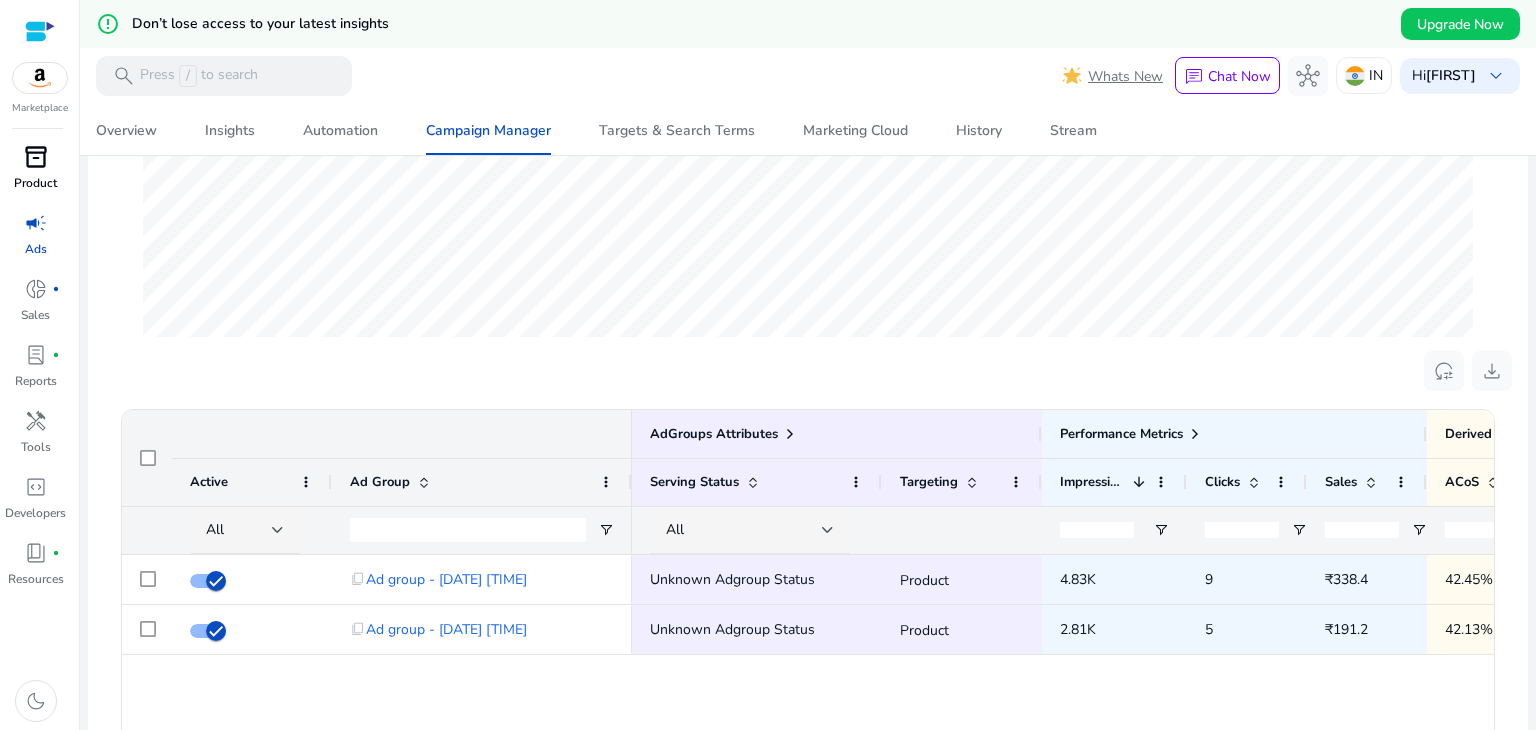 scroll, scrollTop: 0, scrollLeft: 0, axis: both 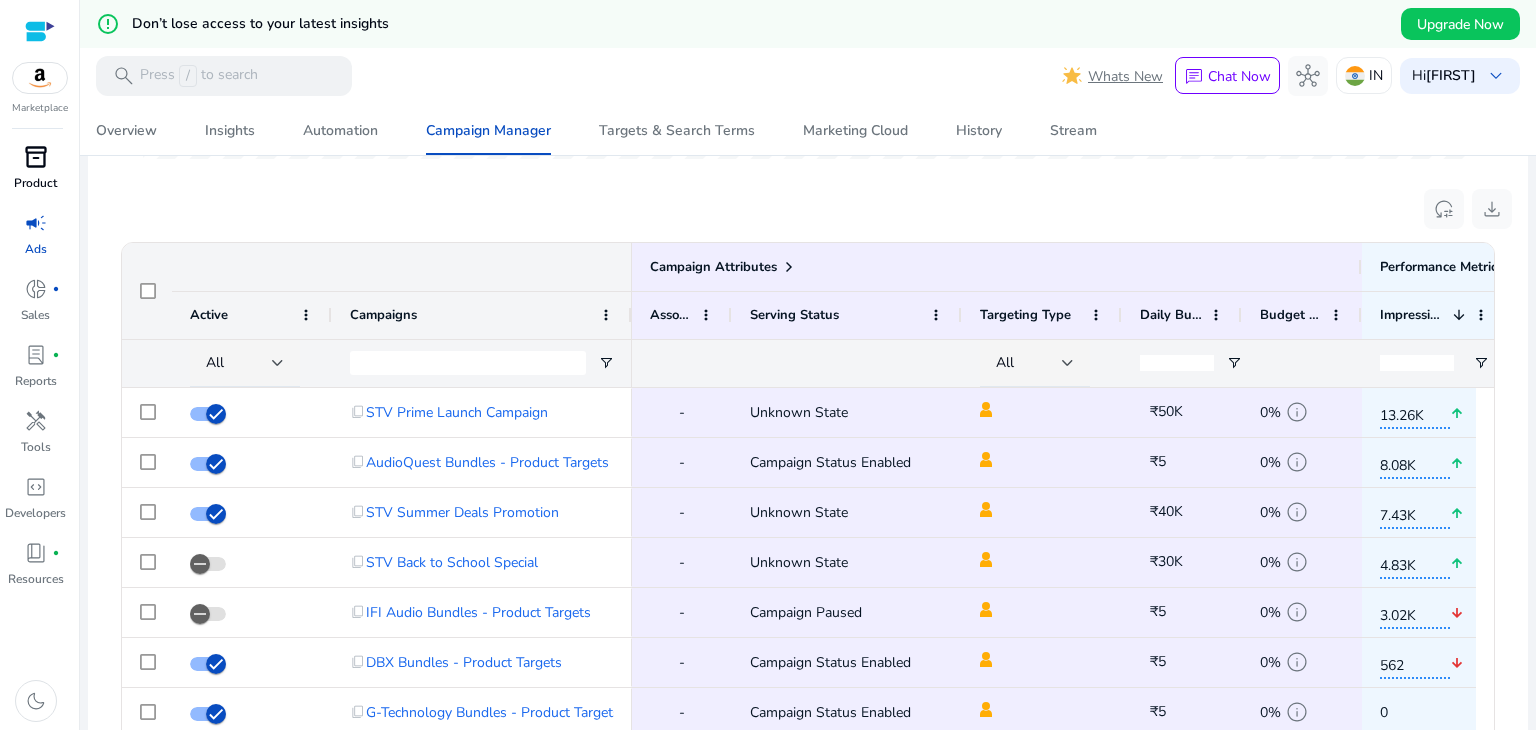 click 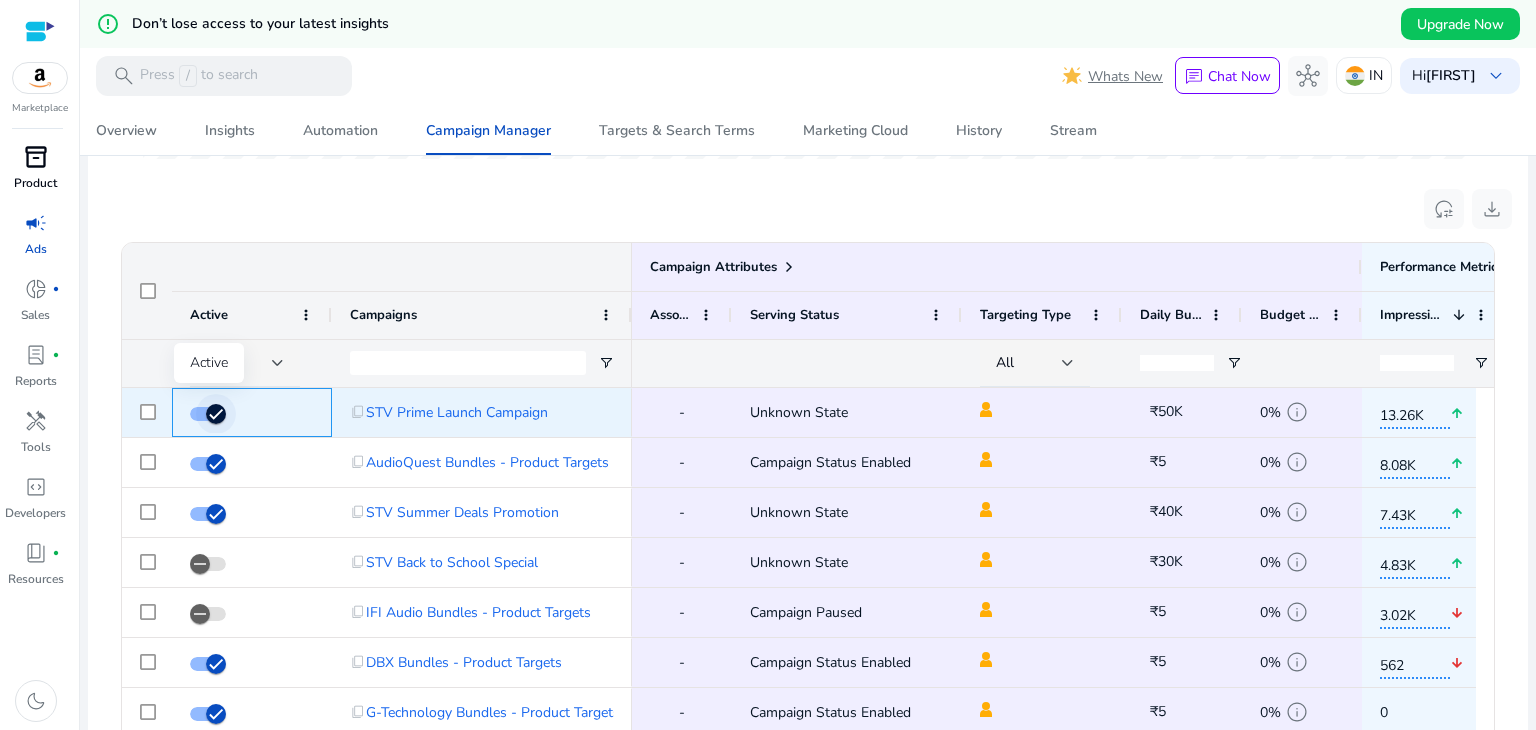 click 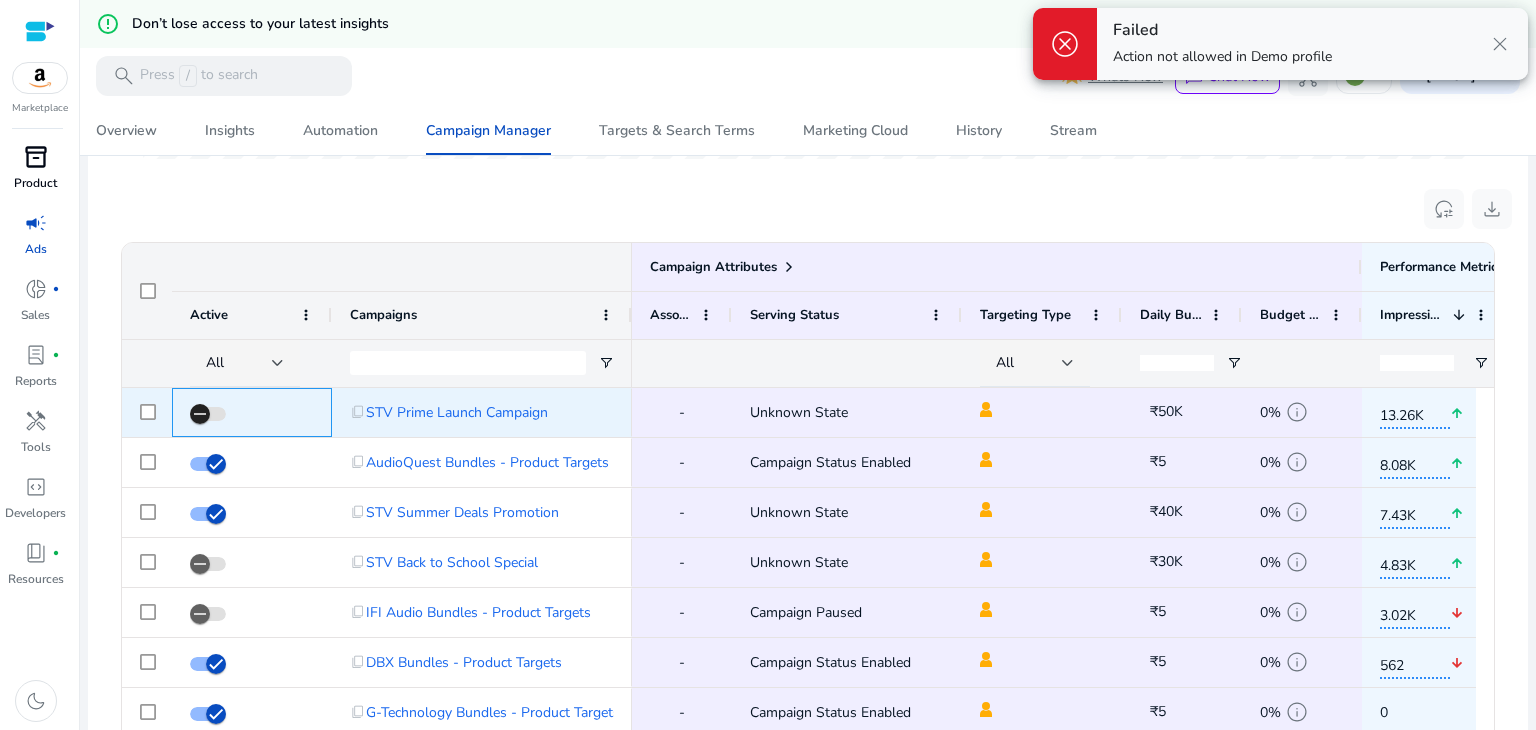 type 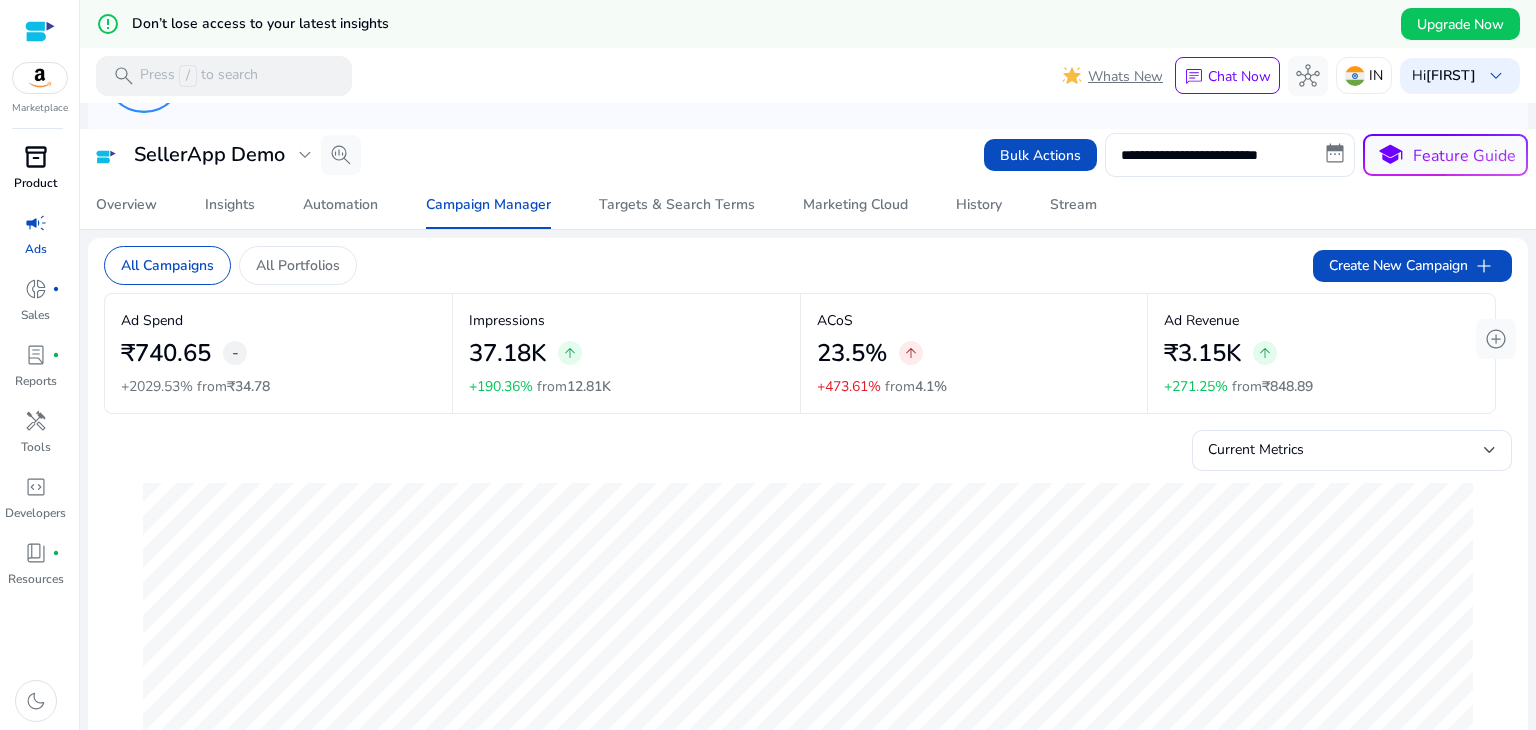 scroll, scrollTop: 54, scrollLeft: 0, axis: vertical 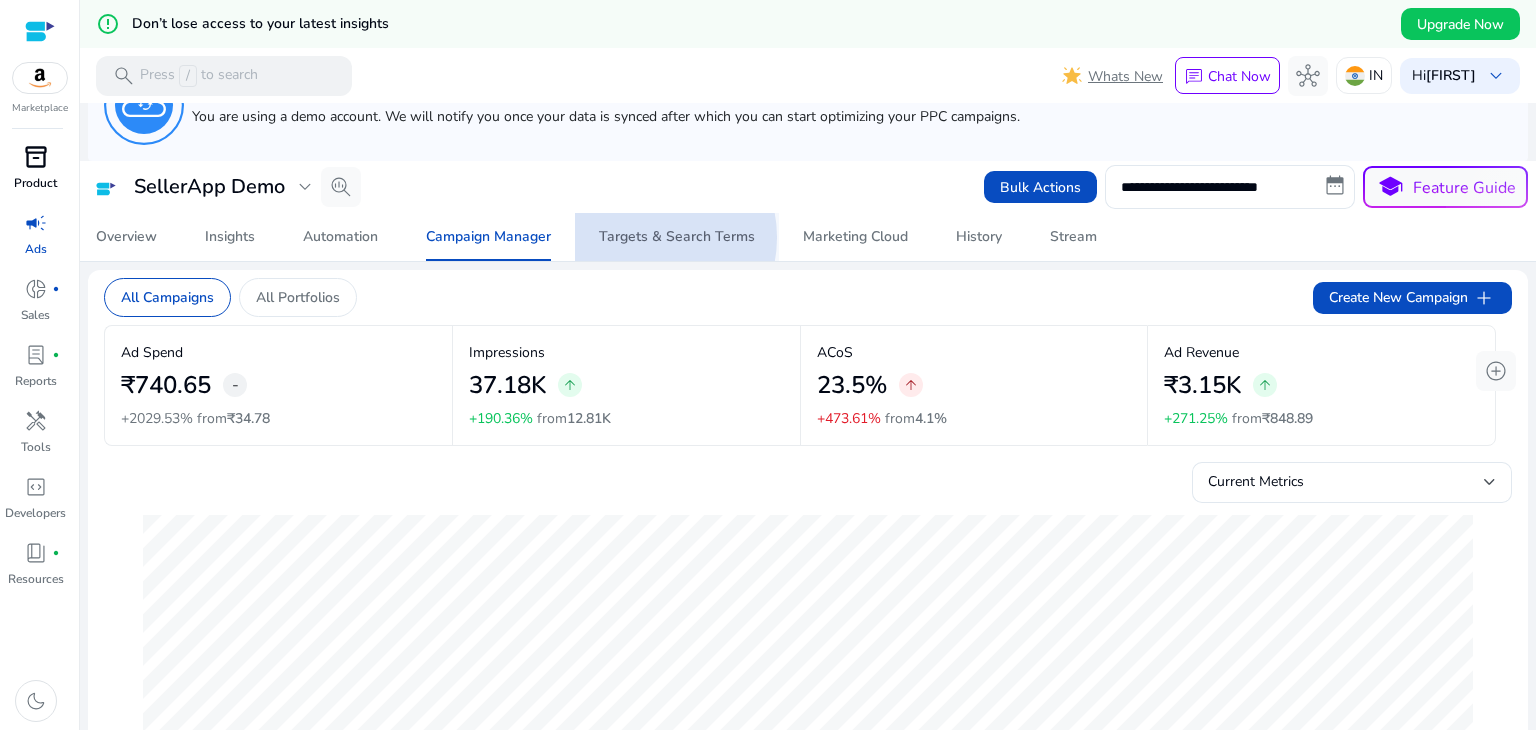 click on "Targets & Search Terms" at bounding box center [677, 237] 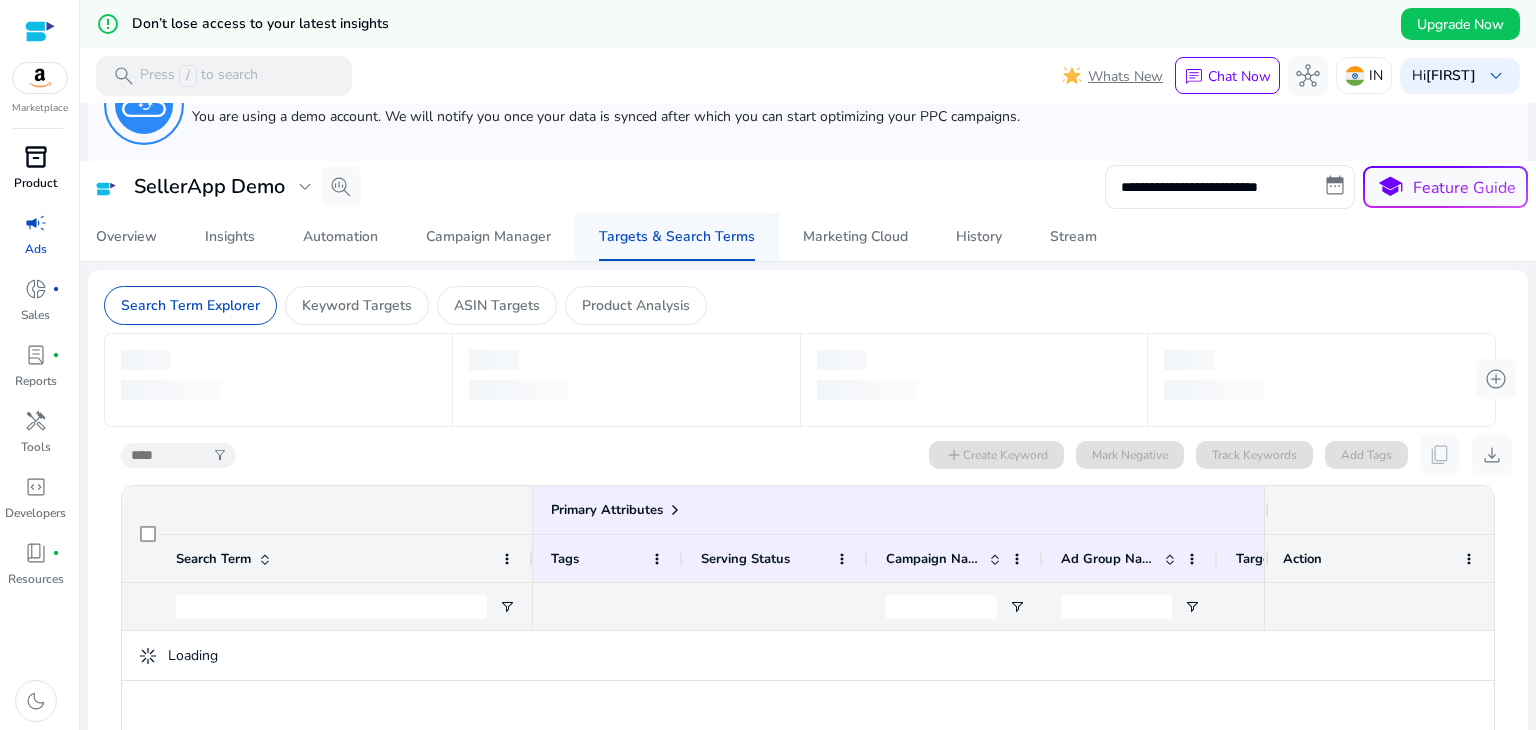 scroll, scrollTop: 0, scrollLeft: 0, axis: both 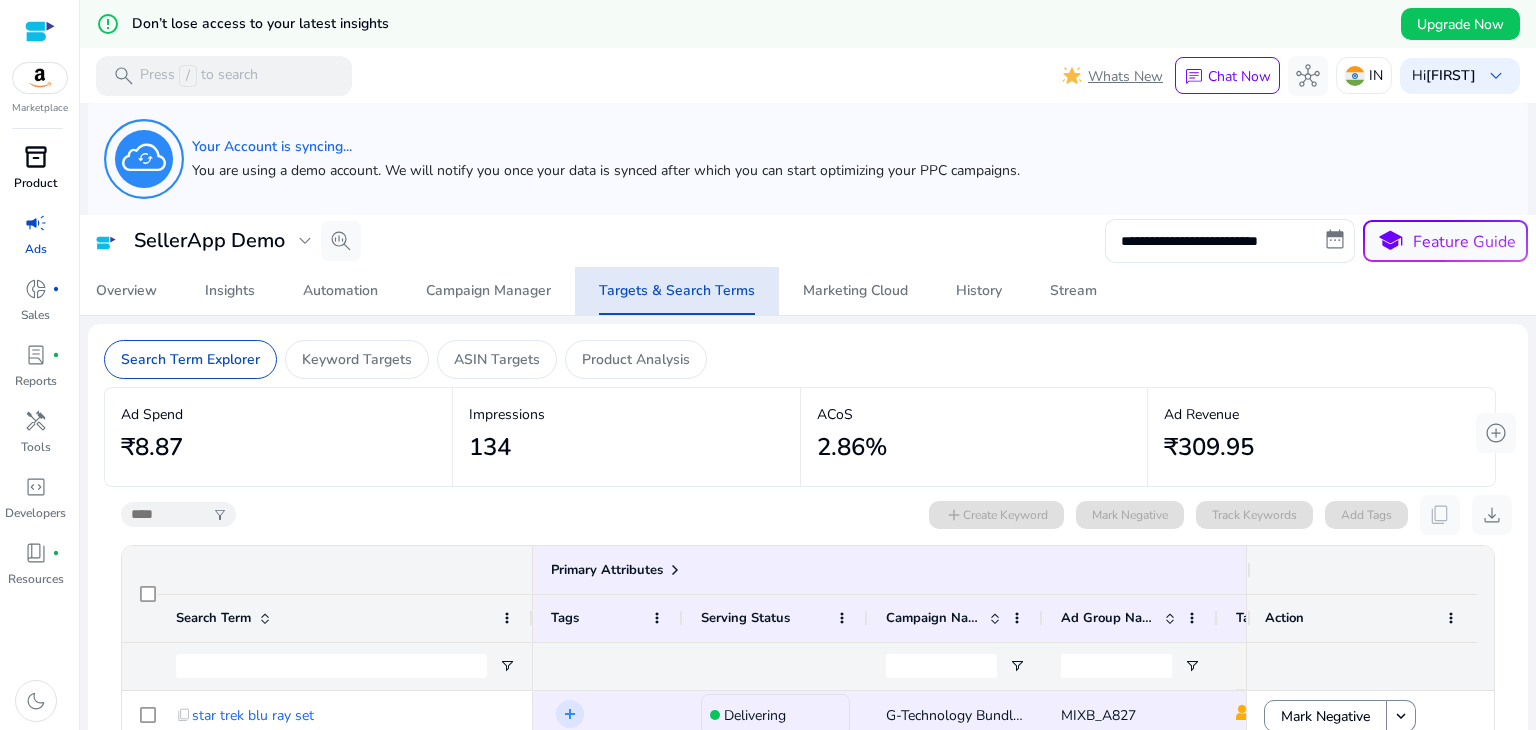 click on "Targets & Search Terms" at bounding box center [677, 291] 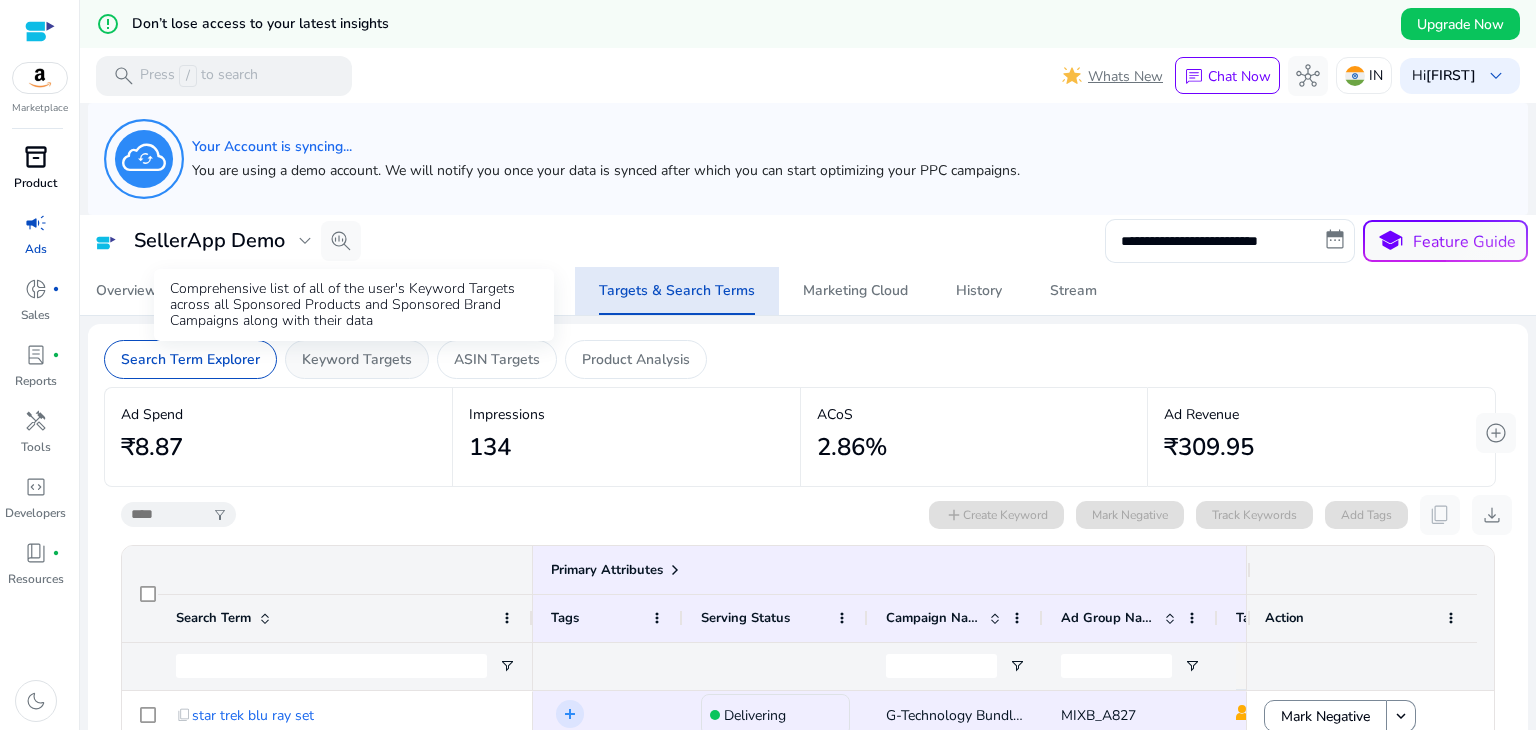 click on "Keyword Targets" 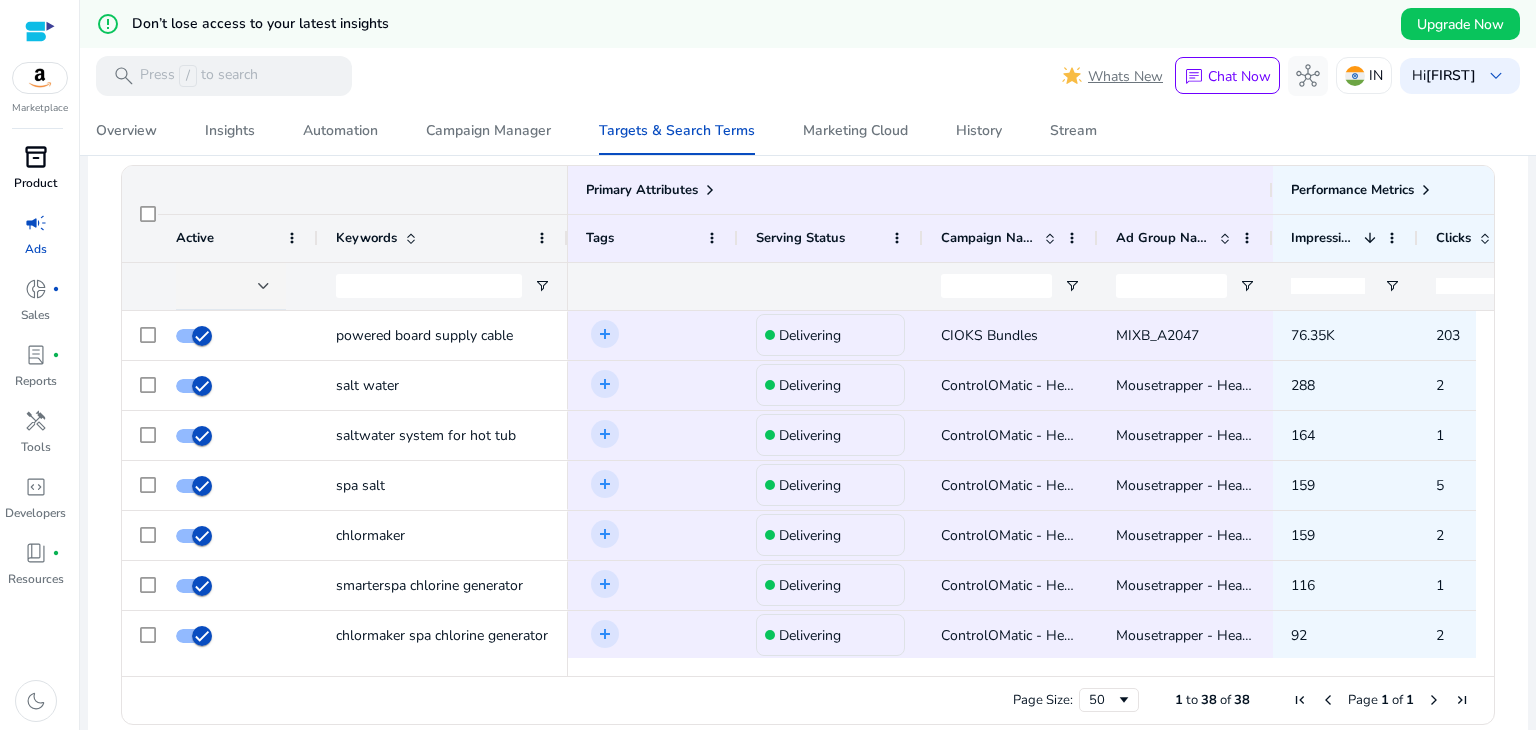 scroll, scrollTop: 380, scrollLeft: 0, axis: vertical 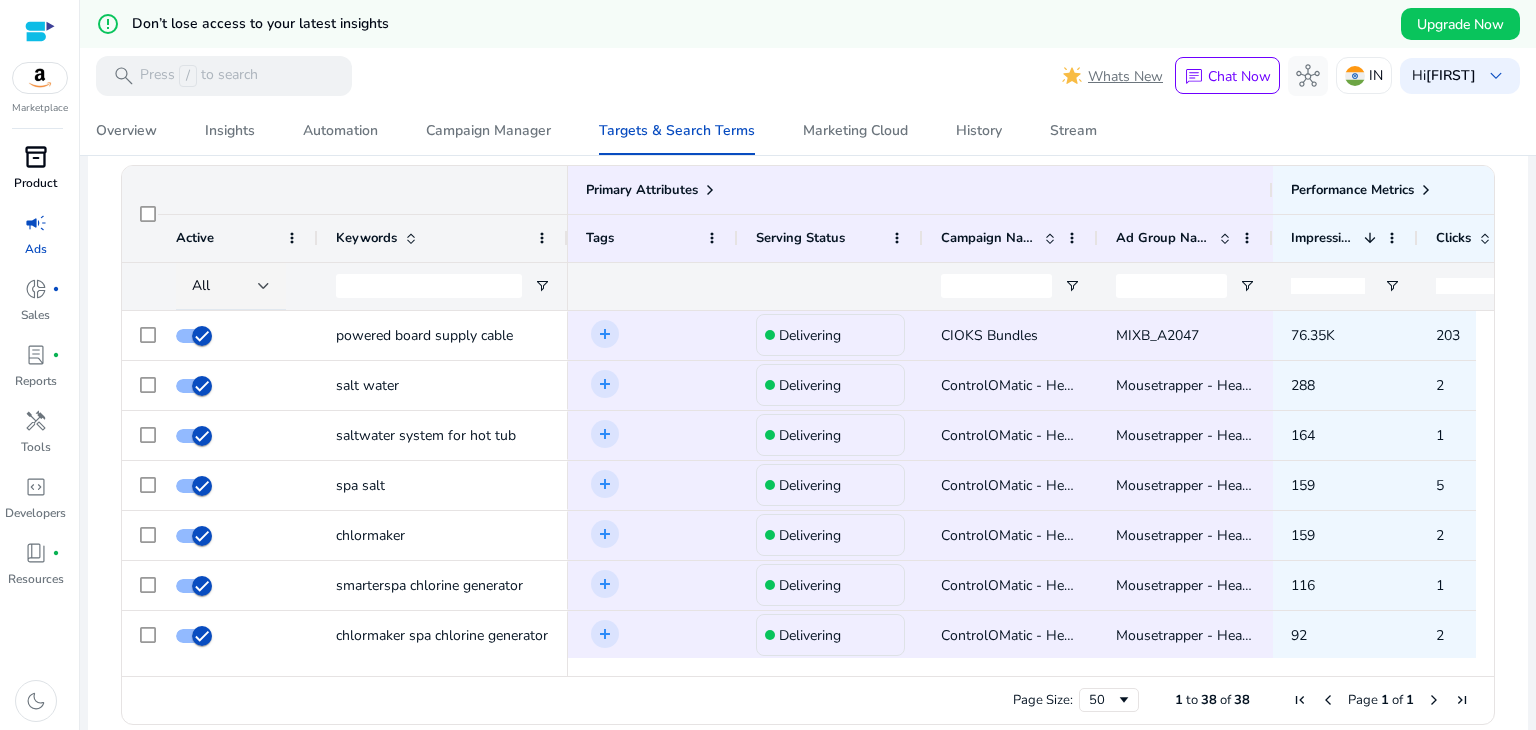drag, startPoint x: 1080, startPoint y: 663, endPoint x: 1251, endPoint y: 671, distance: 171.18703 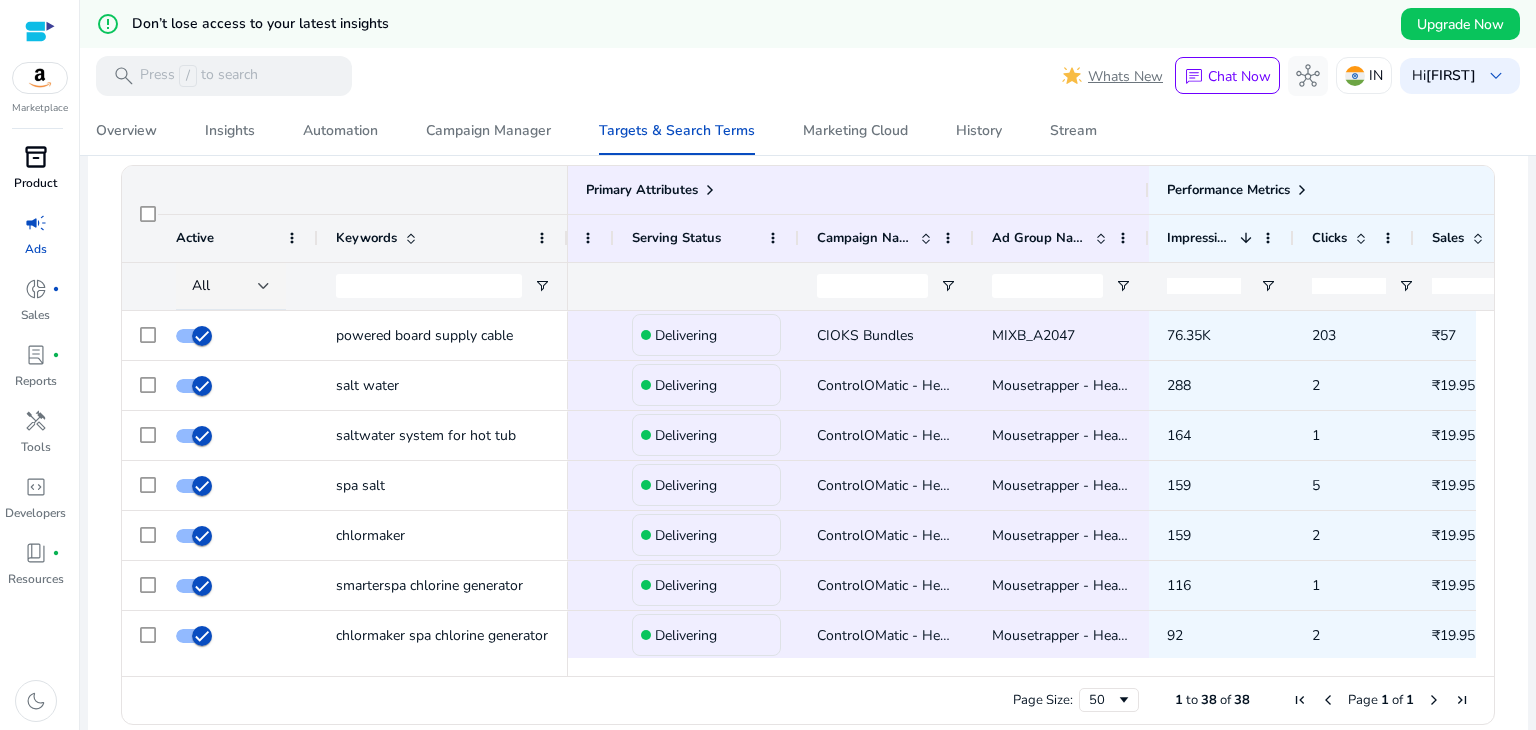 scroll, scrollTop: 0, scrollLeft: 169, axis: horizontal 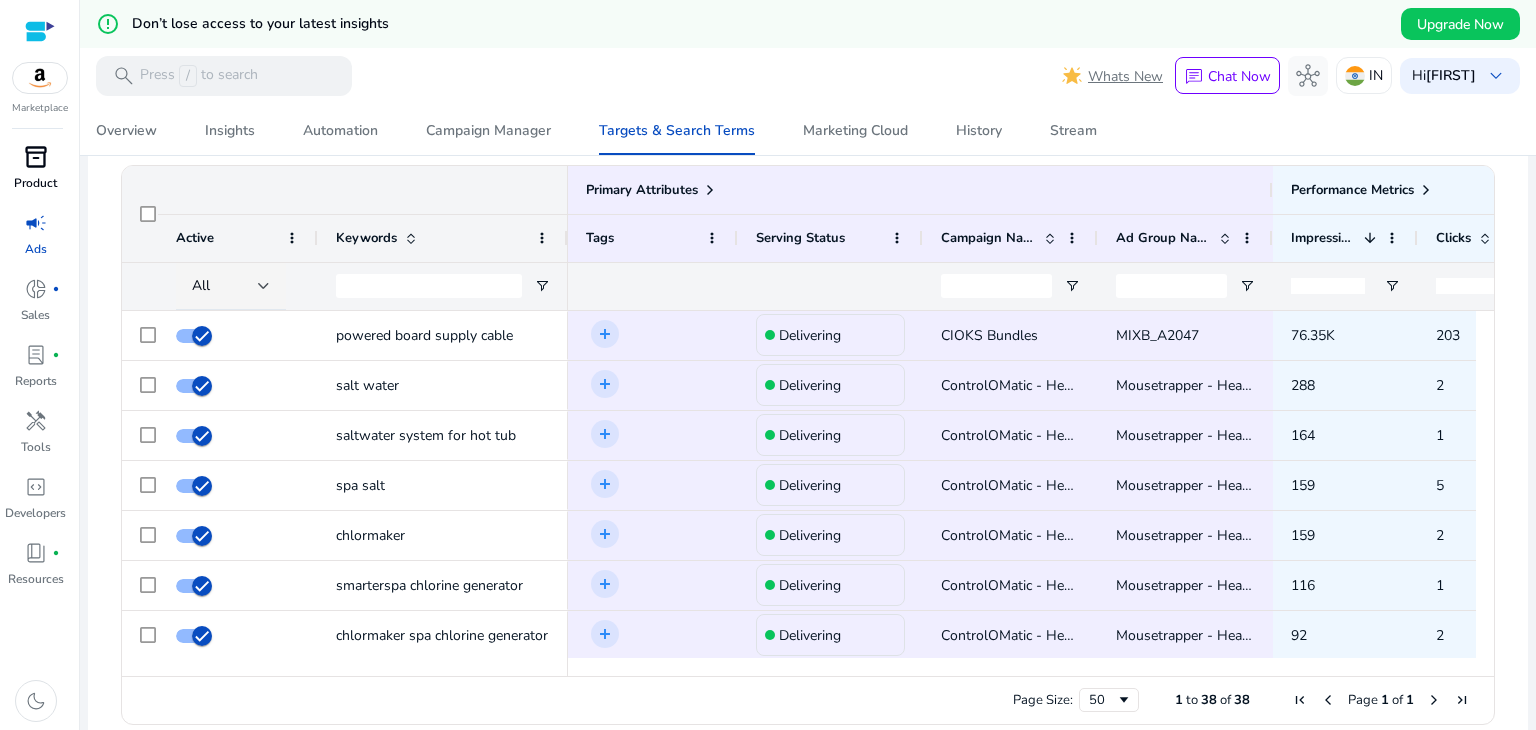 click on "Active" 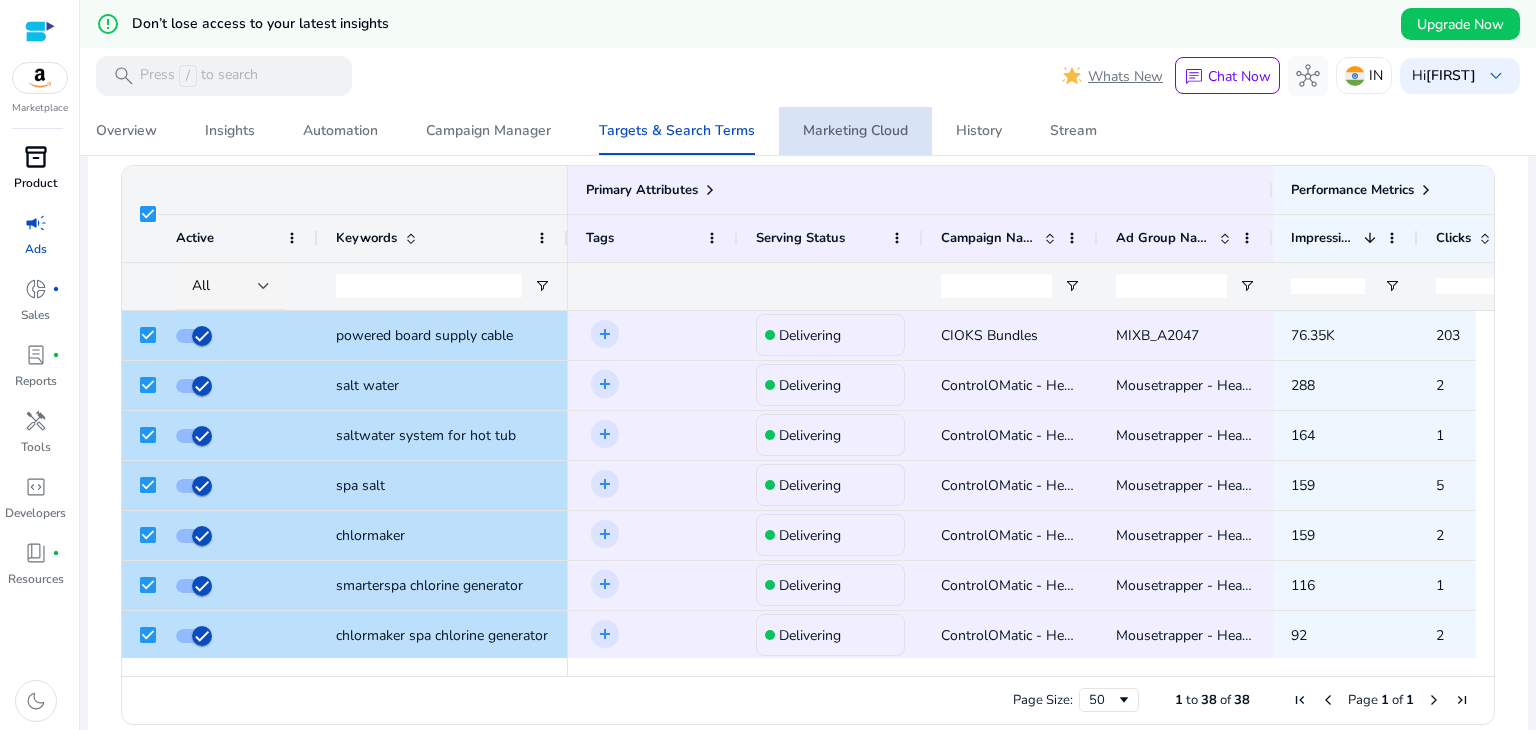 click on "Marketing Cloud" at bounding box center [855, 131] 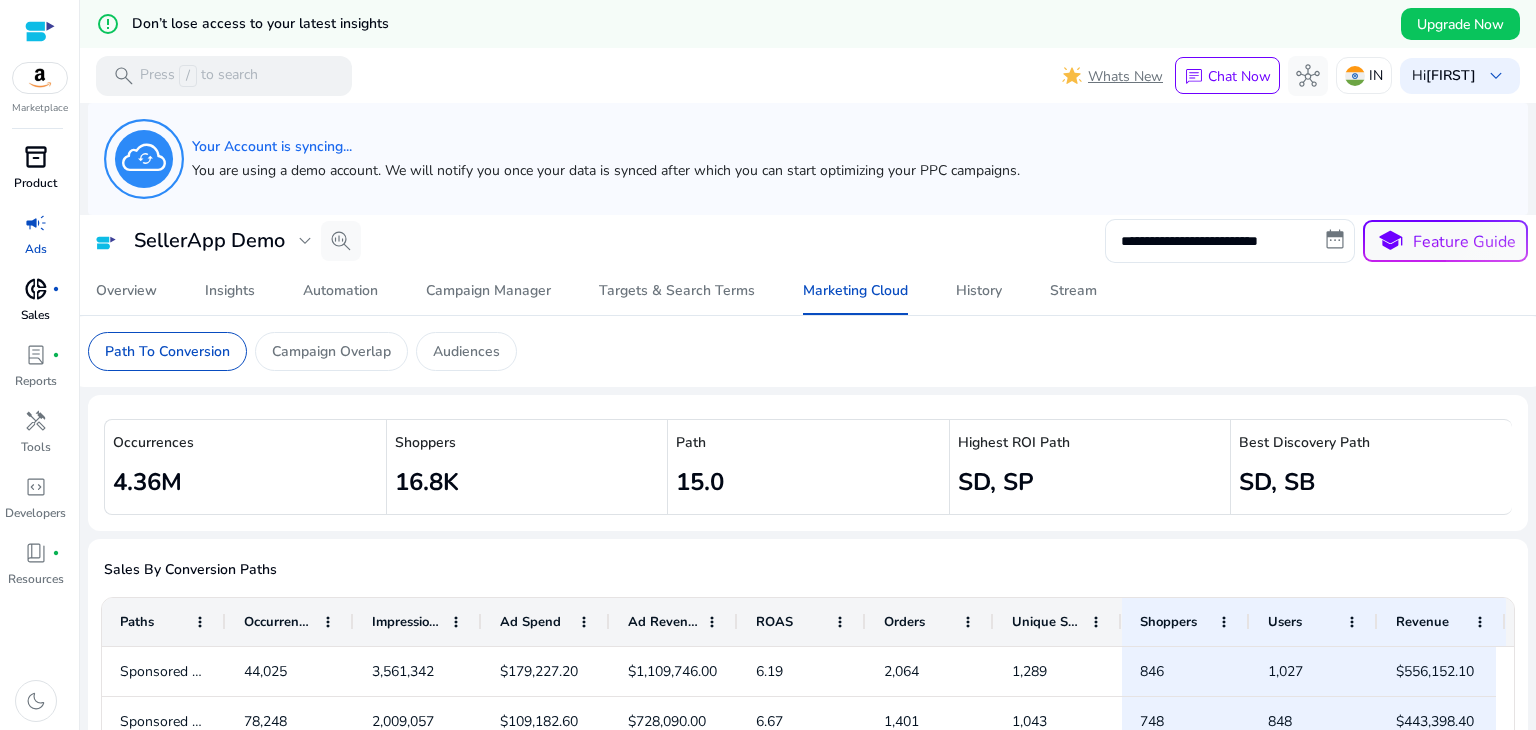 click on "donut_small" at bounding box center [36, 289] 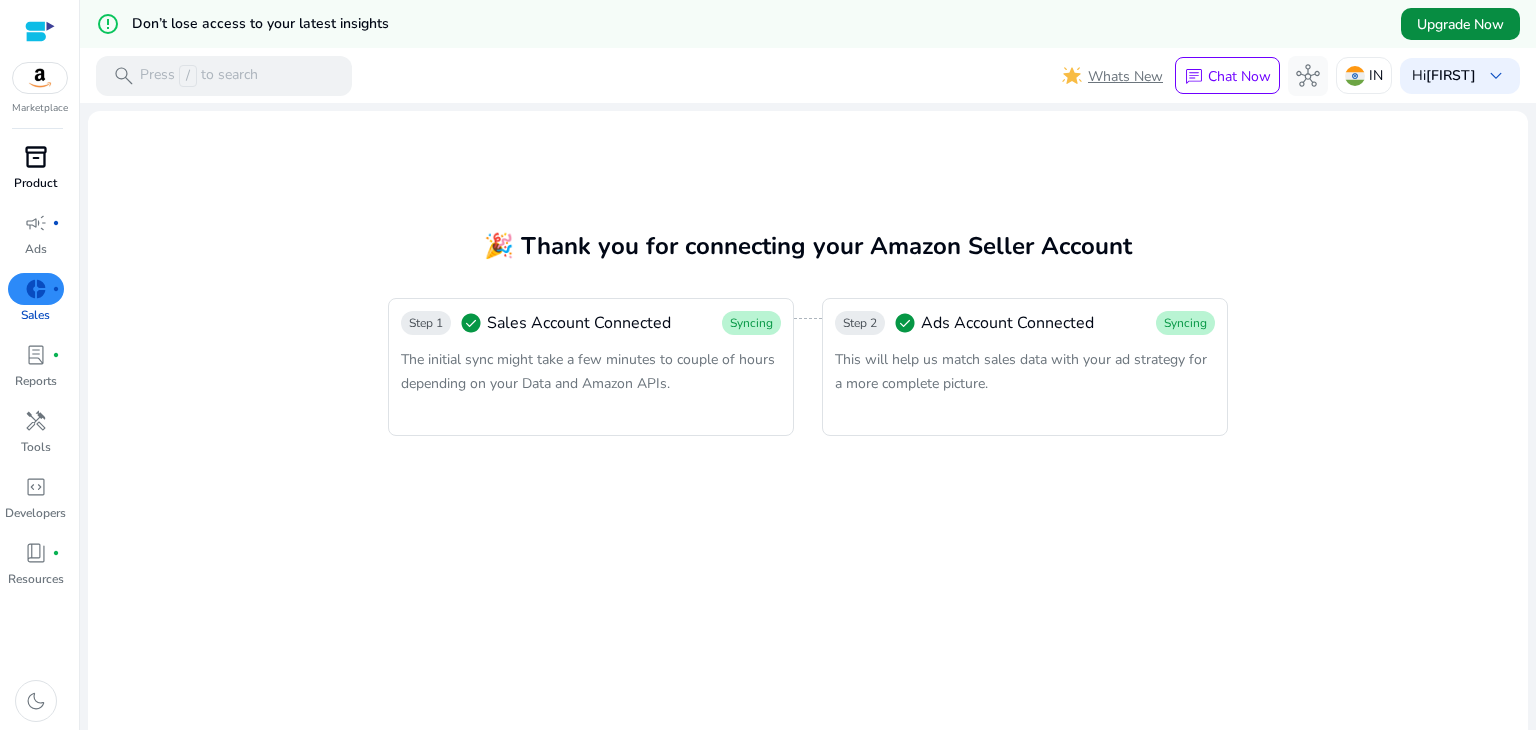 click on "Upgrade Now" at bounding box center (1460, 24) 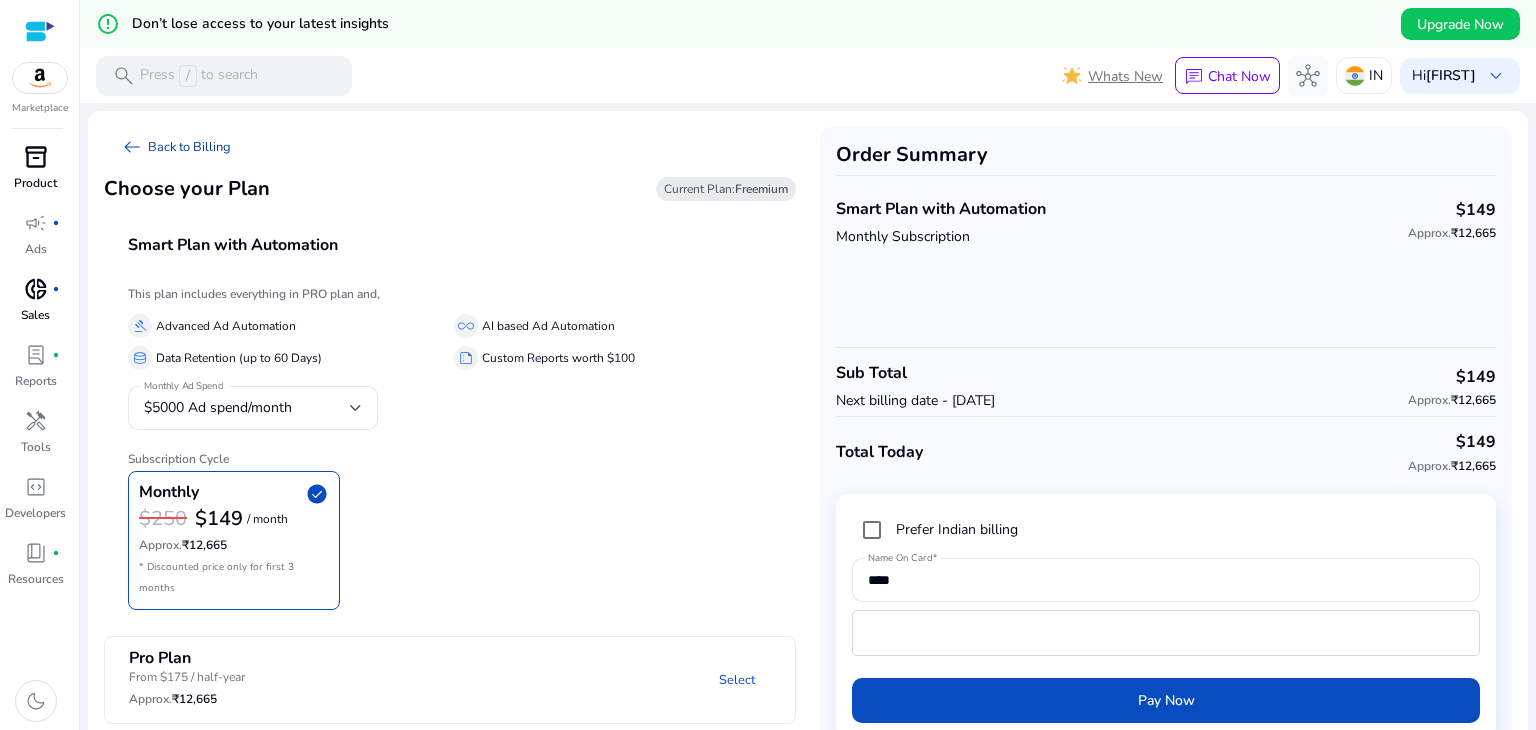 click on "arrow_left_alt" 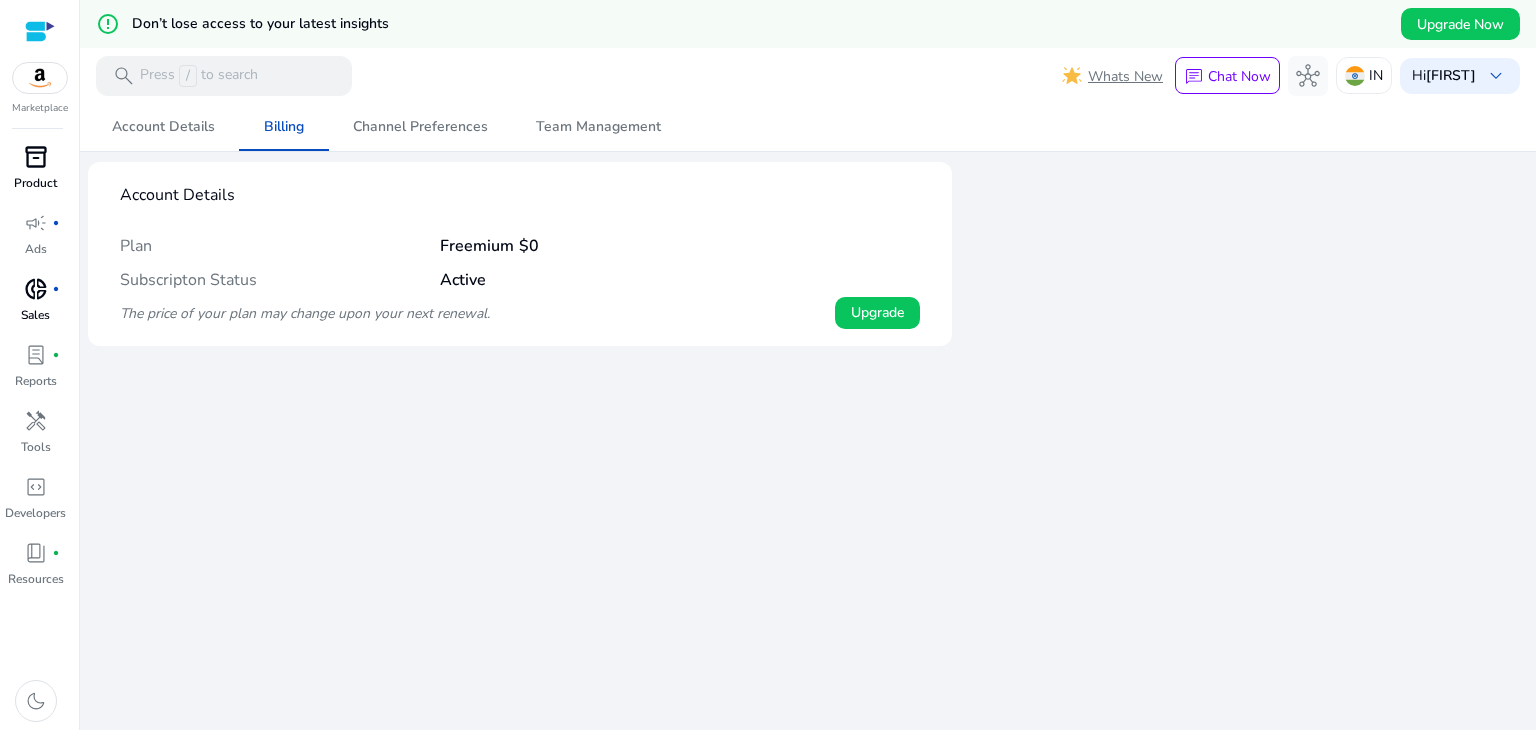 click at bounding box center (40, 78) 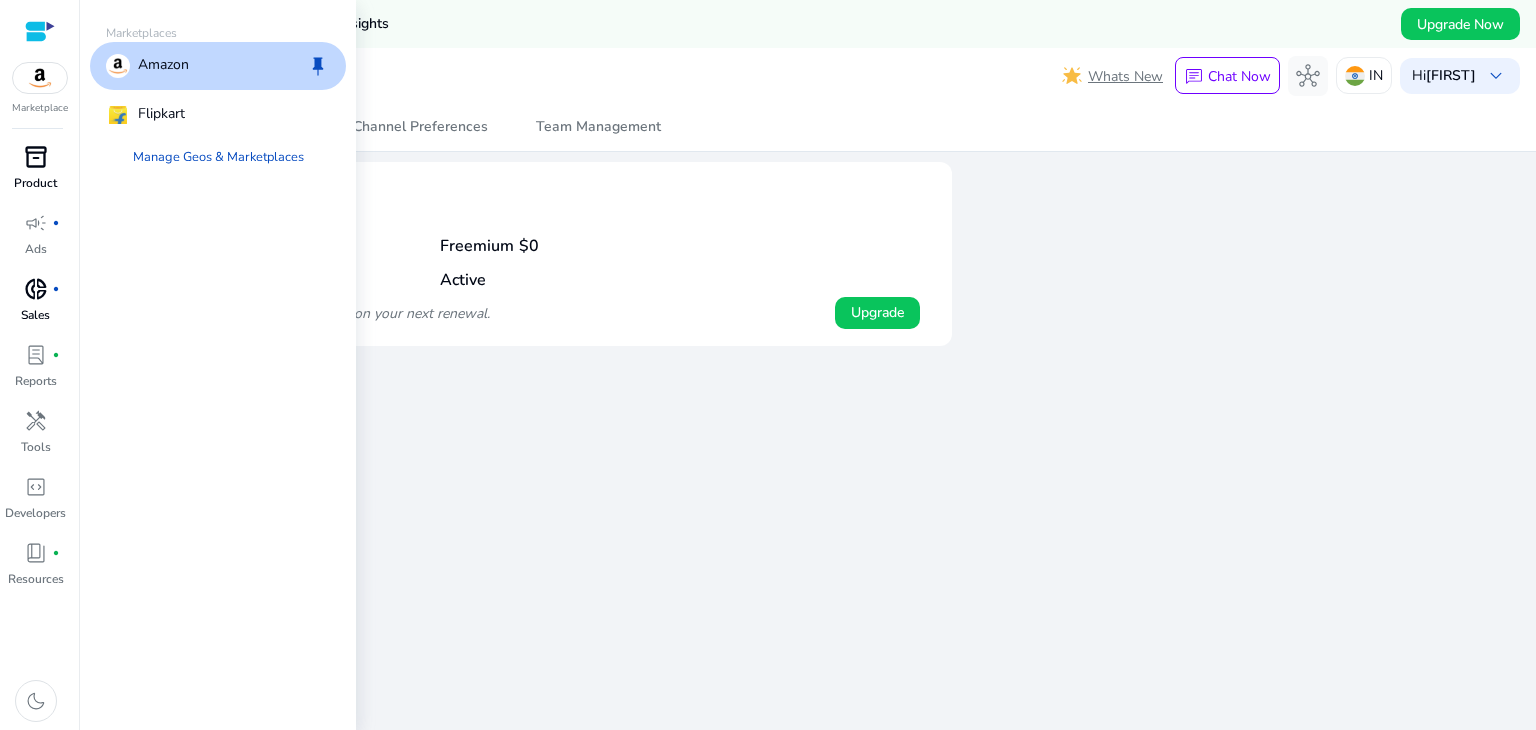 click on "Amazon   keep" at bounding box center (218, 66) 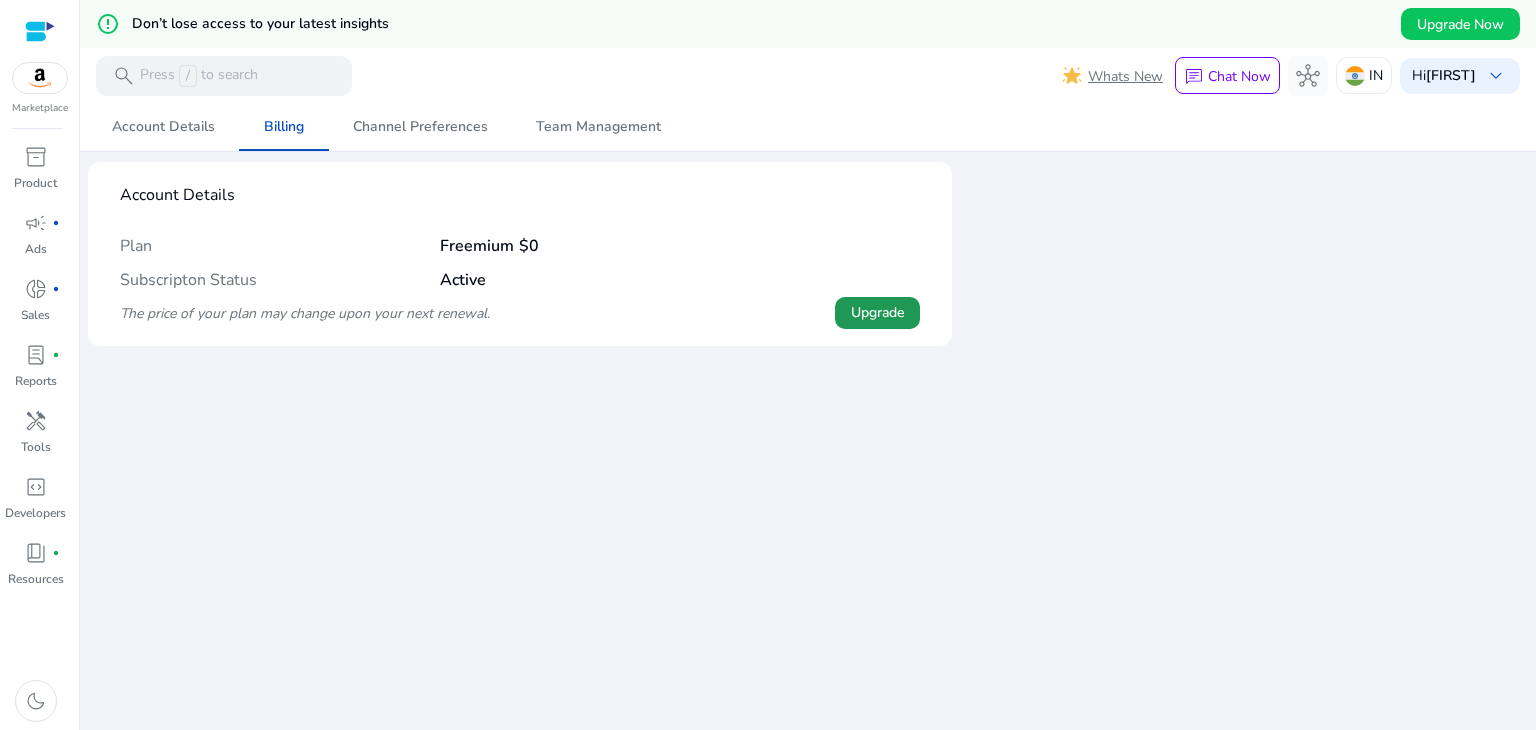 click on "Upgrade" 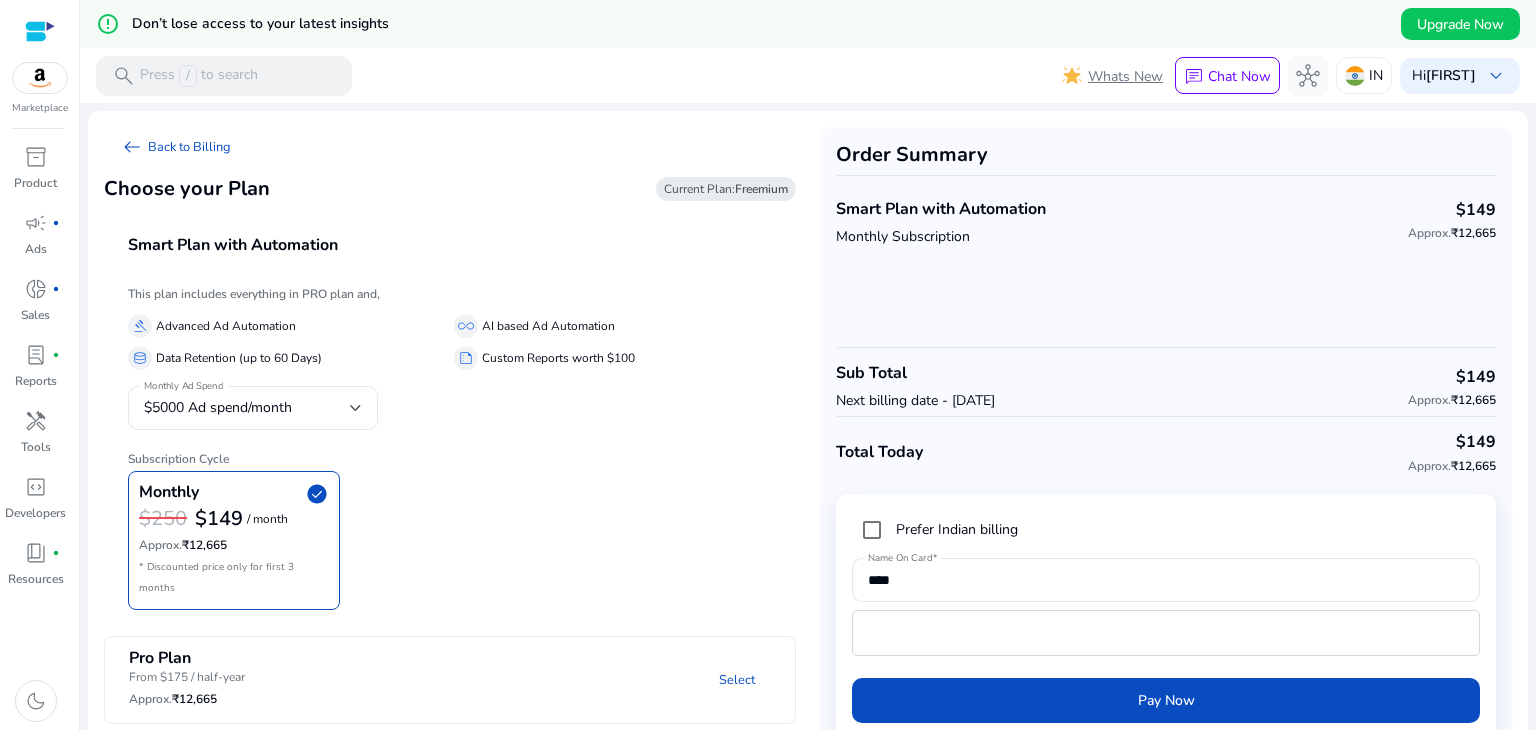 click at bounding box center (40, 78) 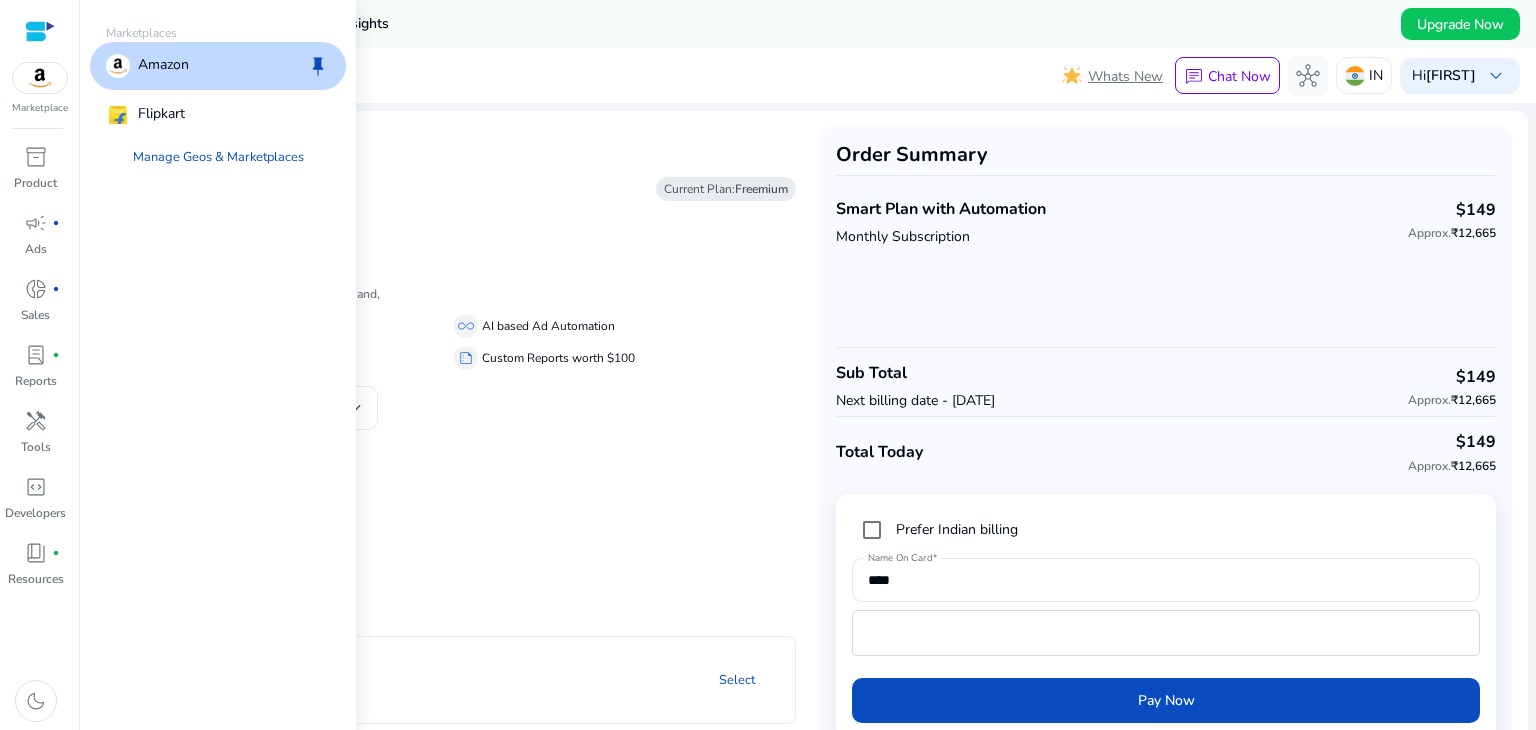 click on "Amazon   keep" at bounding box center (218, 66) 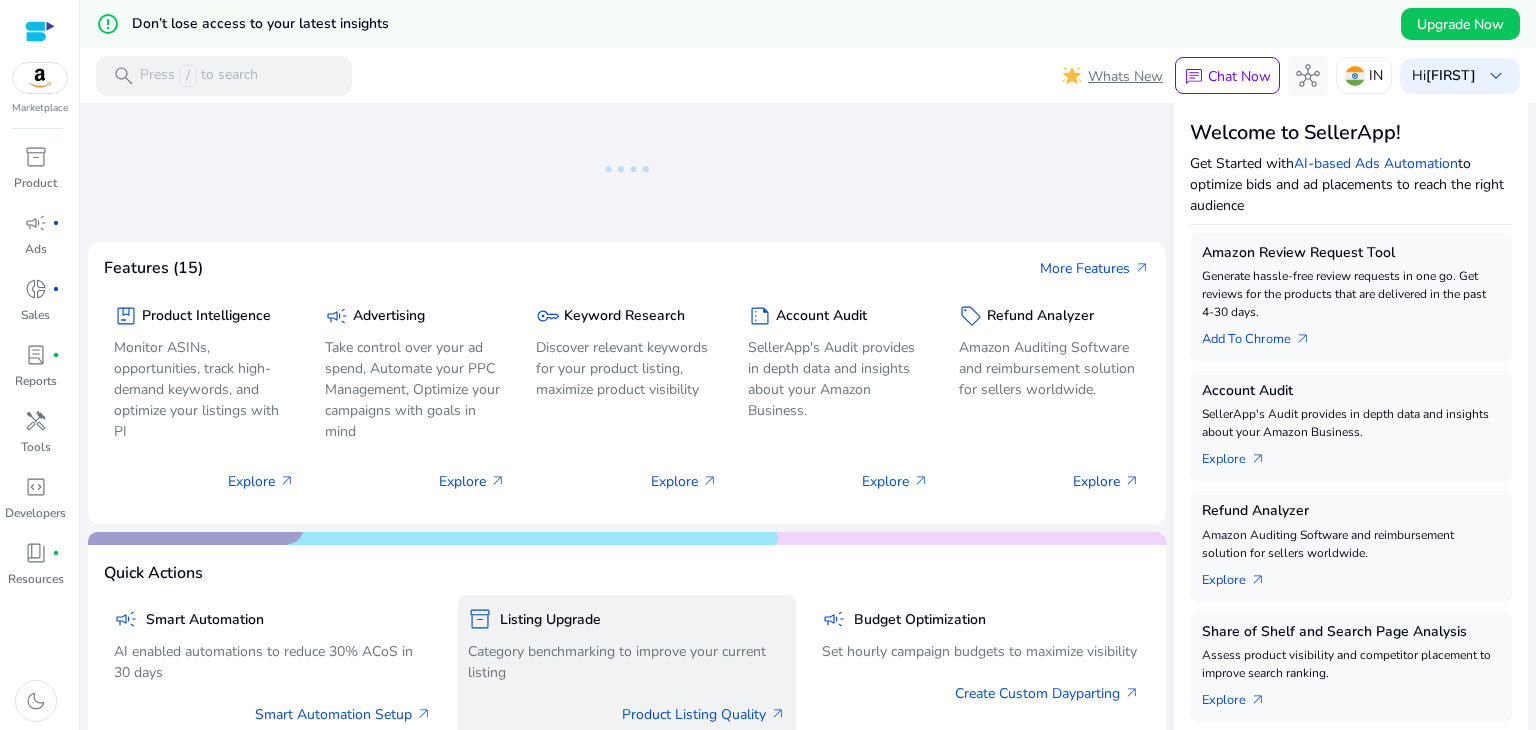 click on "Listing Upgrade" 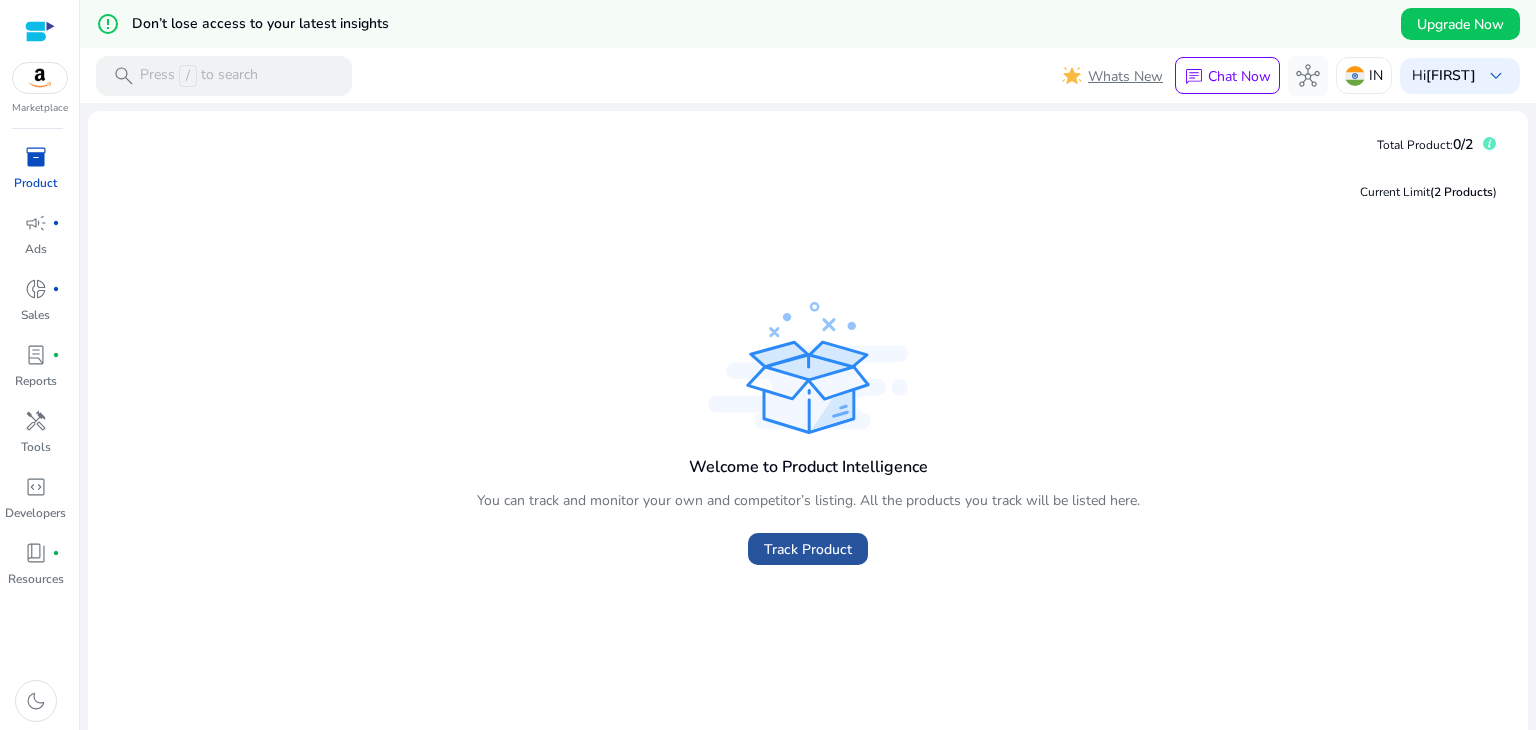 click on "Track Product" 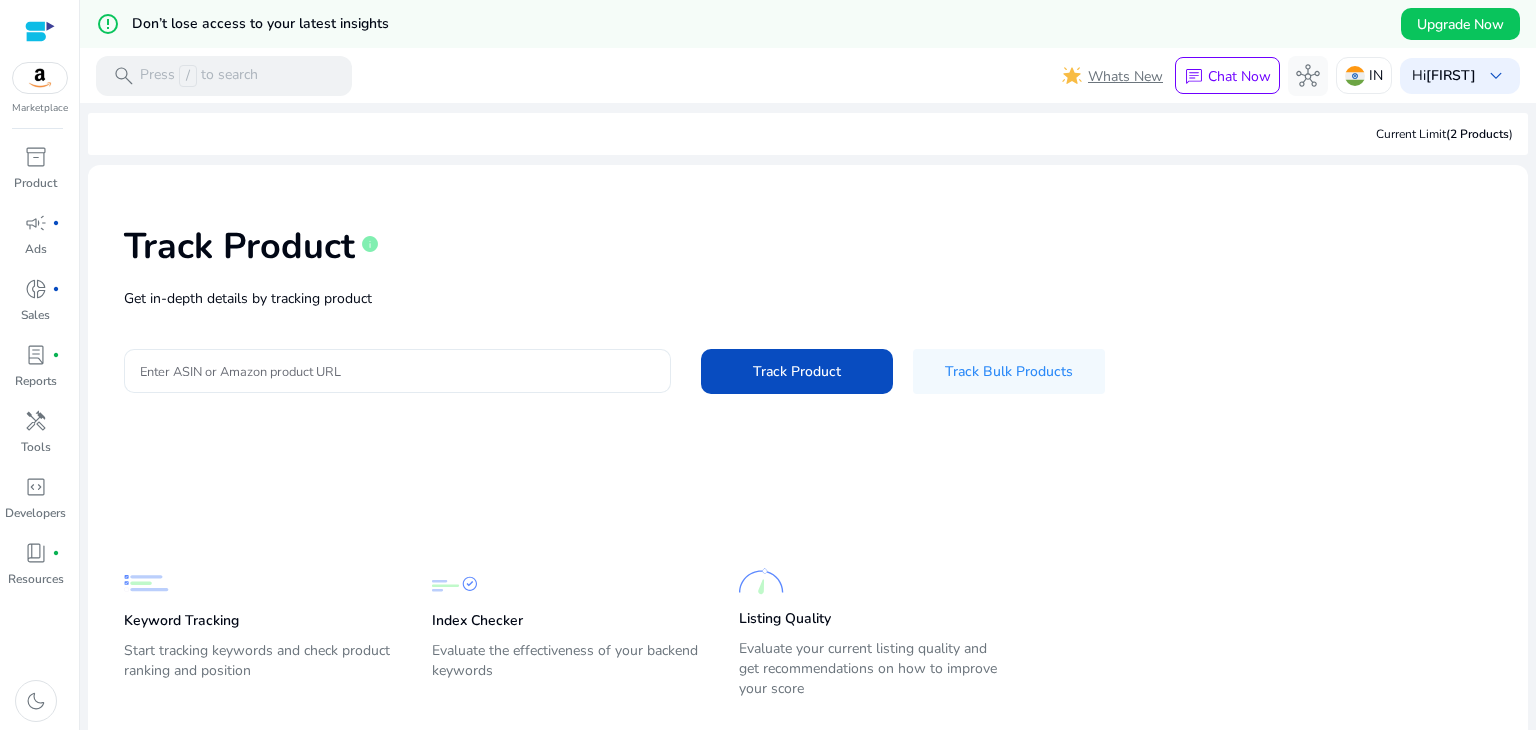 click on "Enter ASIN or Amazon product URL" at bounding box center (397, 371) 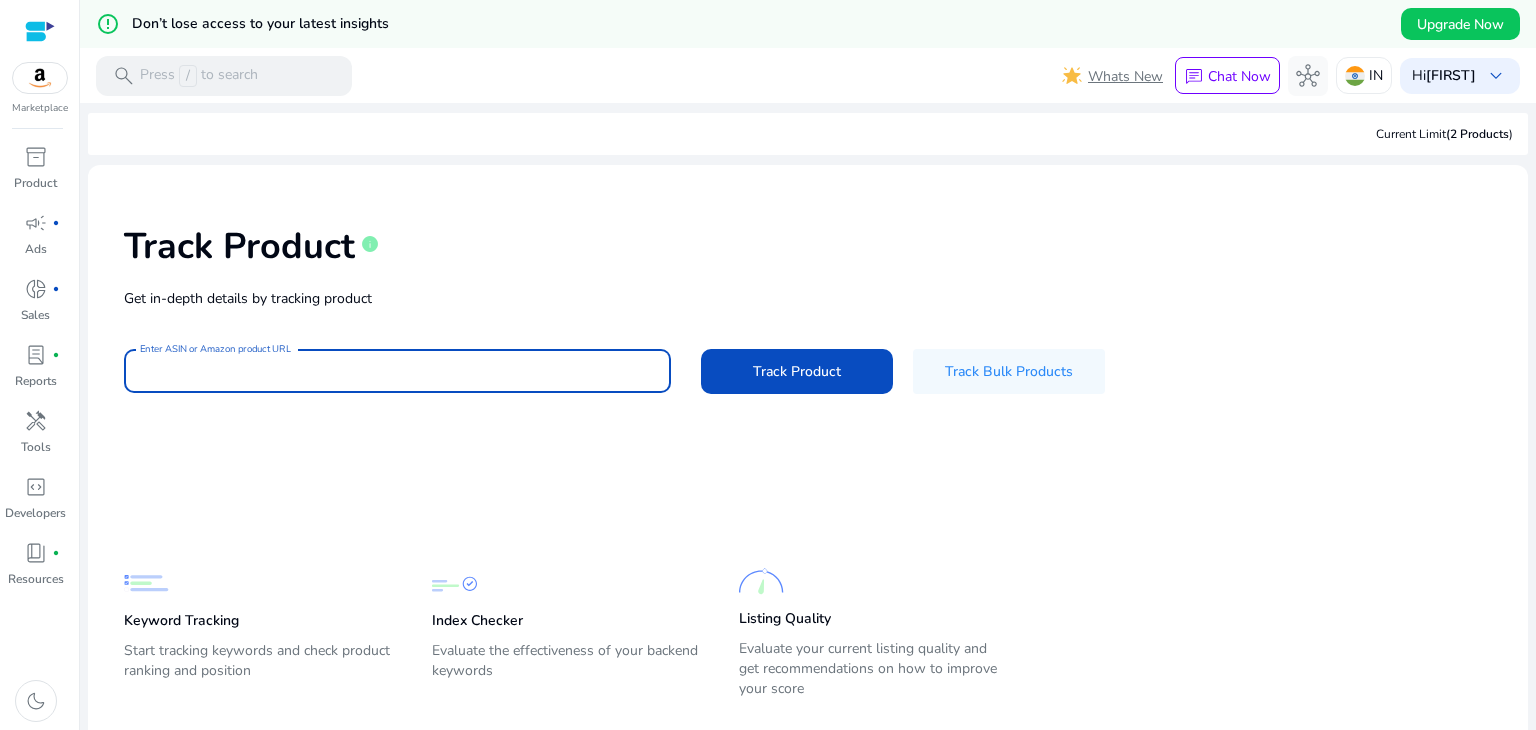 paste on "**********" 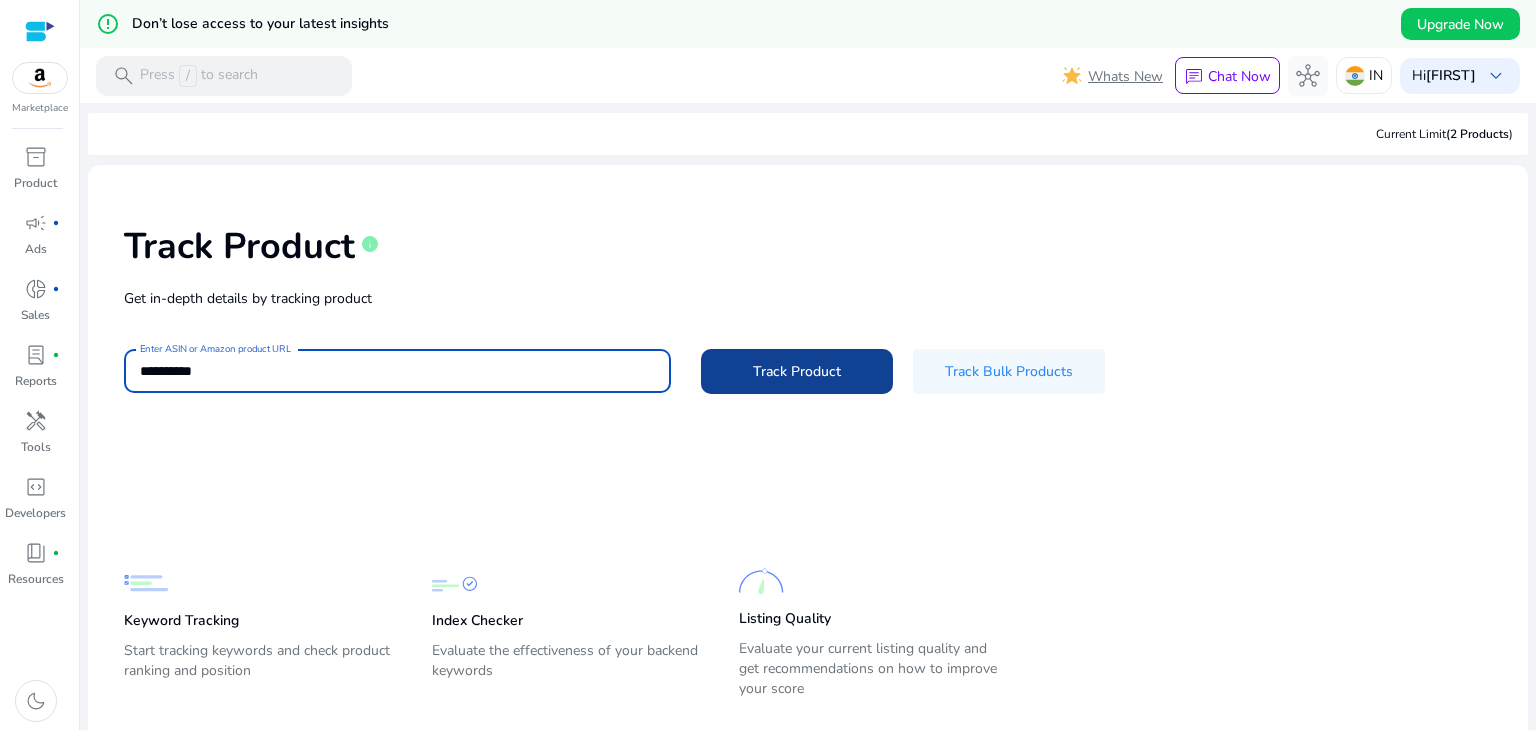 type on "**********" 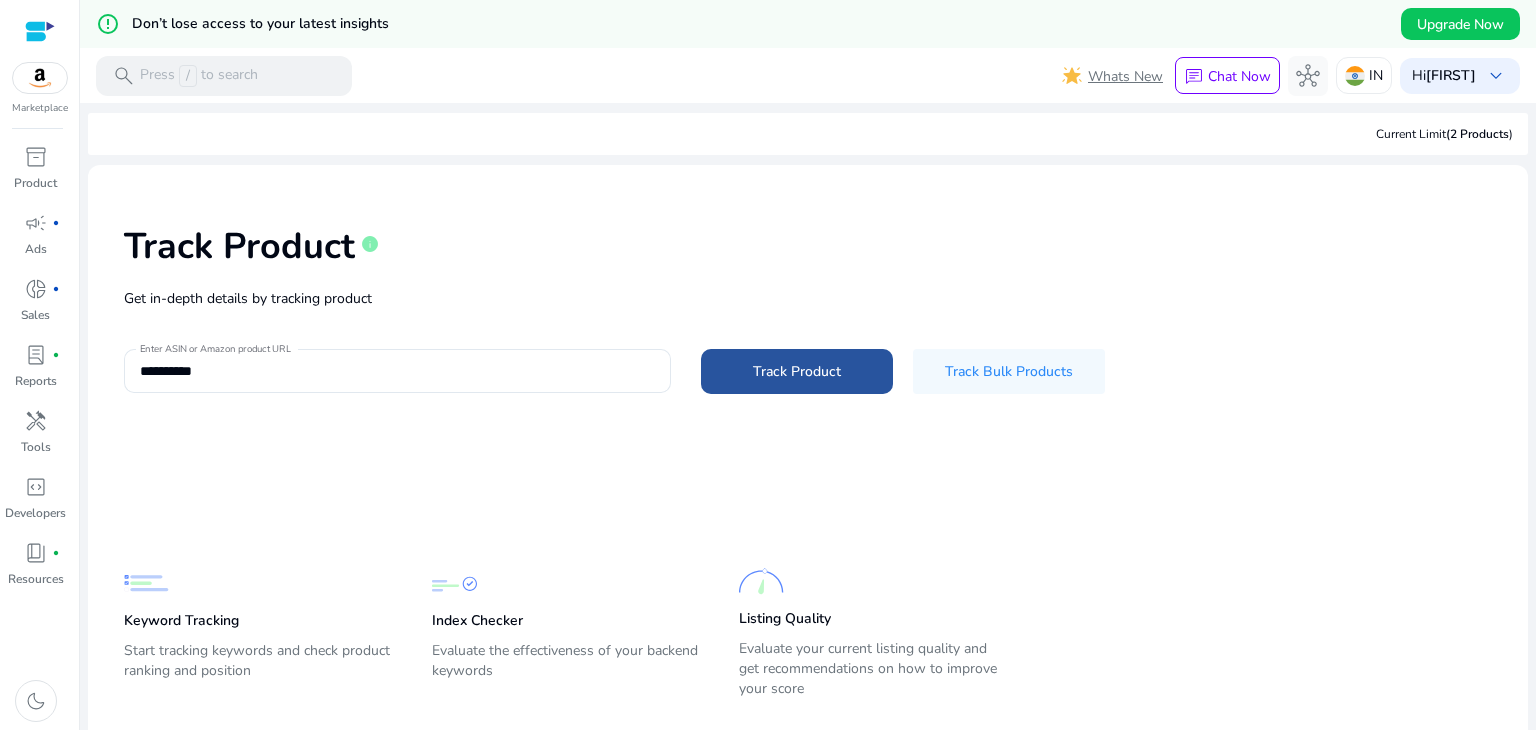 click 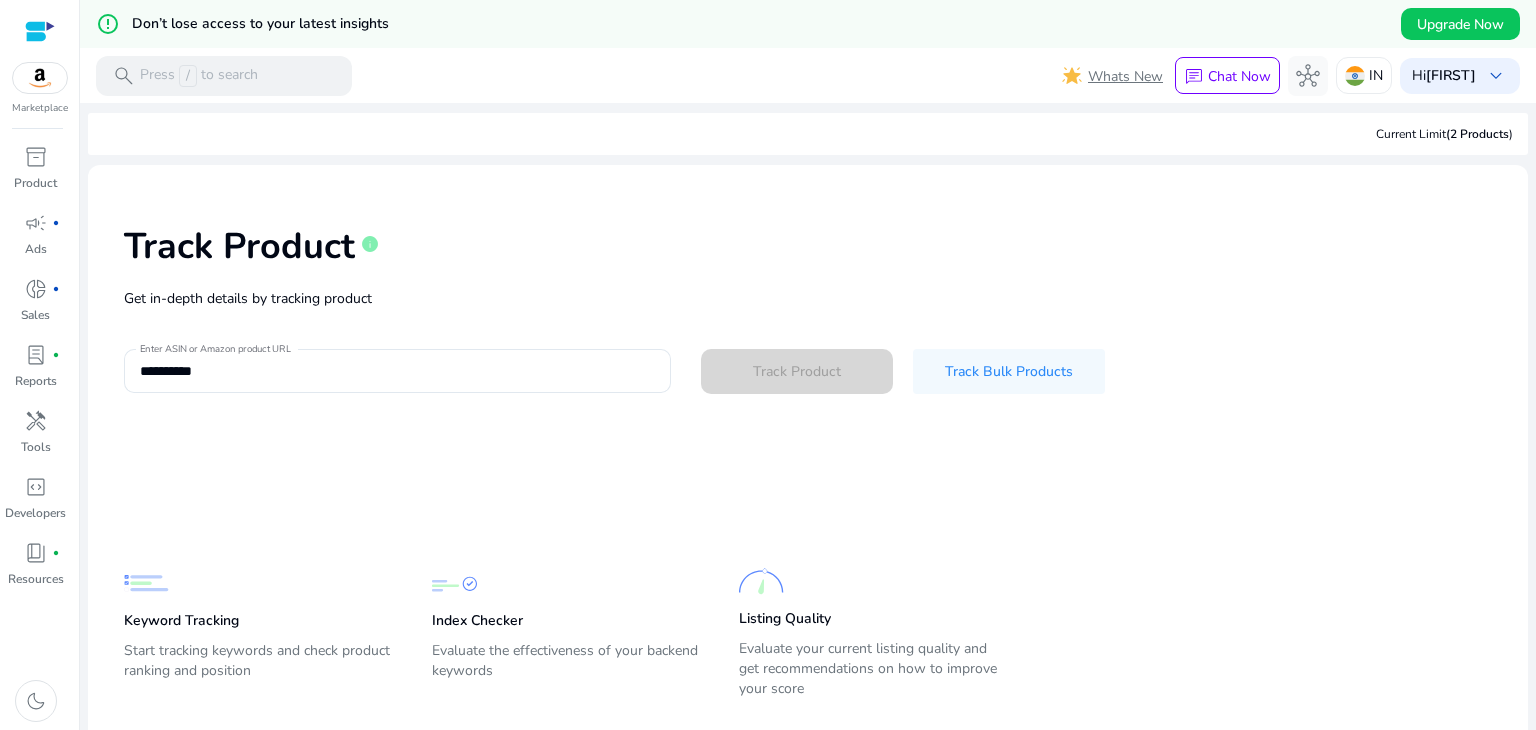 type 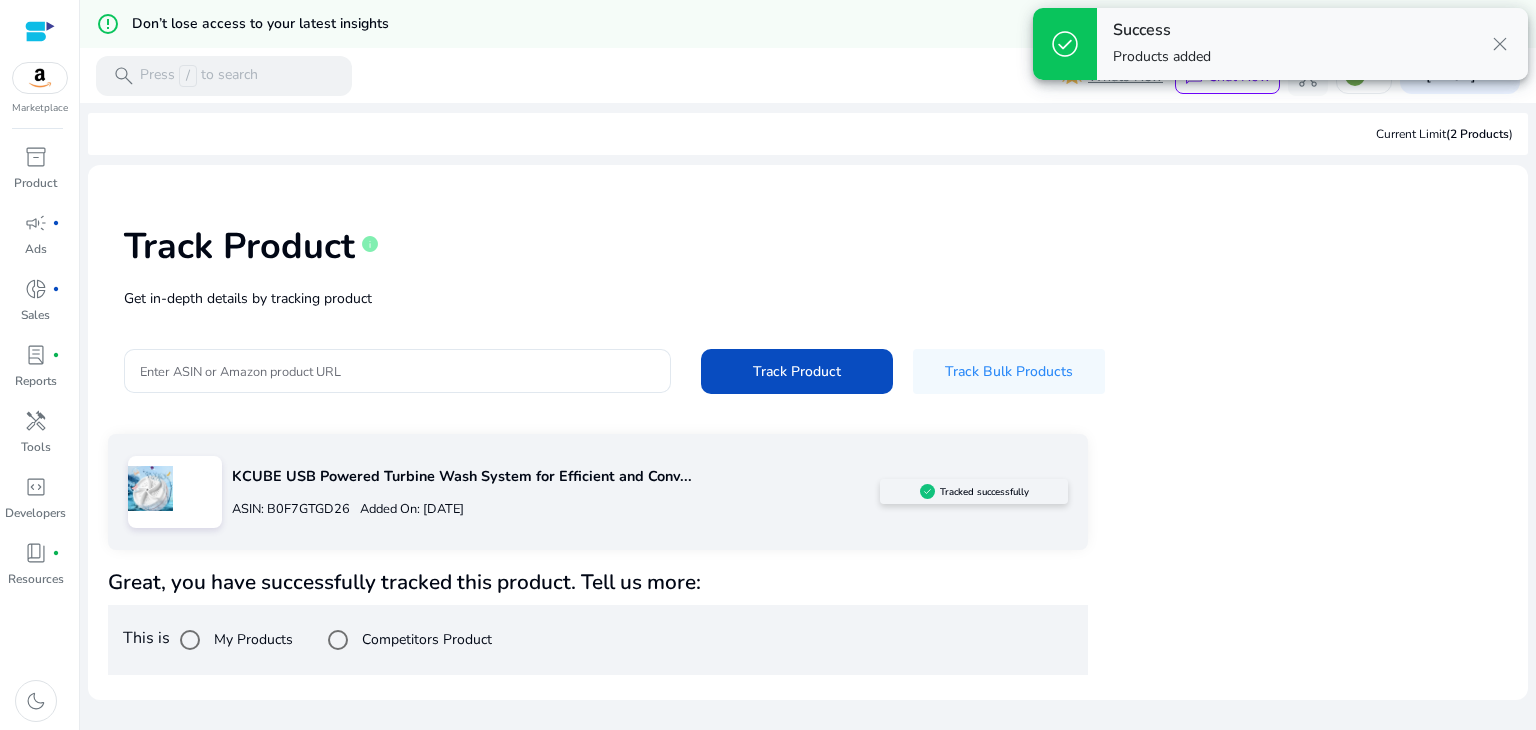 scroll, scrollTop: 48, scrollLeft: 0, axis: vertical 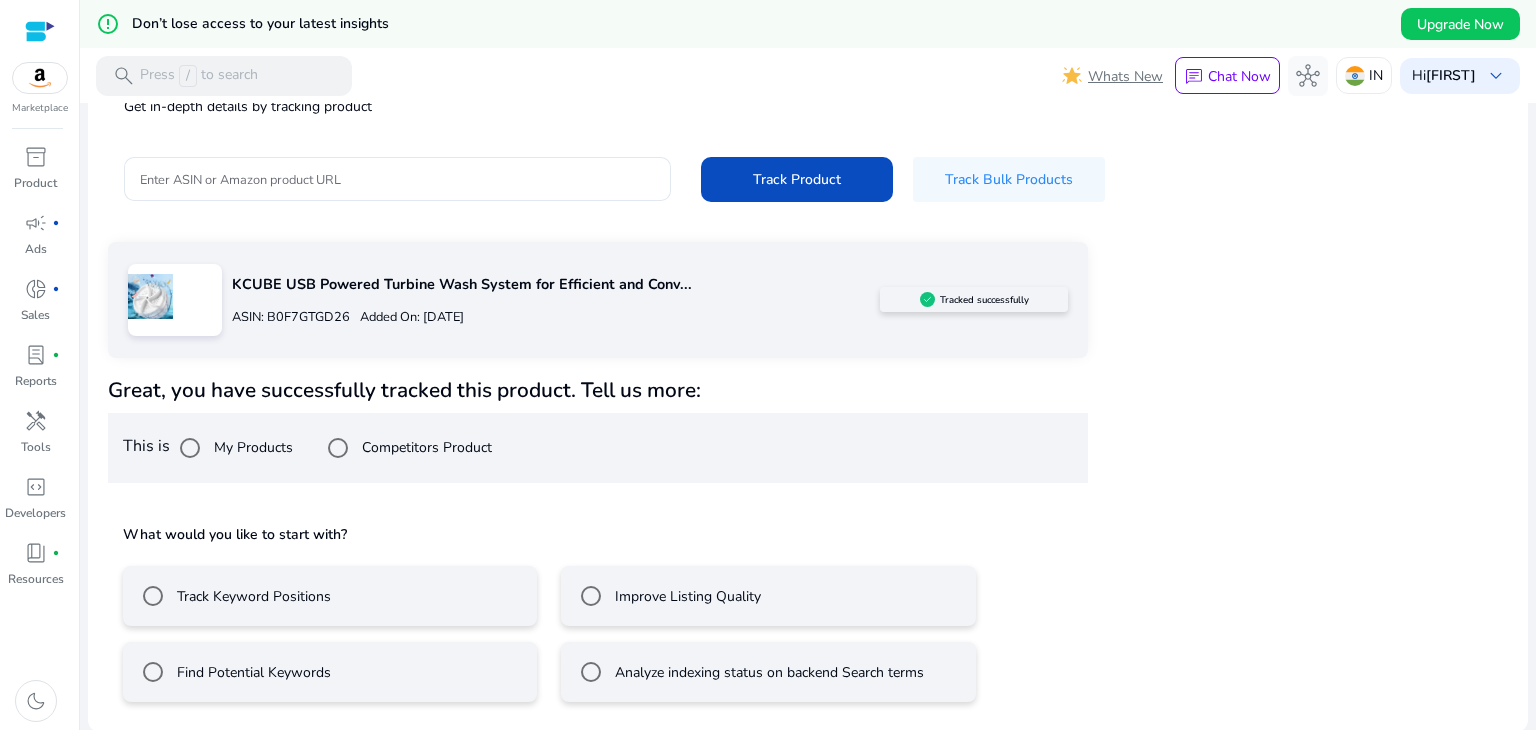 click on "Track Keyword Positions" at bounding box center (252, 596) 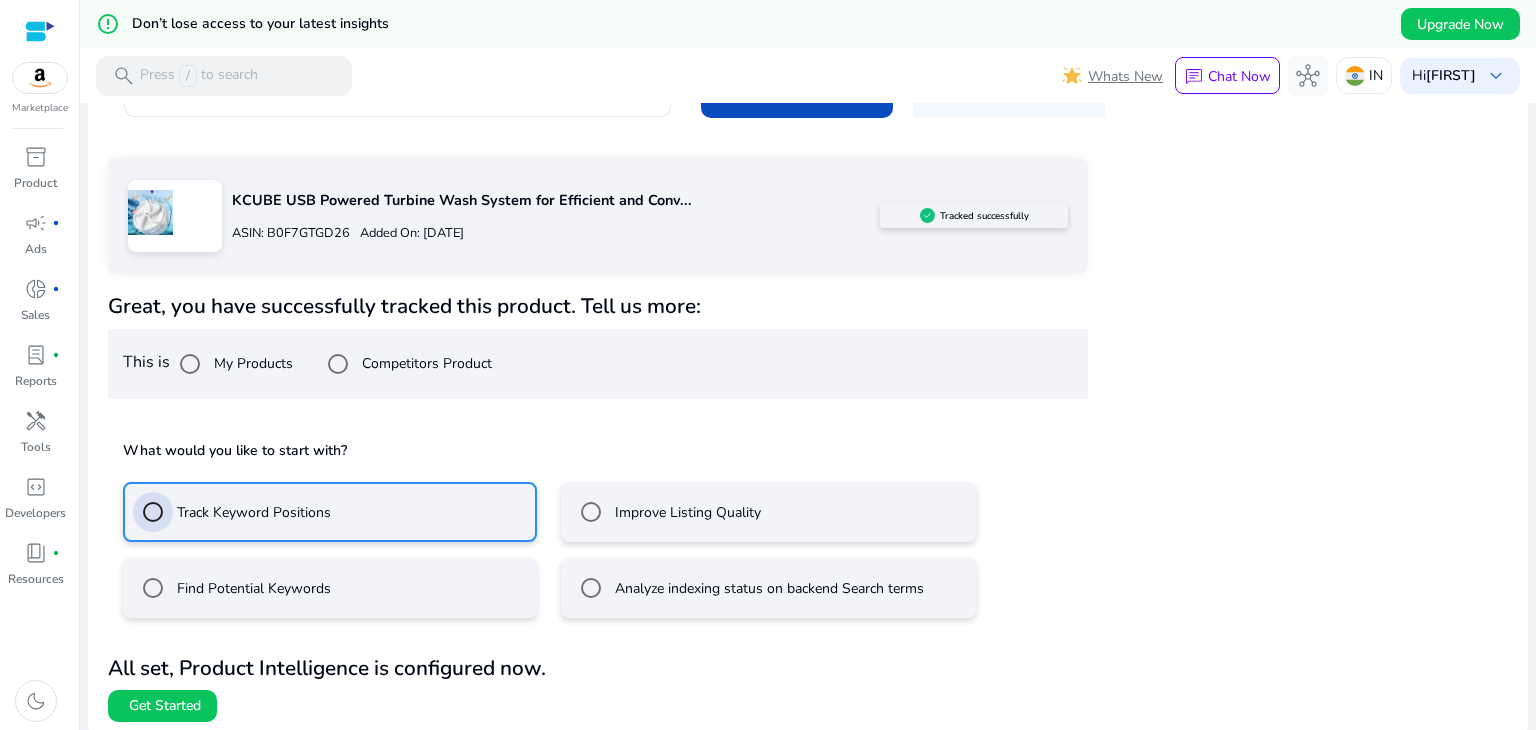 scroll, scrollTop: 281, scrollLeft: 0, axis: vertical 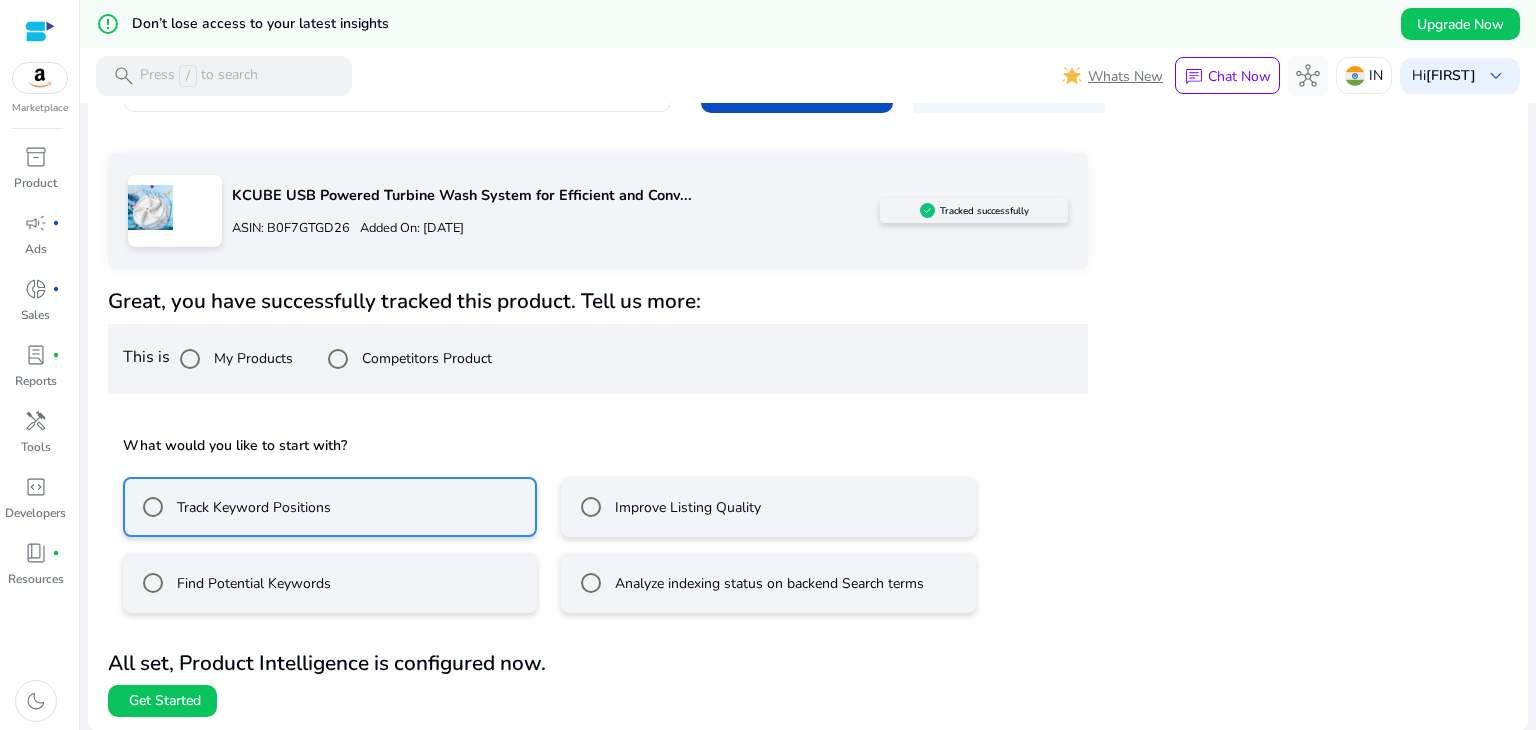 click on "Improve Listing Quality" at bounding box center [686, 507] 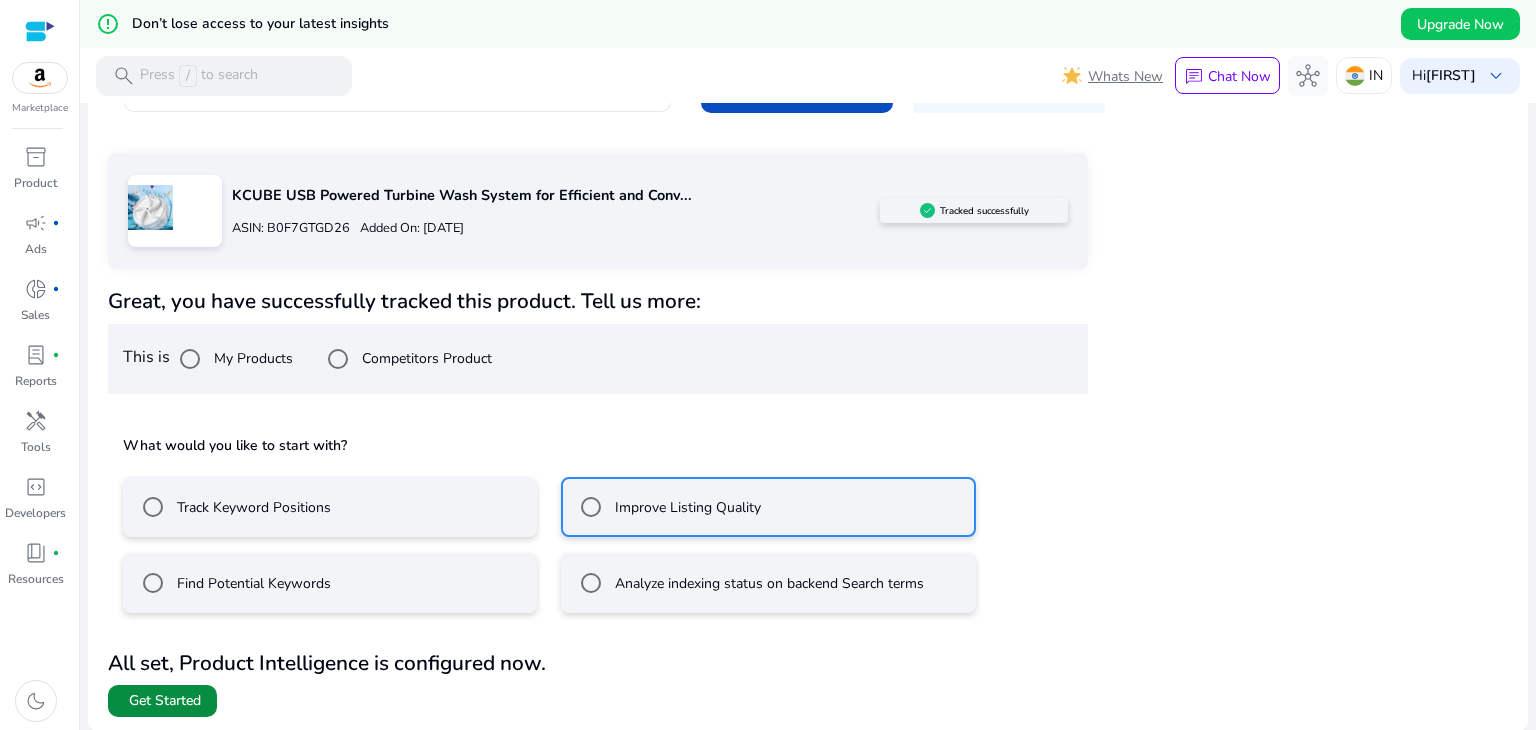 click on "Get Started" at bounding box center [165, 701] 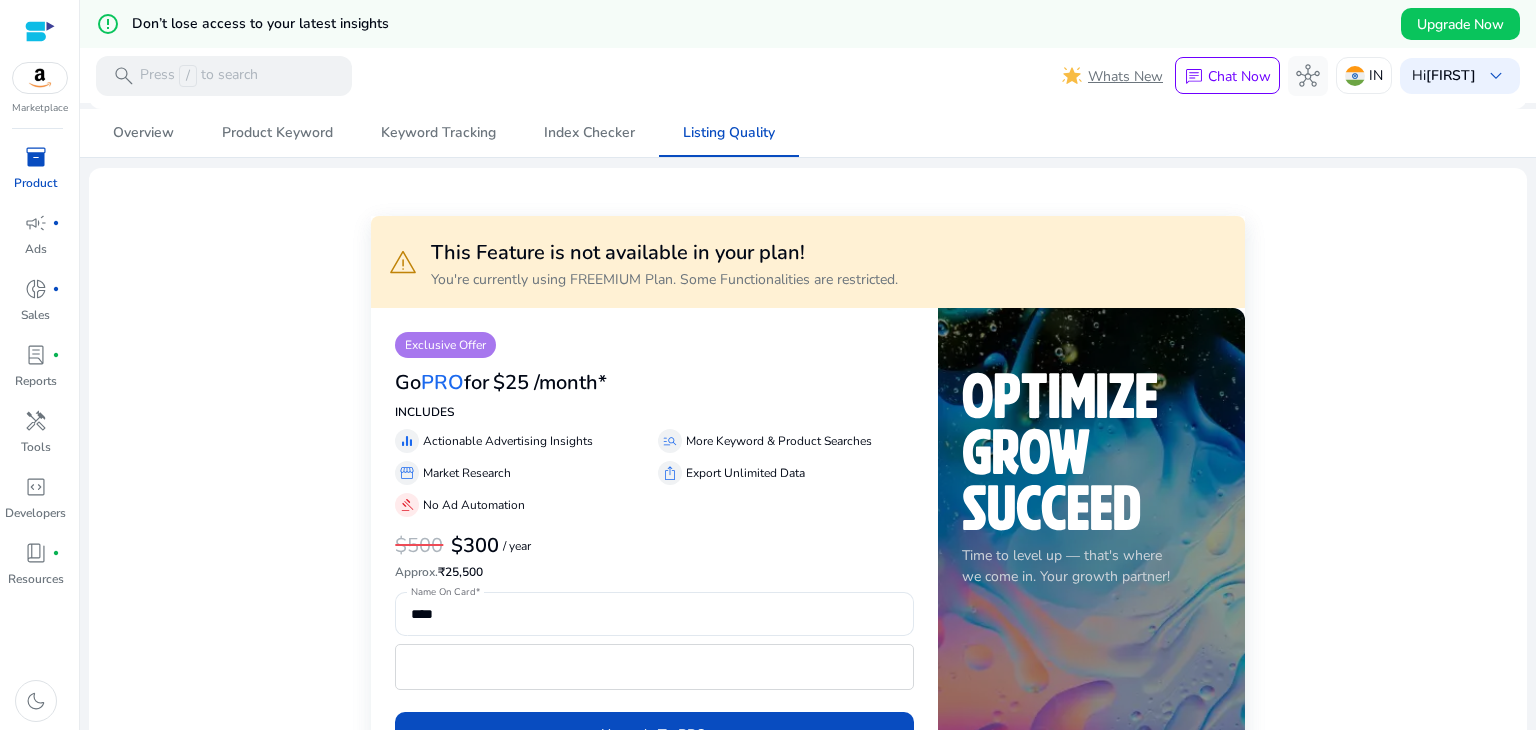 scroll, scrollTop: 360, scrollLeft: 0, axis: vertical 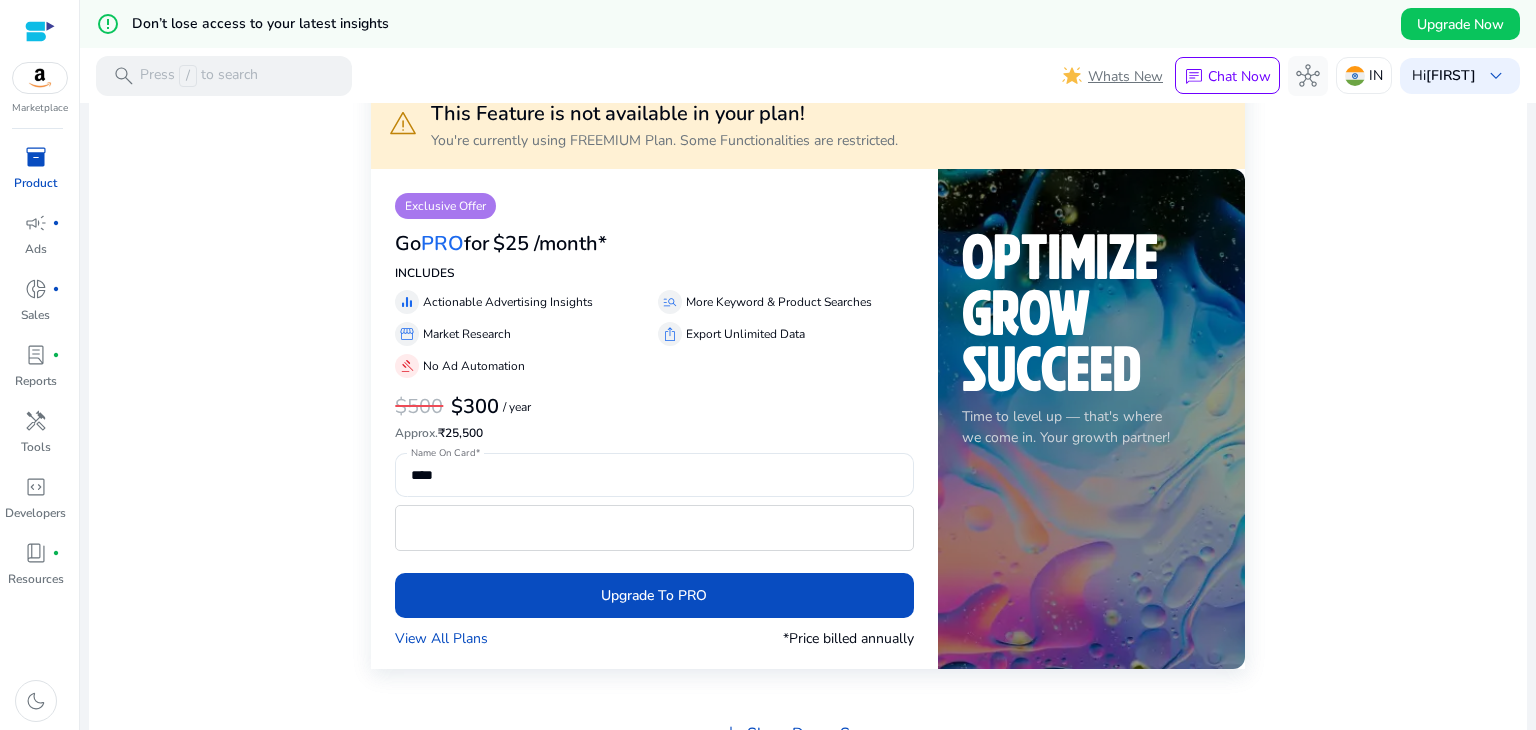 click on "equalizer  Actionable Advertising Insights  manage_search  More Keyword & Product Searches  storefront  Market Research  ios_share  Export Unlimited Data  gavel  No Ad Automation" 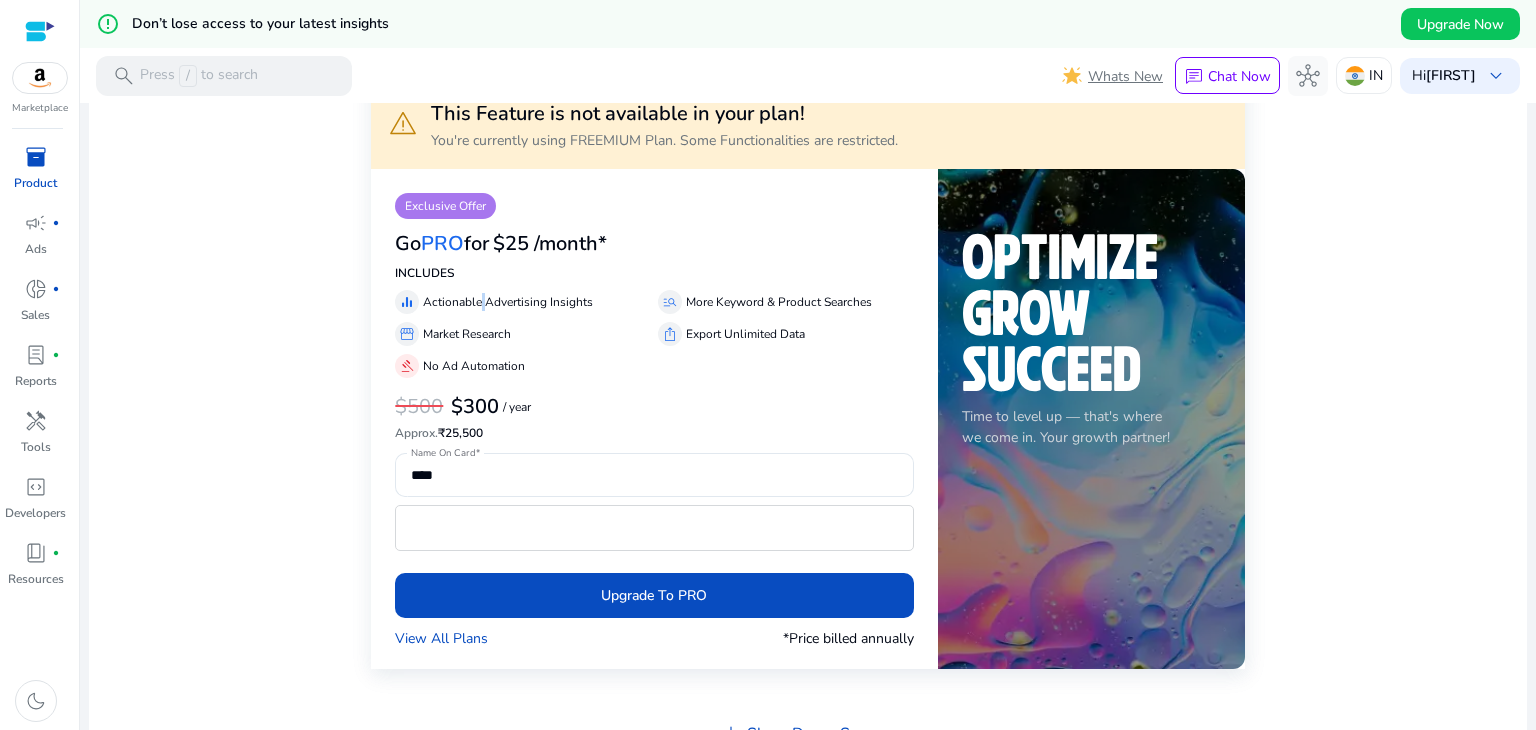 click on "equalizer  Actionable Advertising Insights  manage_search  More Keyword & Product Searches  storefront  Market Research  ios_share  Export Unlimited Data  gavel  No Ad Automation" 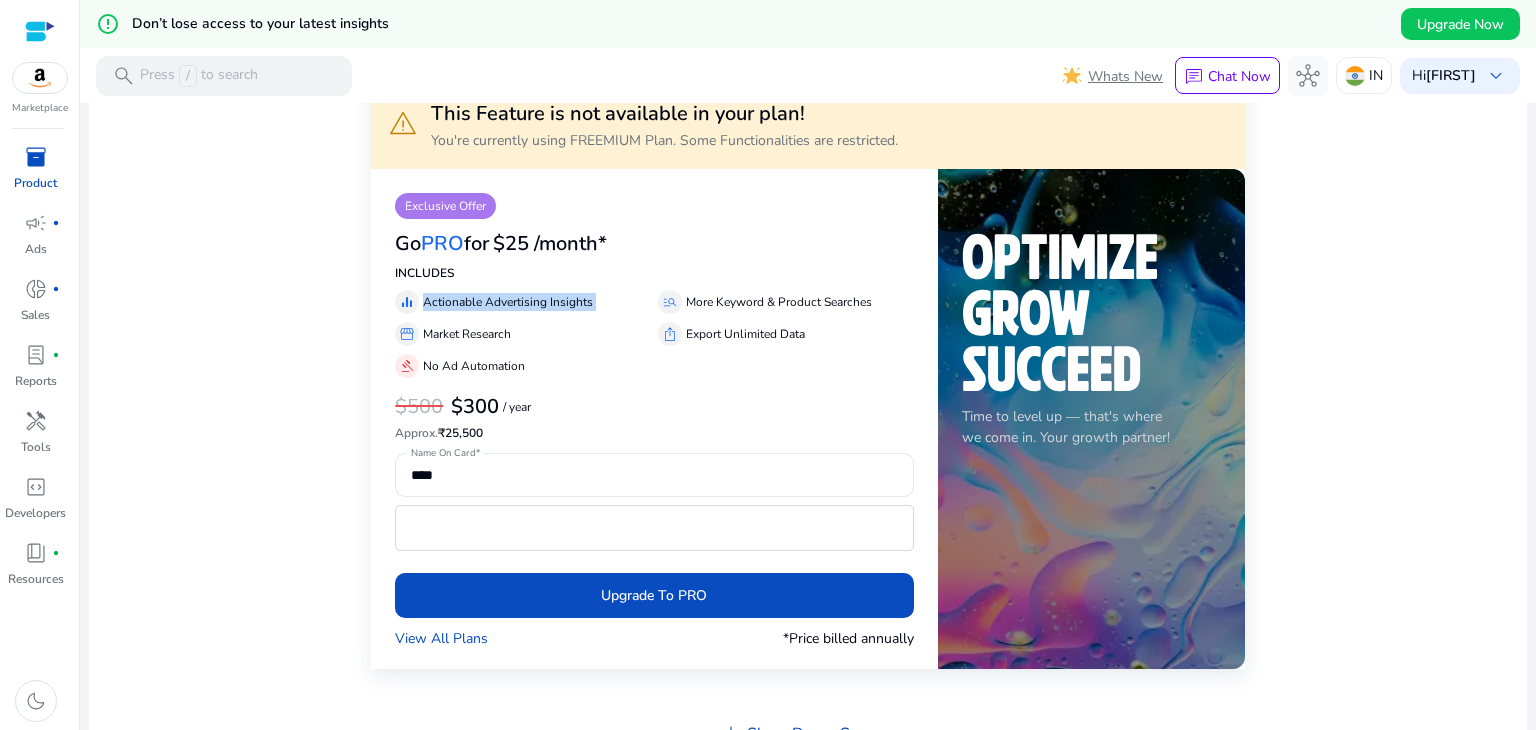 click on "equalizer  Actionable Advertising Insights  manage_search  More Keyword & Product Searches  storefront  Market Research  ios_share  Export Unlimited Data  gavel  No Ad Automation" 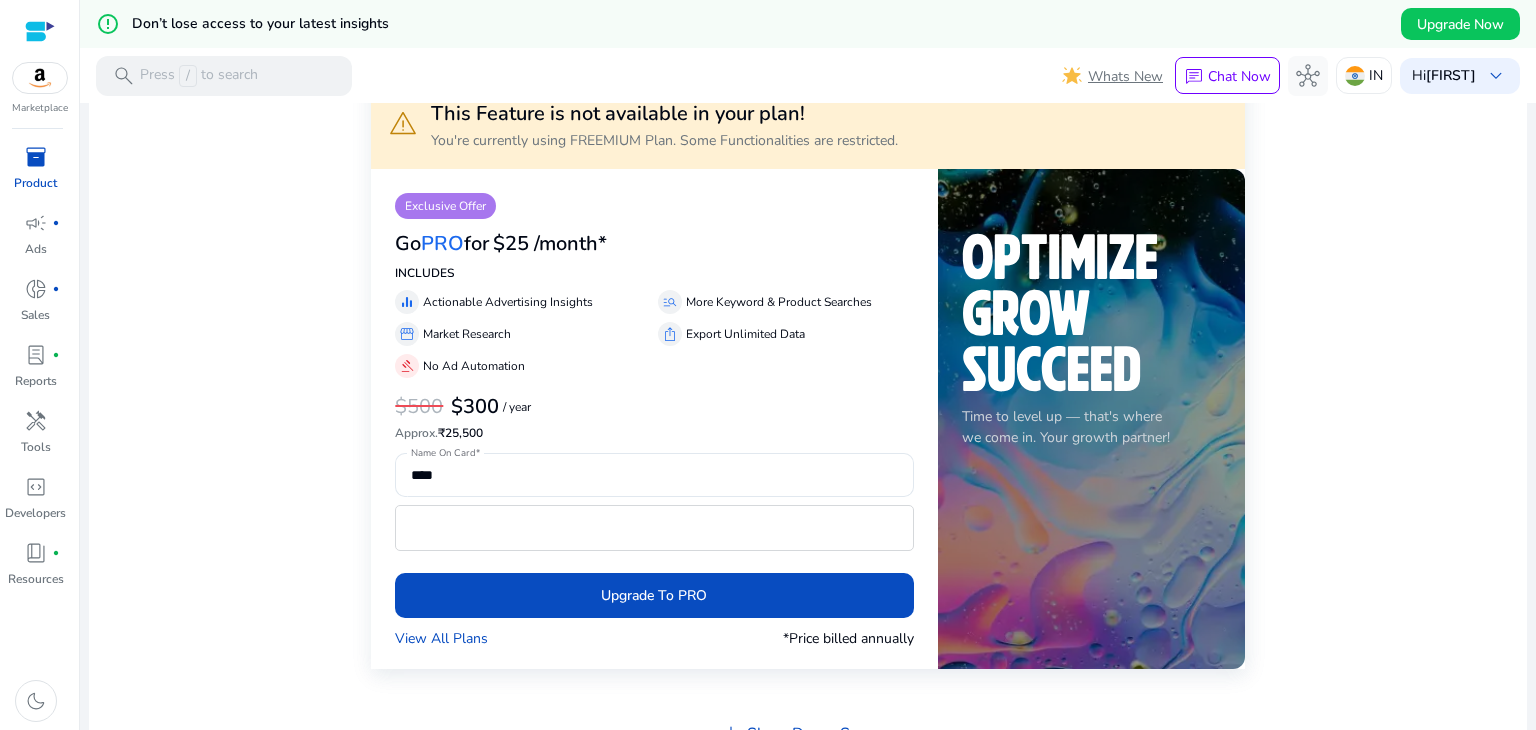click on "Market Research" 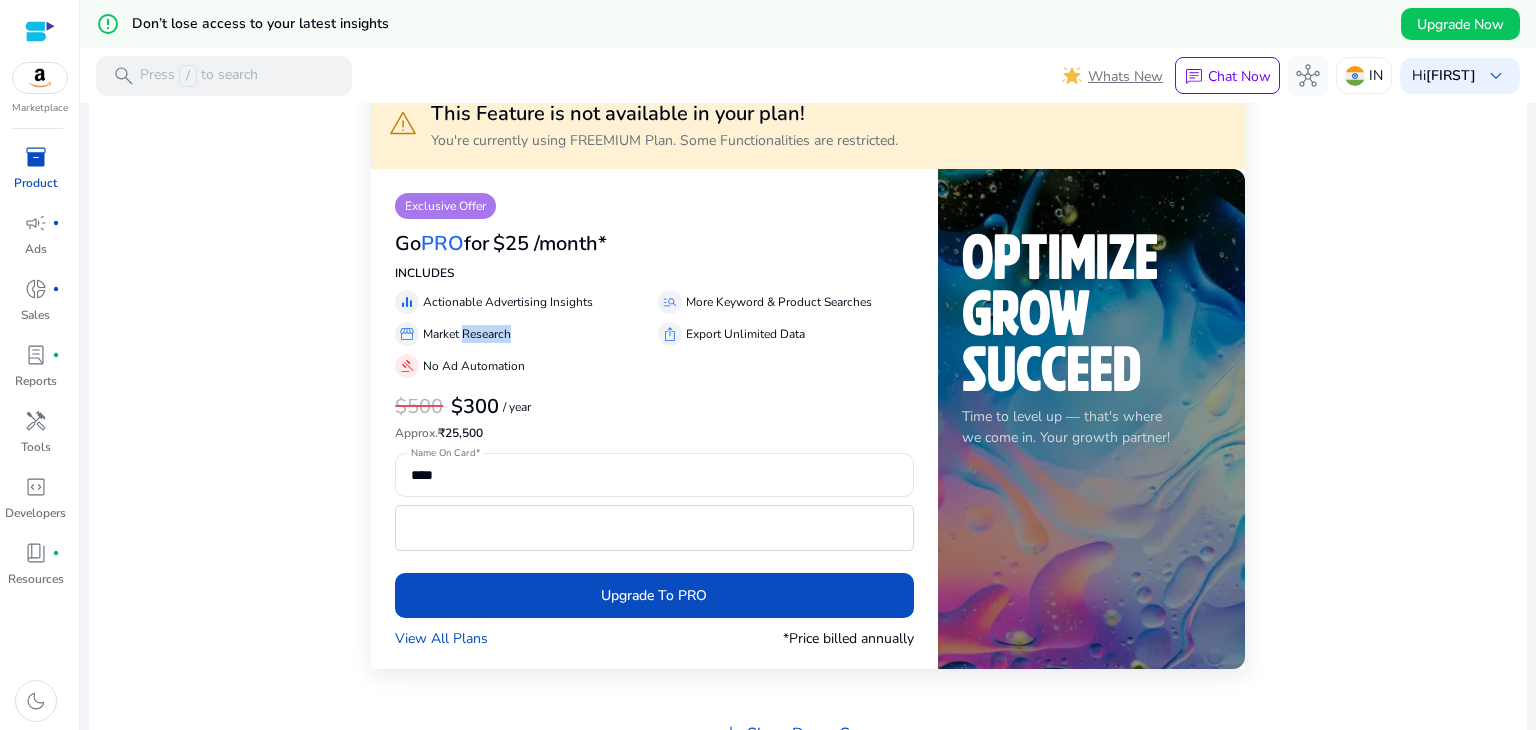 click on "Market Research" 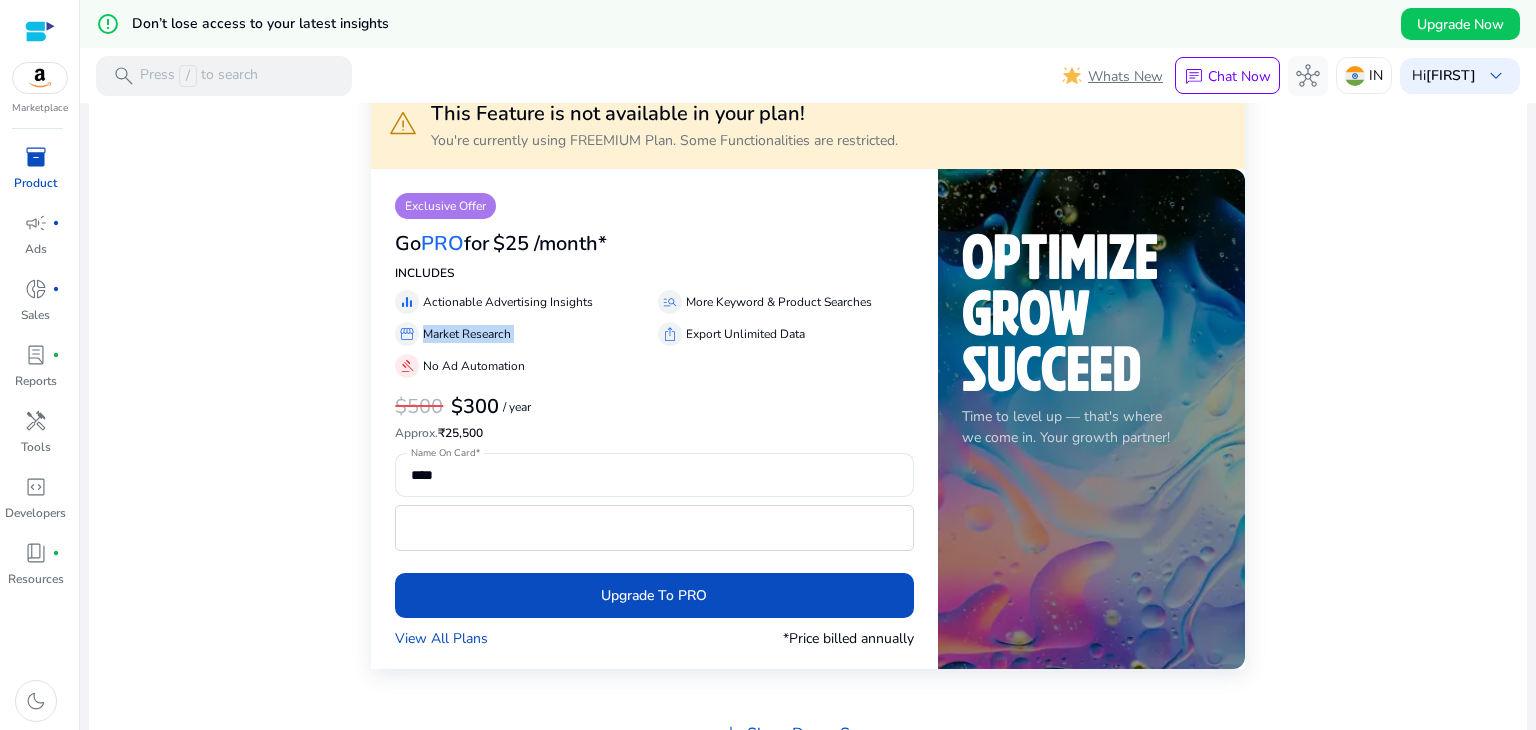 click on "Market Research" 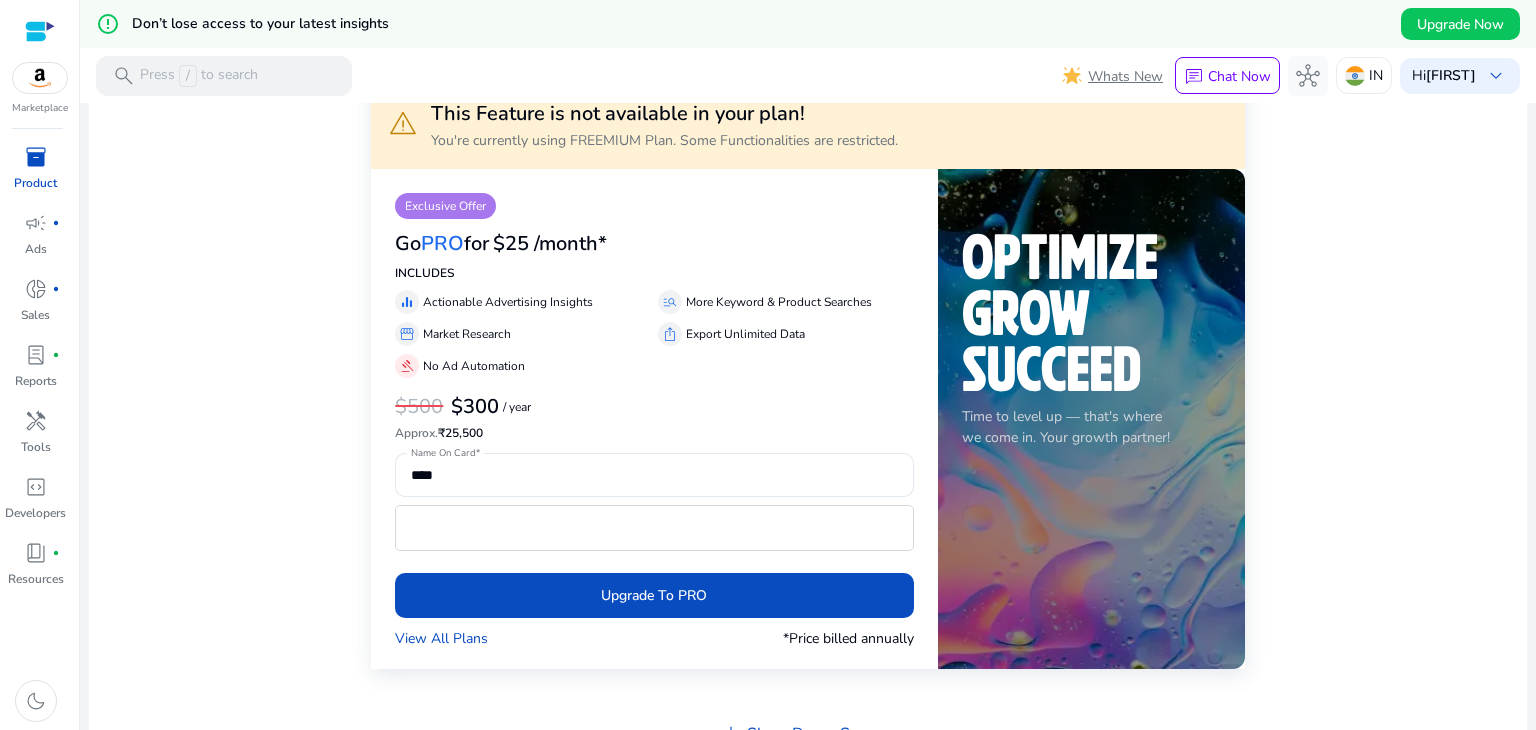click on "No Ad Automation" 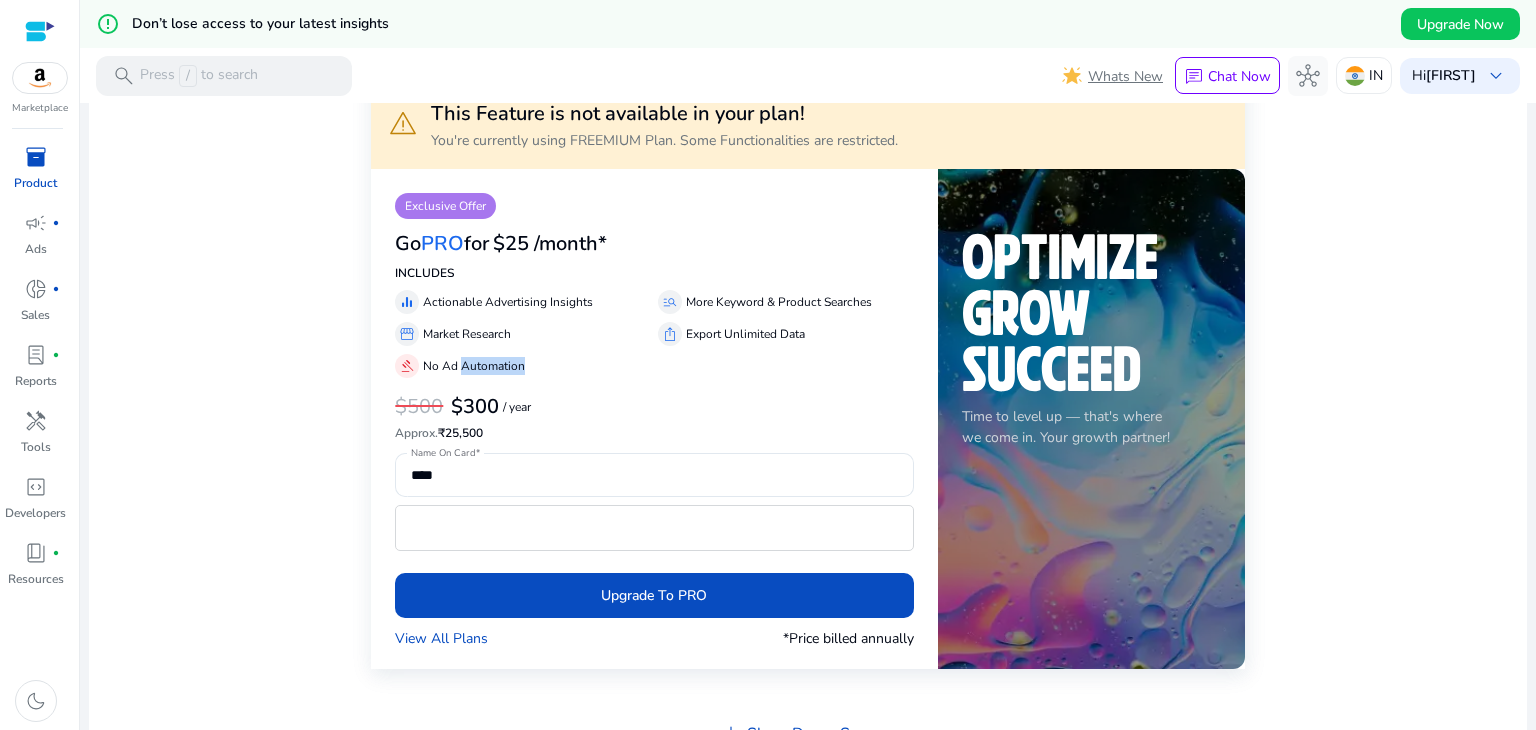 click on "No Ad Automation" 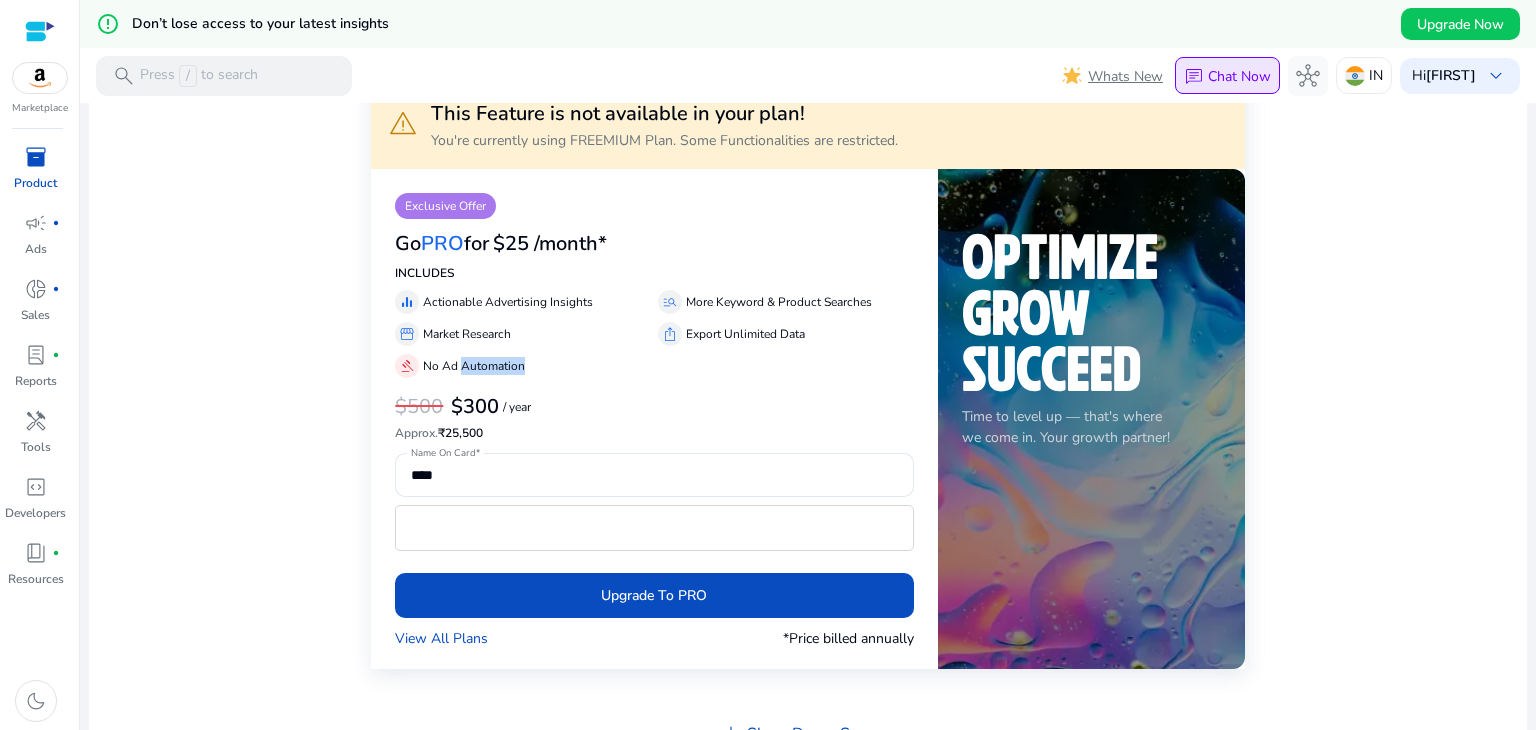 click on "Chat Now" at bounding box center [1239, 76] 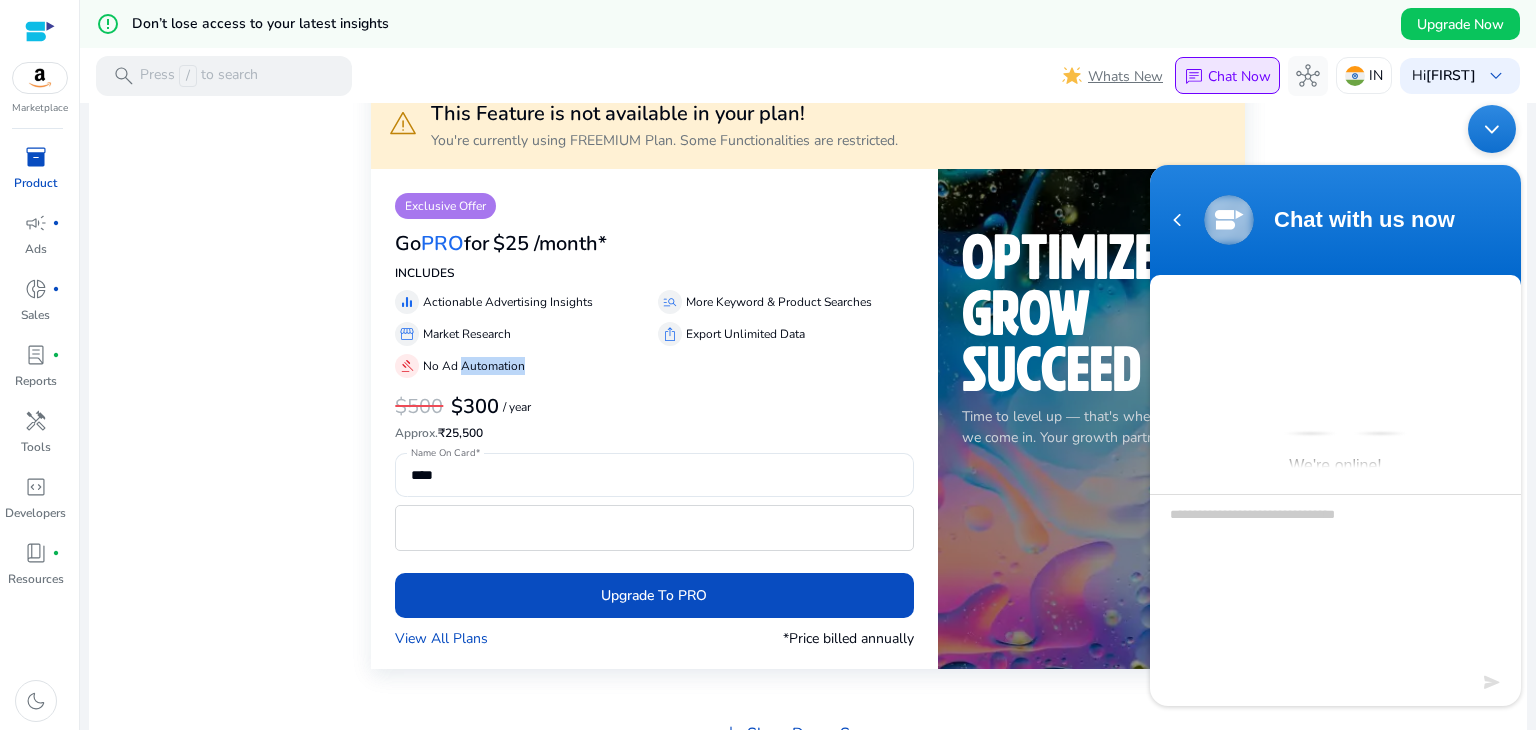 scroll, scrollTop: 0, scrollLeft: 0, axis: both 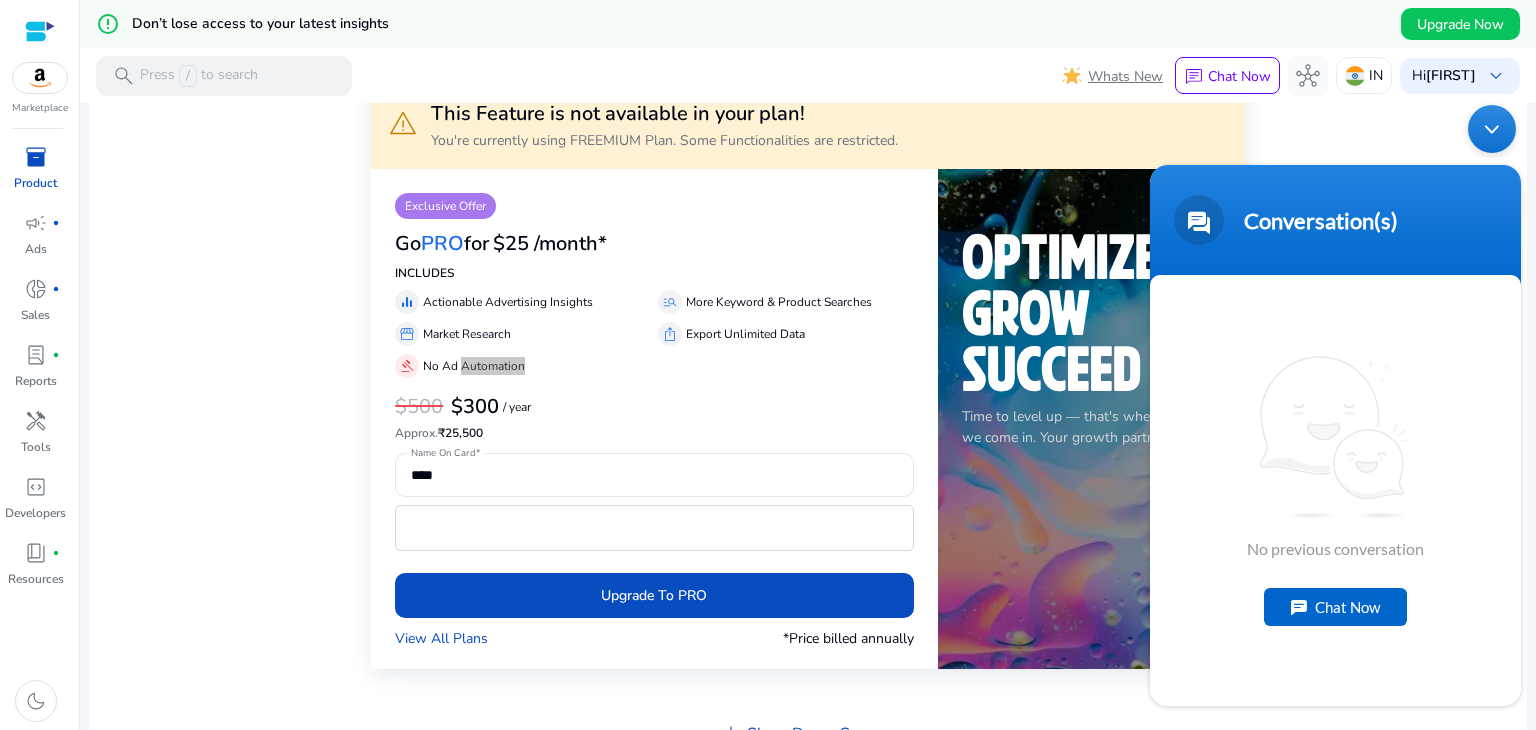 click at bounding box center [1492, 128] 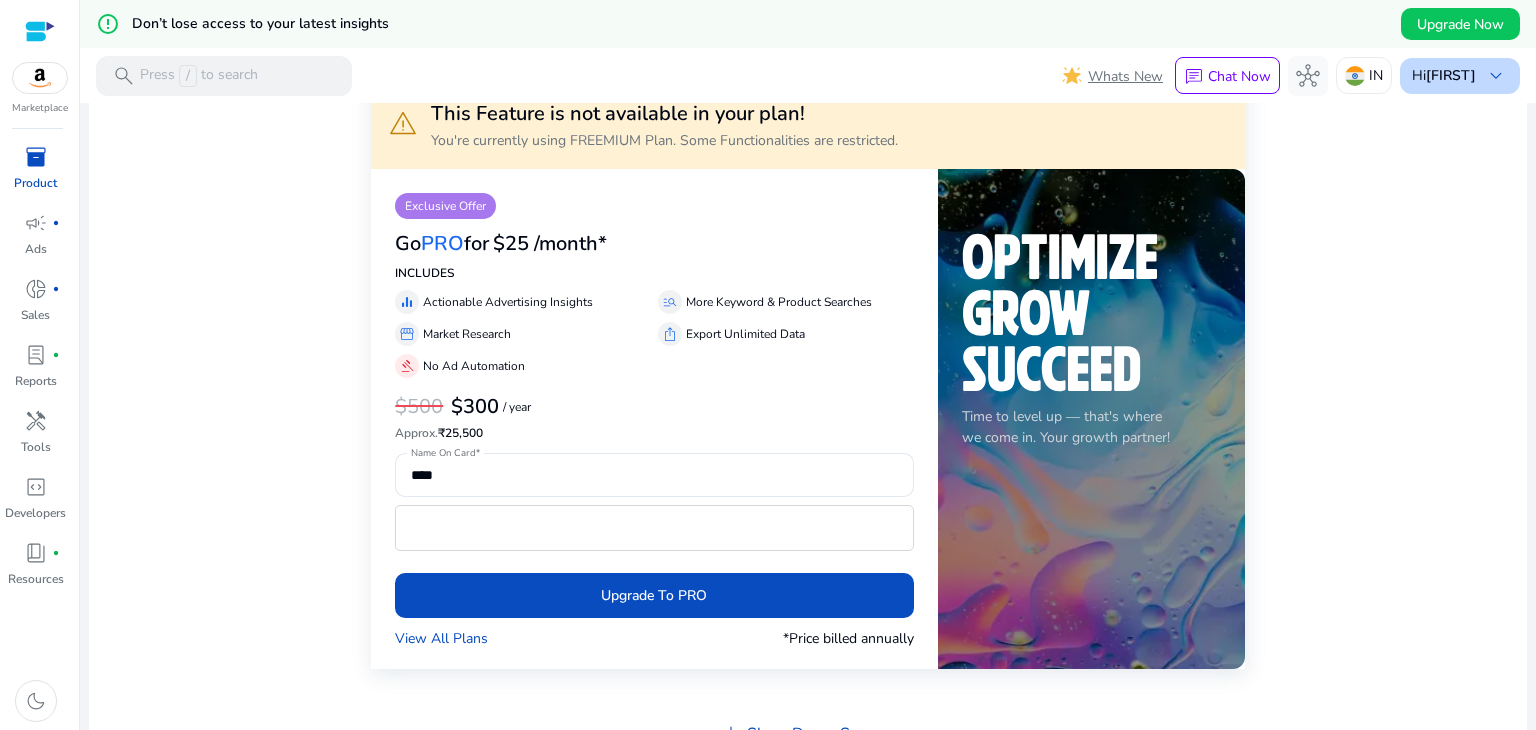 click on "[FIRST]" at bounding box center [1451, 75] 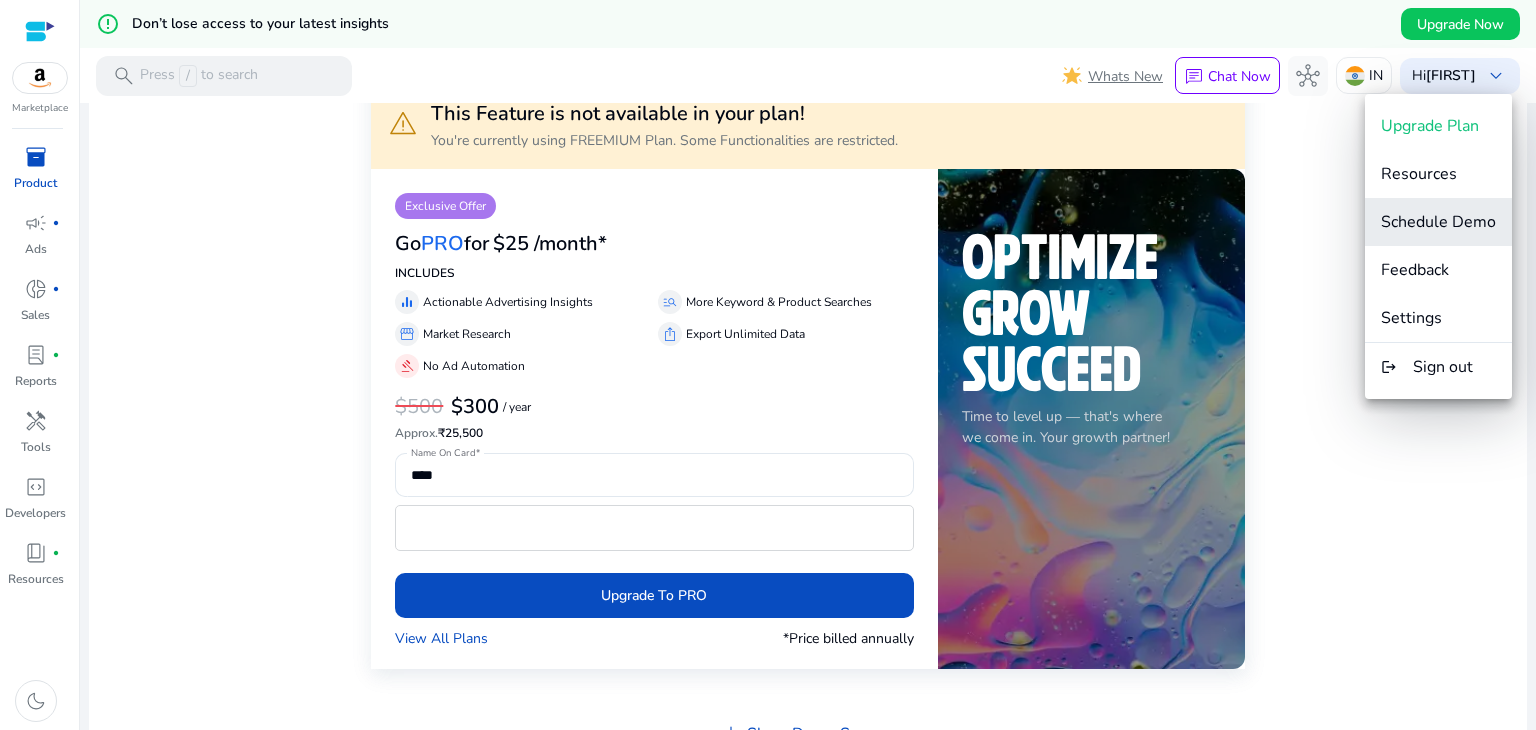 click on "Schedule Demo" at bounding box center [1438, 222] 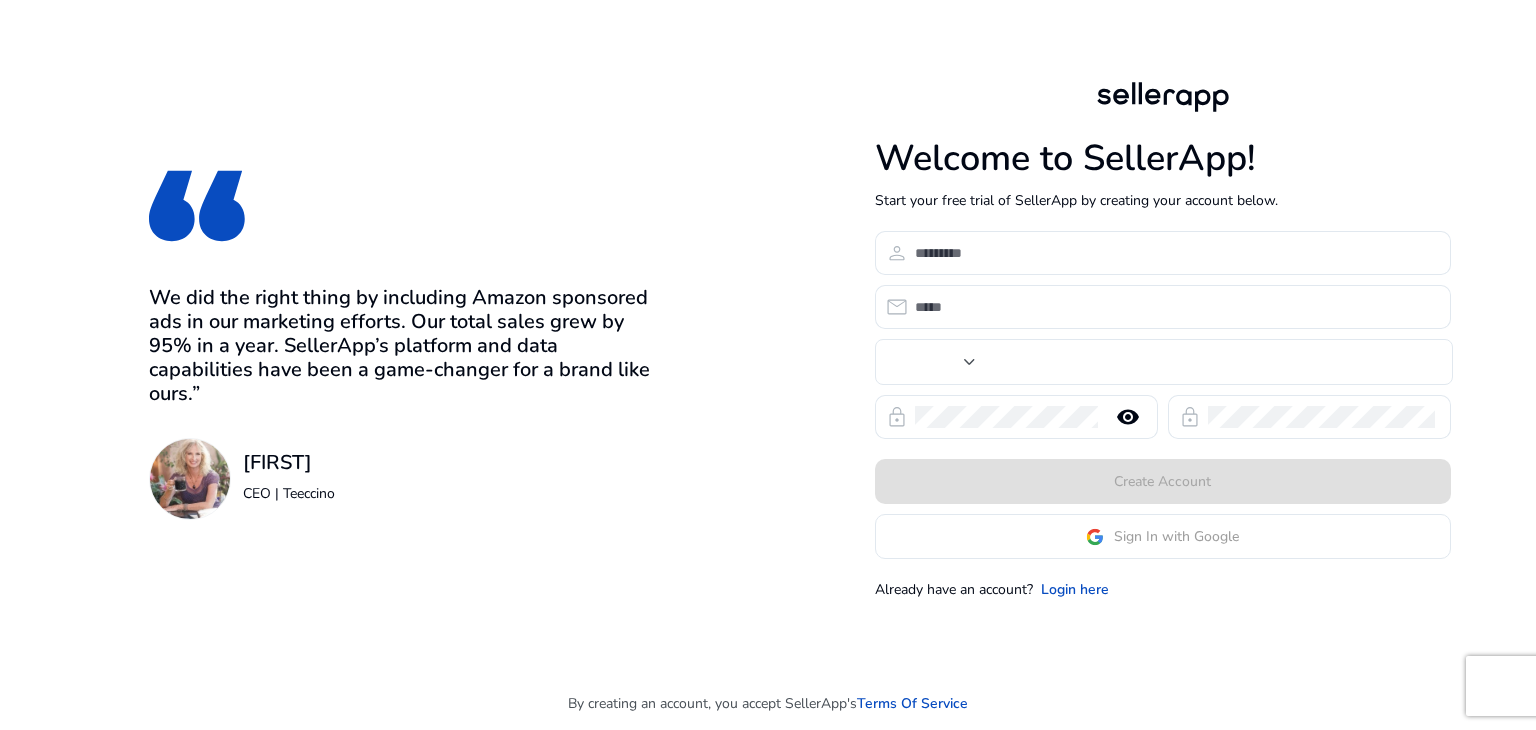 scroll, scrollTop: 0, scrollLeft: 0, axis: both 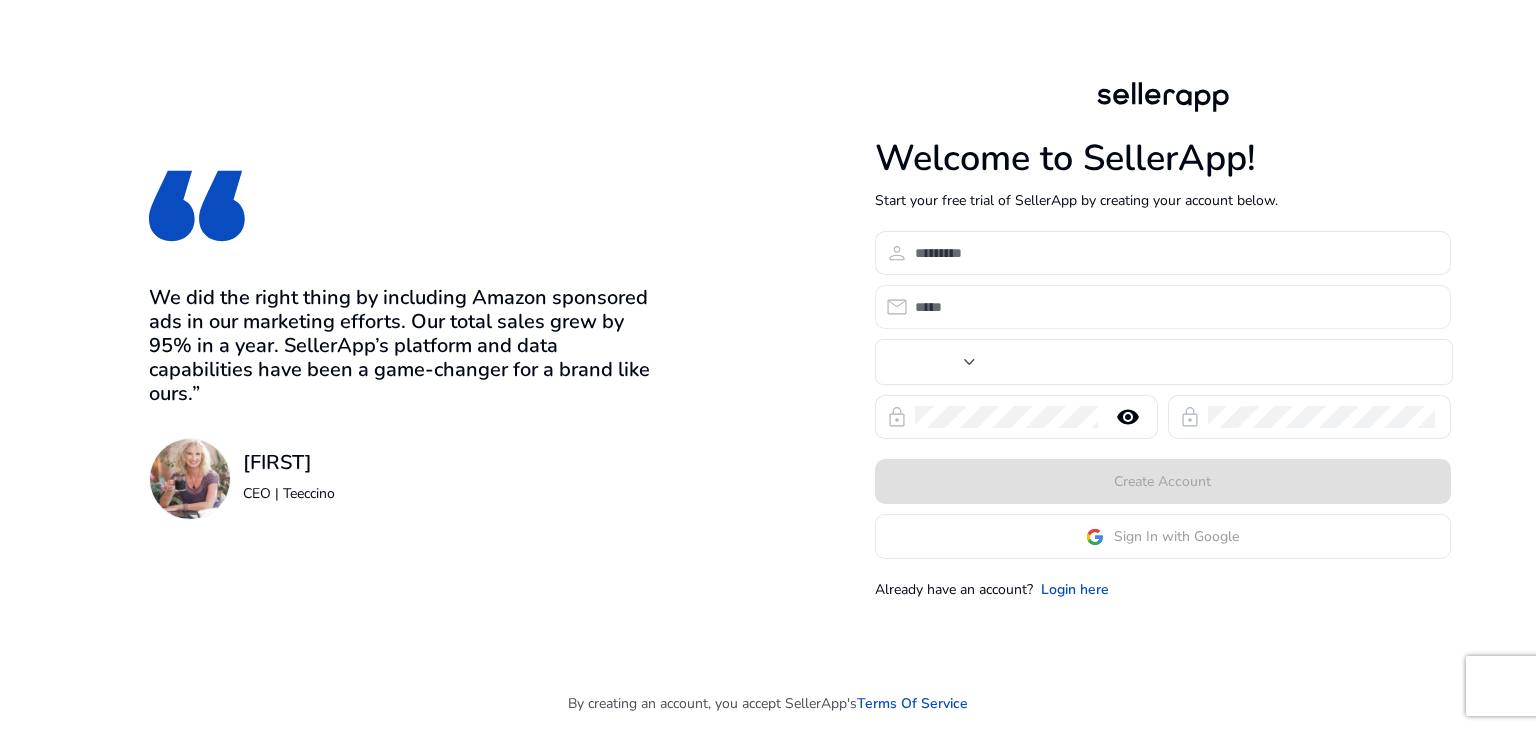 type on "***" 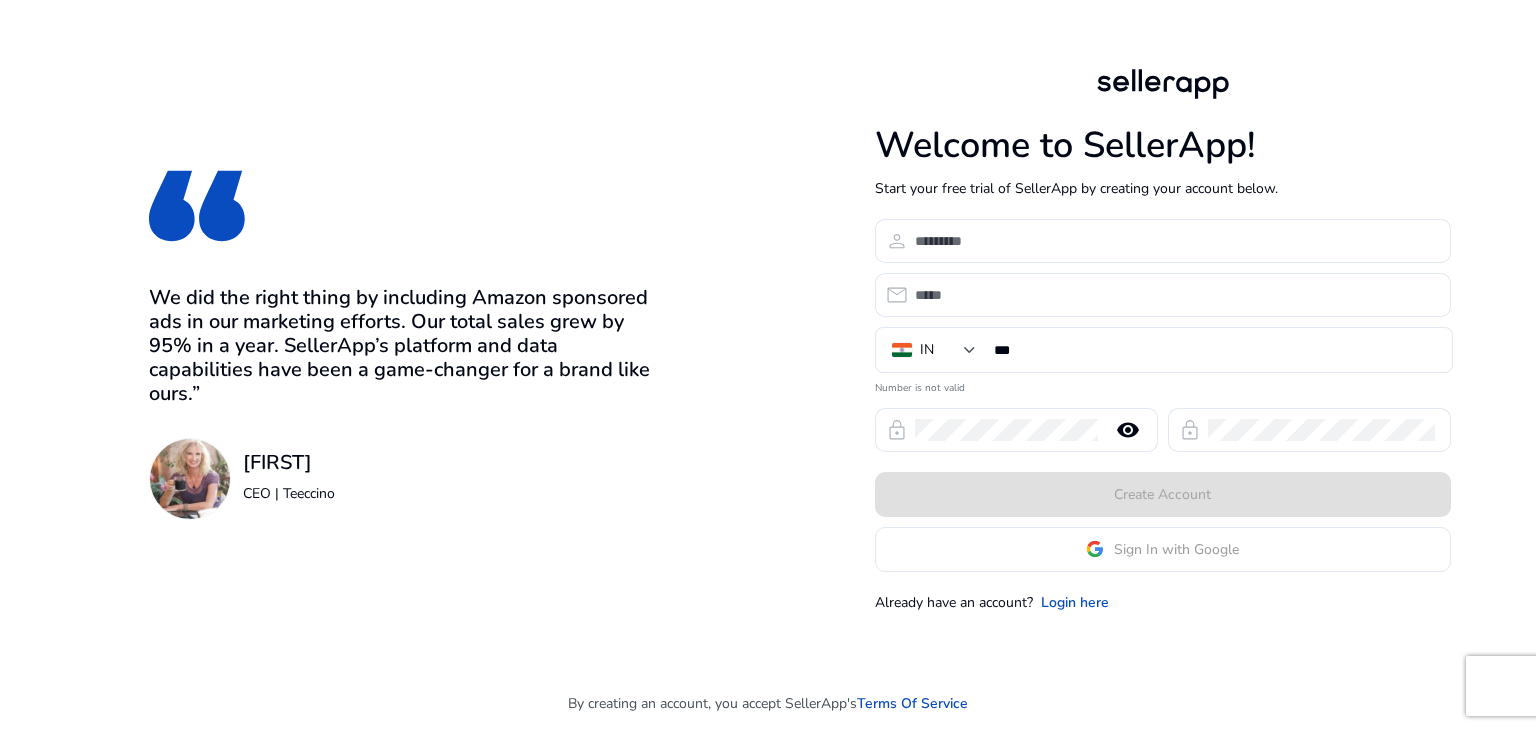 click on "Sign In with Google" 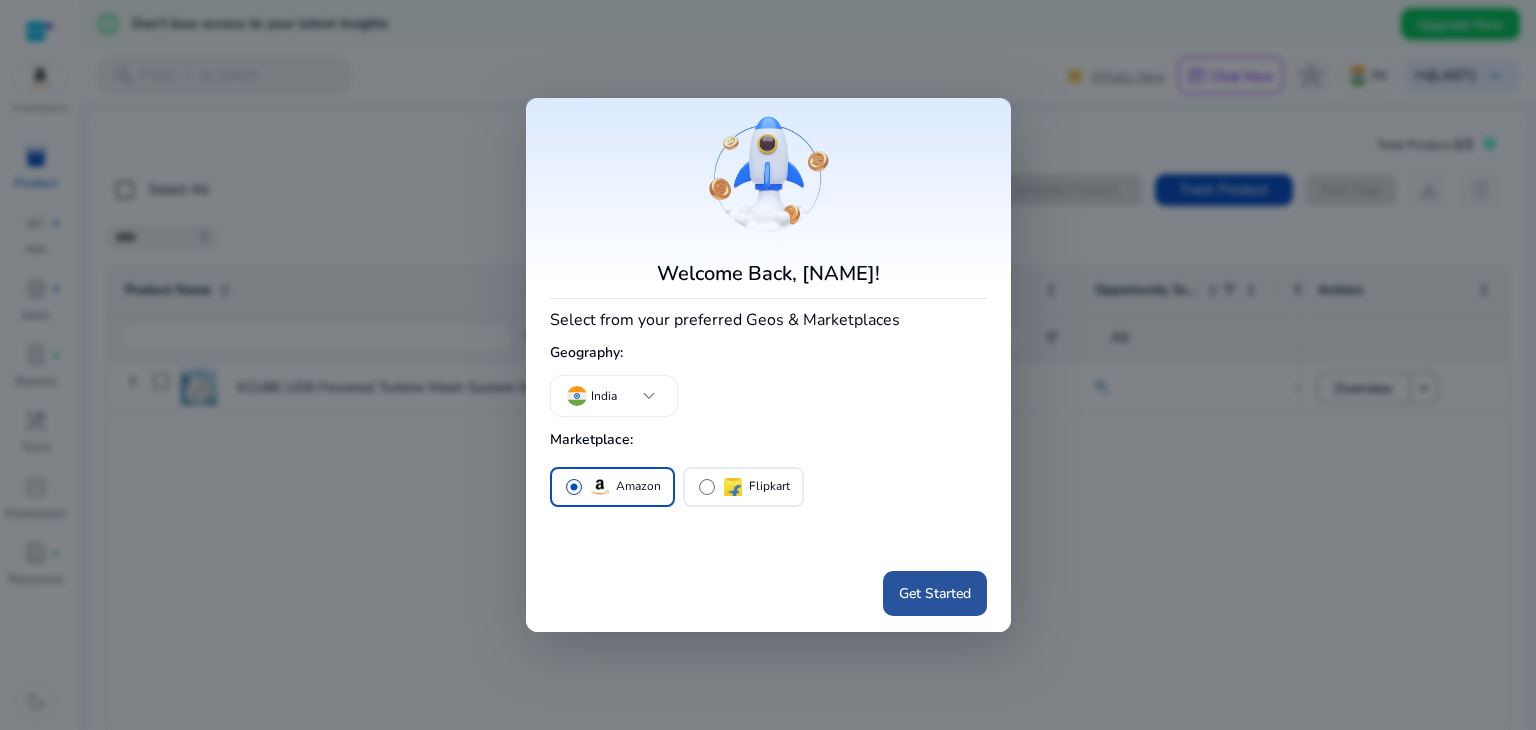 click on "Get Started" at bounding box center [935, 593] 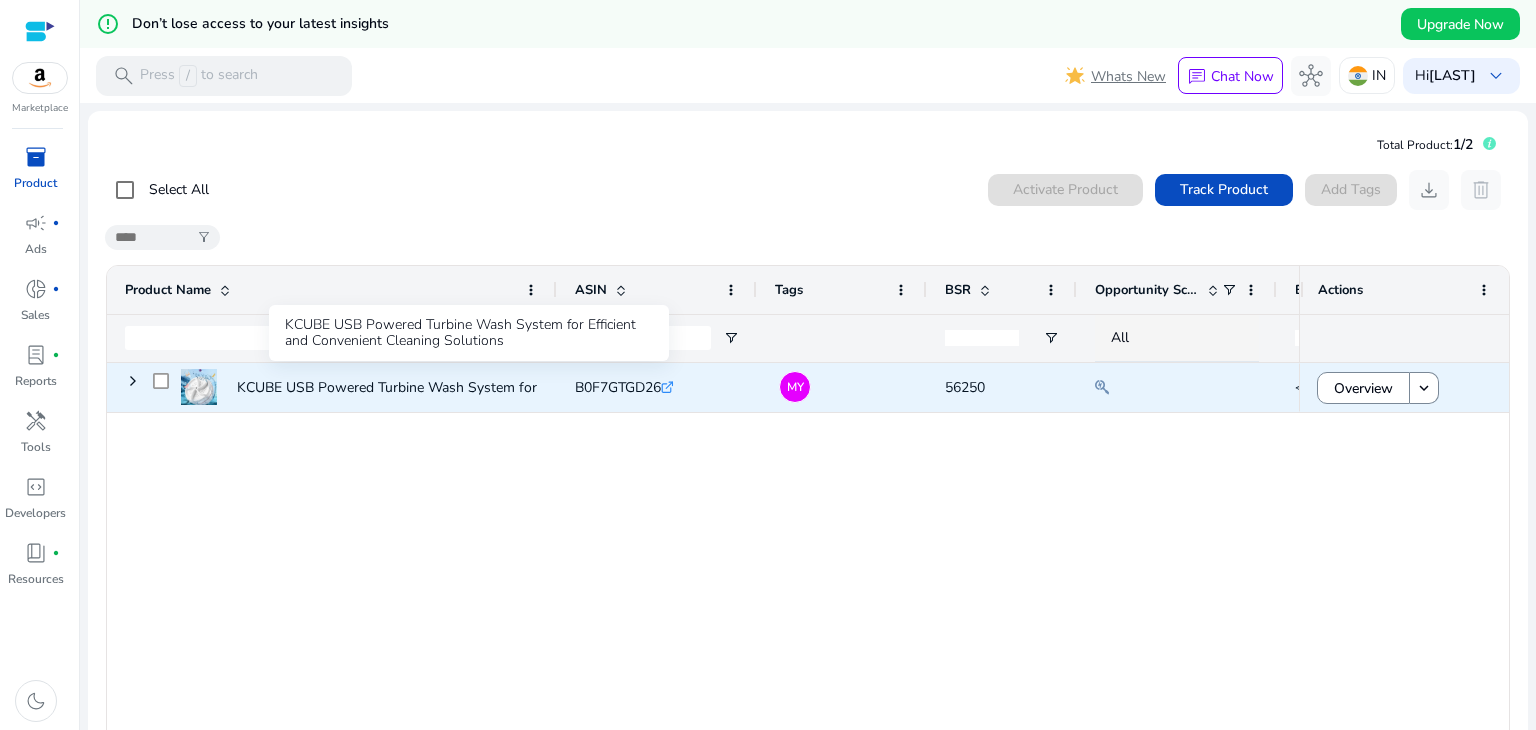 click on "KCUBE USB Powered Turbine Wash System for Efficient and Convenient..." 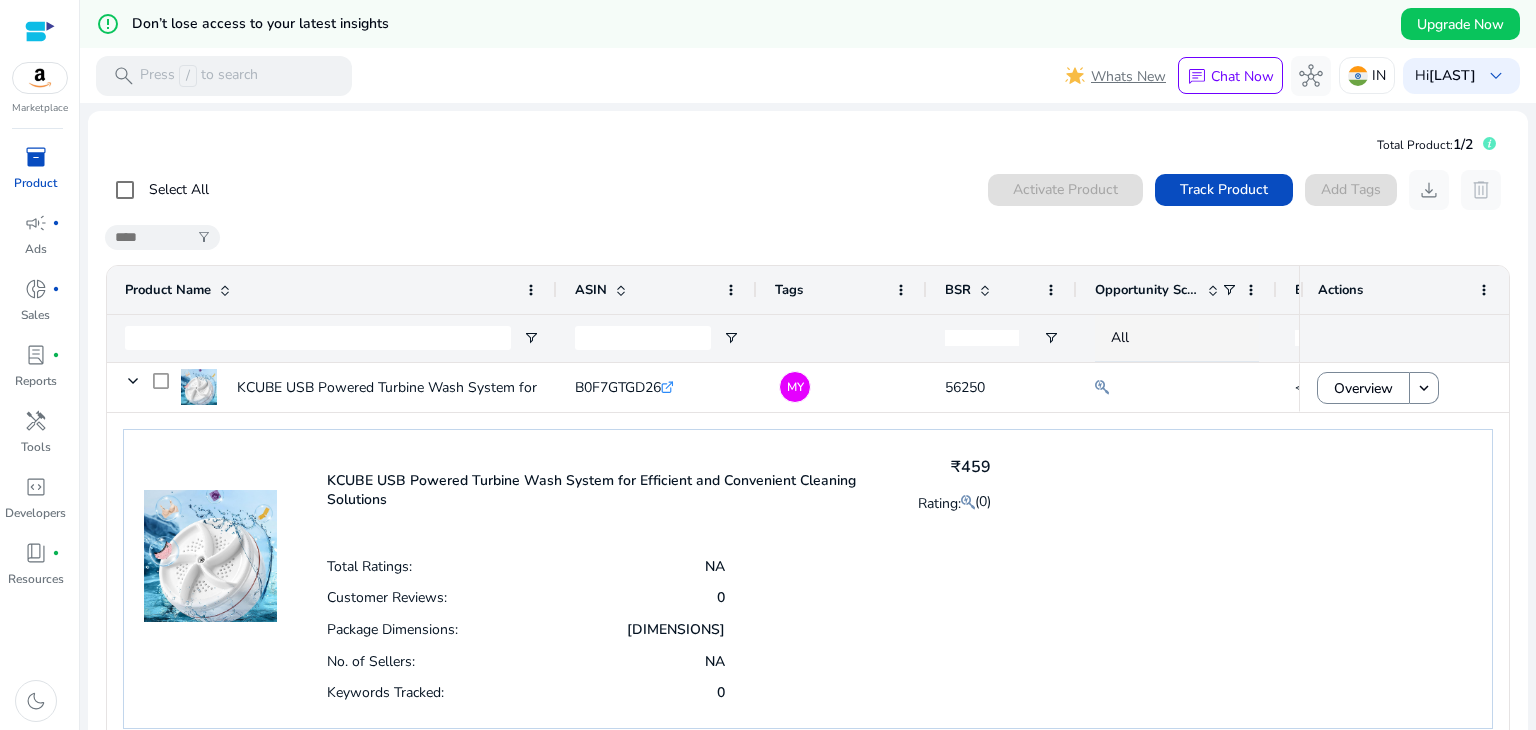 scroll, scrollTop: 124, scrollLeft: 0, axis: vertical 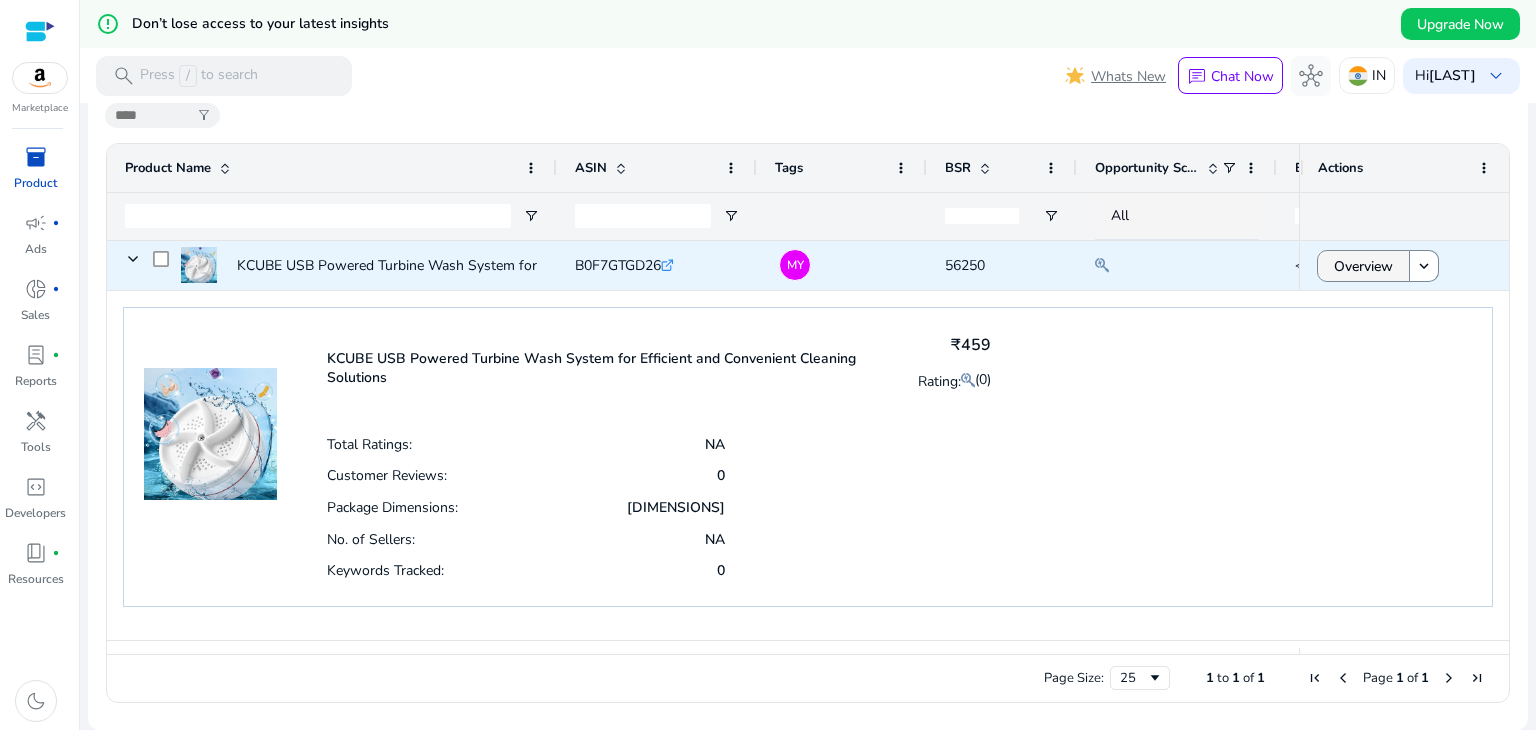 click on "Overview" 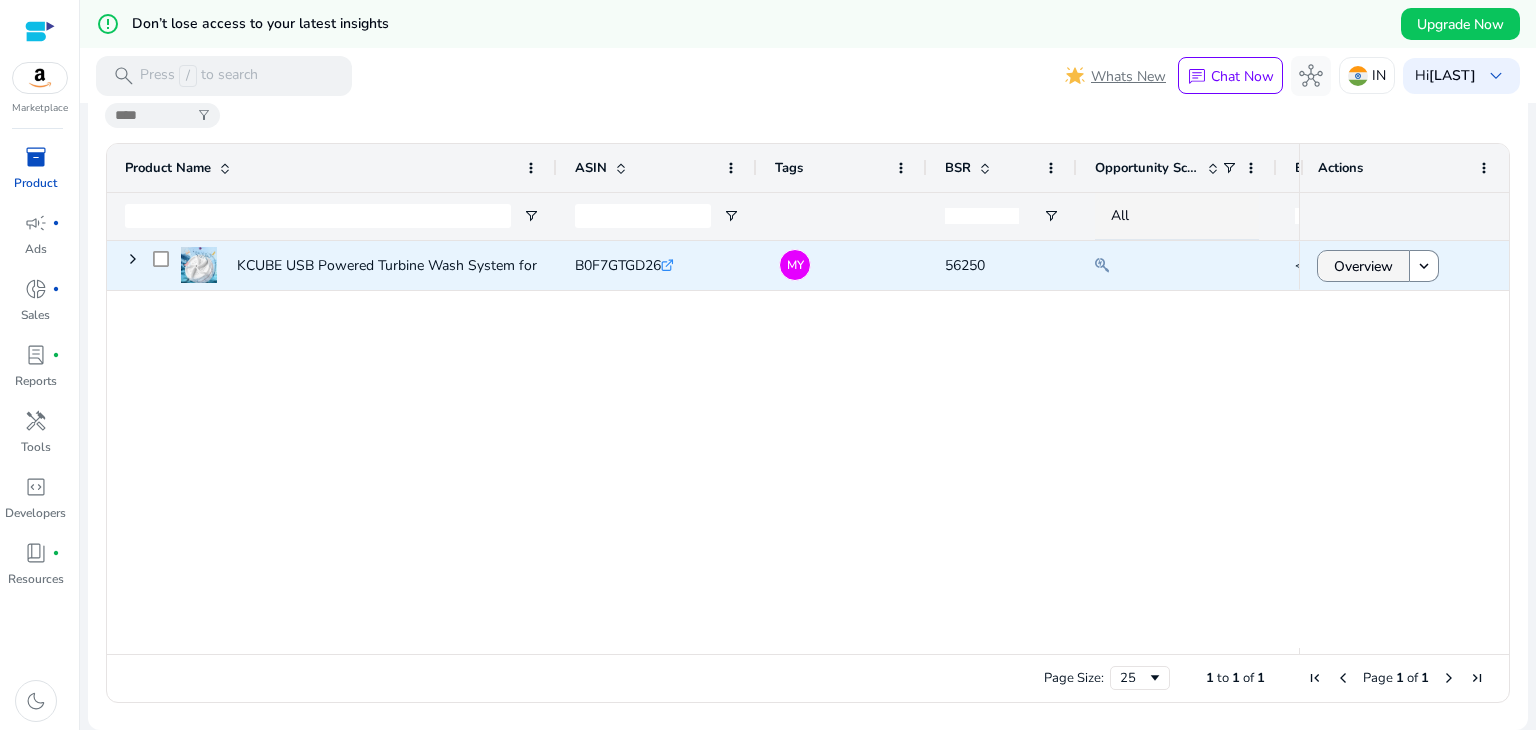 scroll, scrollTop: 0, scrollLeft: 0, axis: both 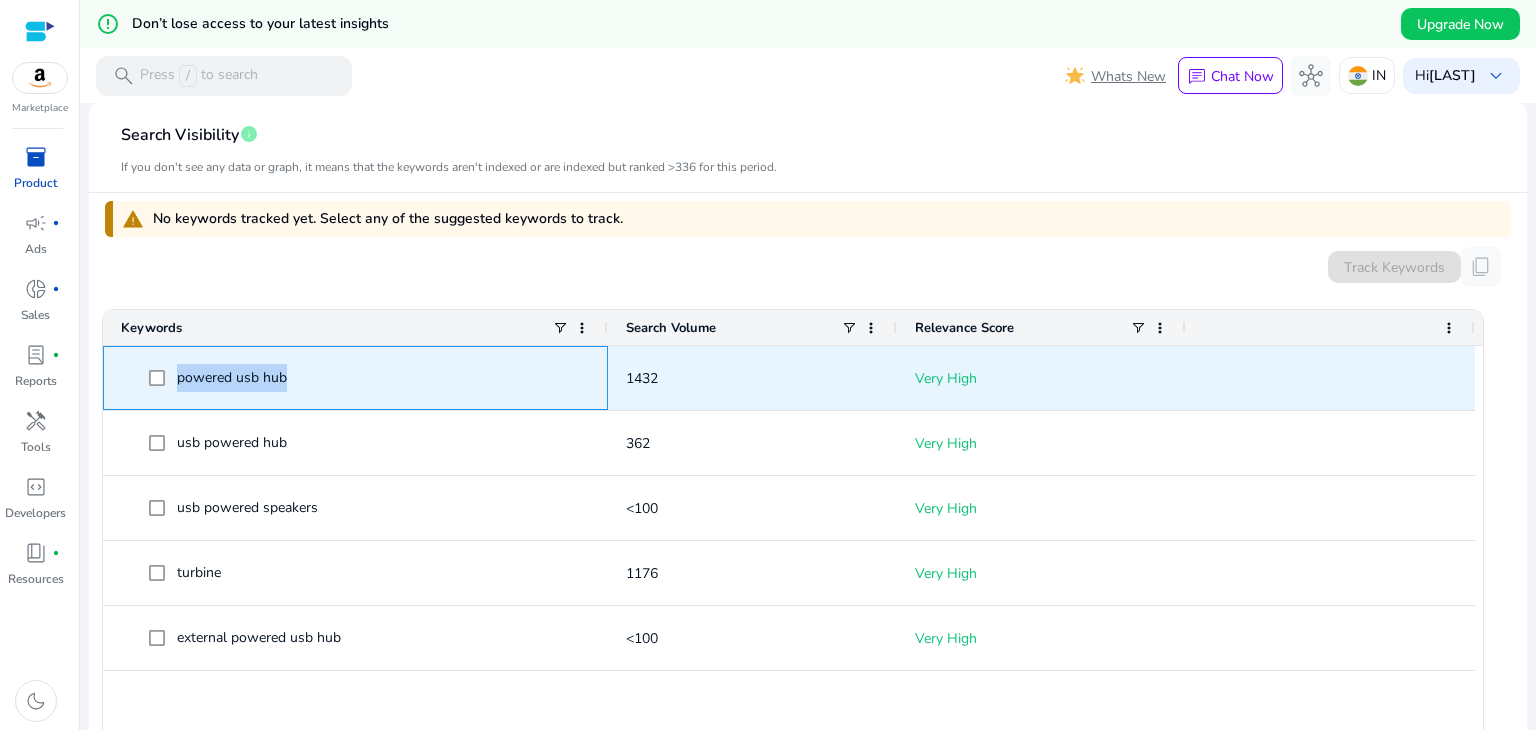 drag, startPoint x: 172, startPoint y: 375, endPoint x: 328, endPoint y: 381, distance: 156.11534 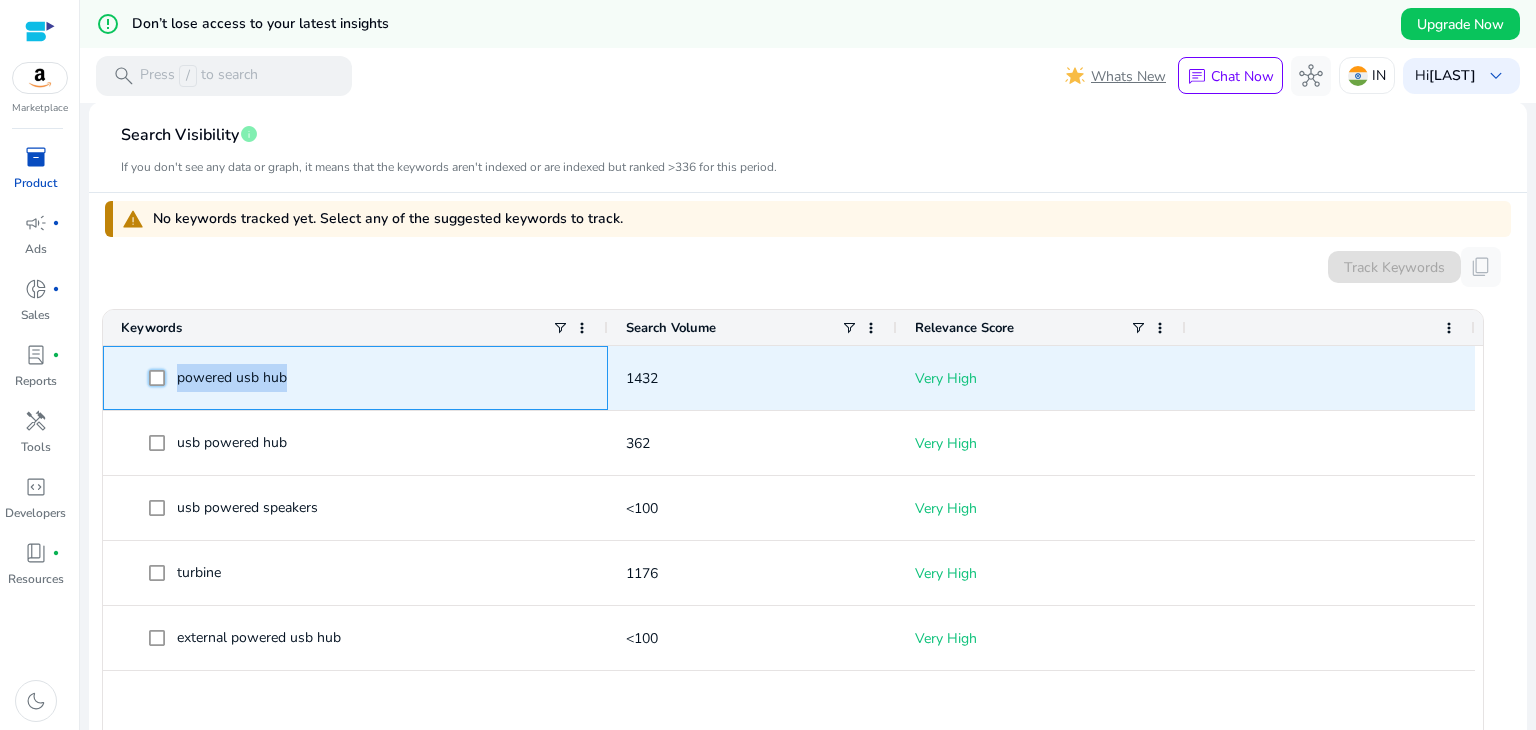scroll, scrollTop: 0, scrollLeft: 0, axis: both 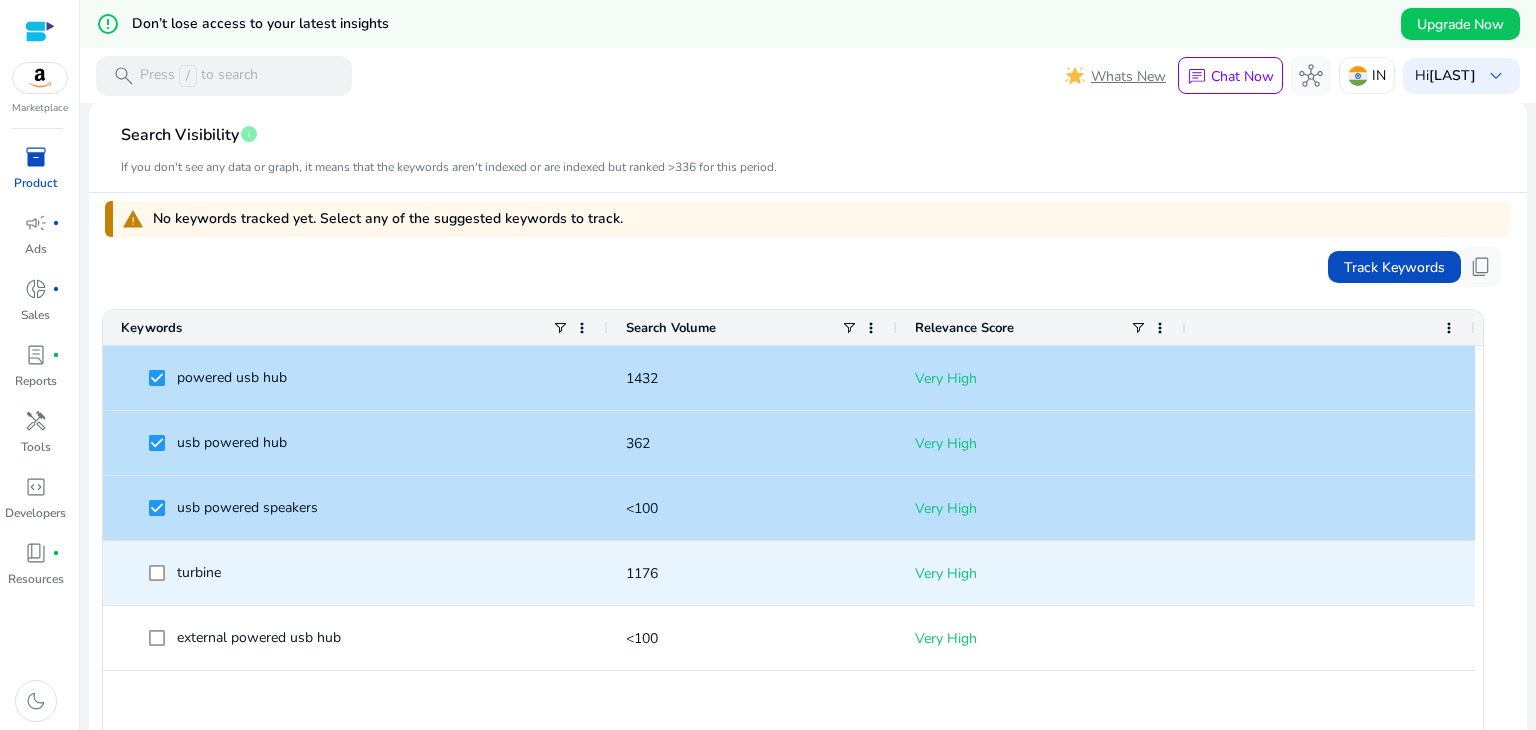 click 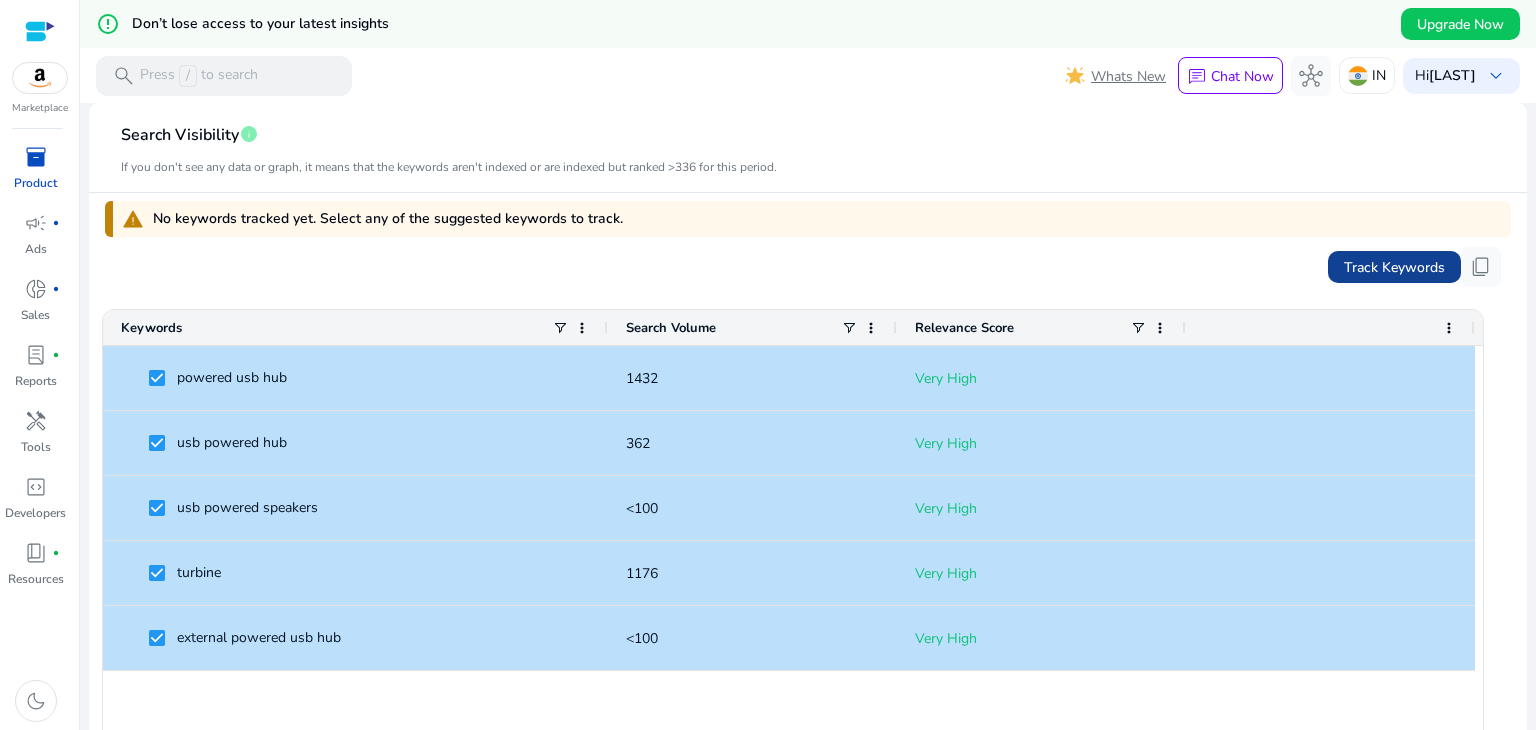 click on "Track Keywords" 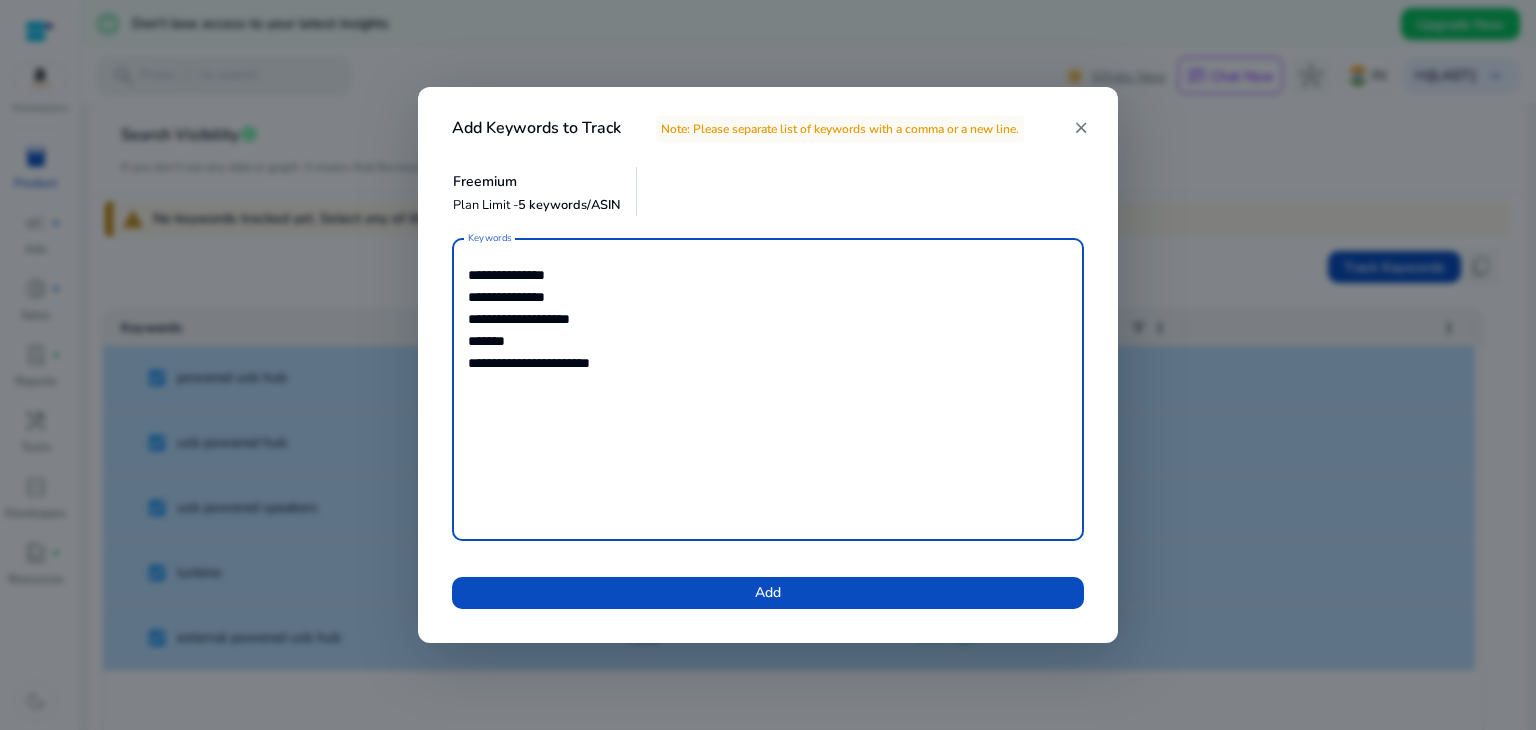 drag, startPoint x: 740, startPoint y: 370, endPoint x: 436, endPoint y: 234, distance: 333.03455 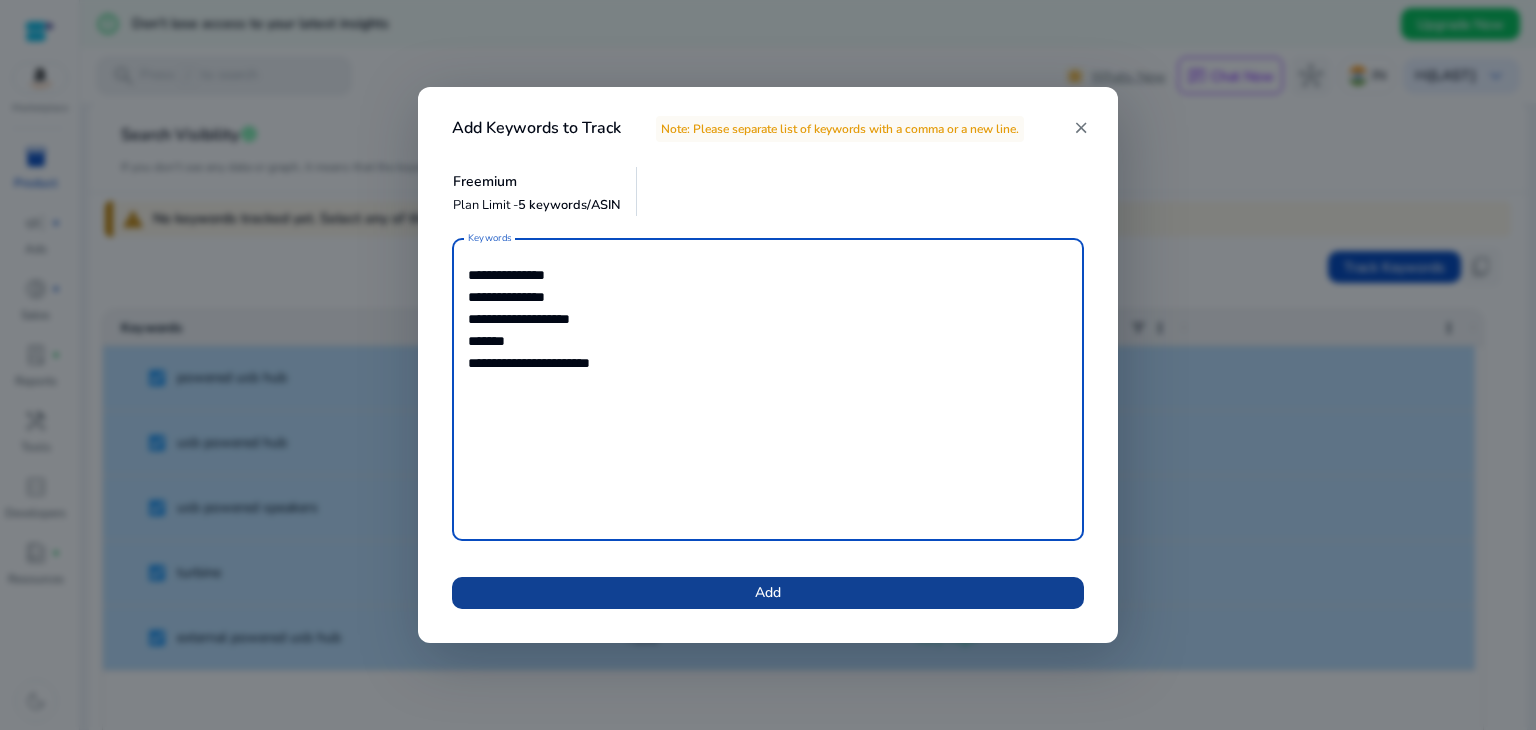 click at bounding box center (768, 593) 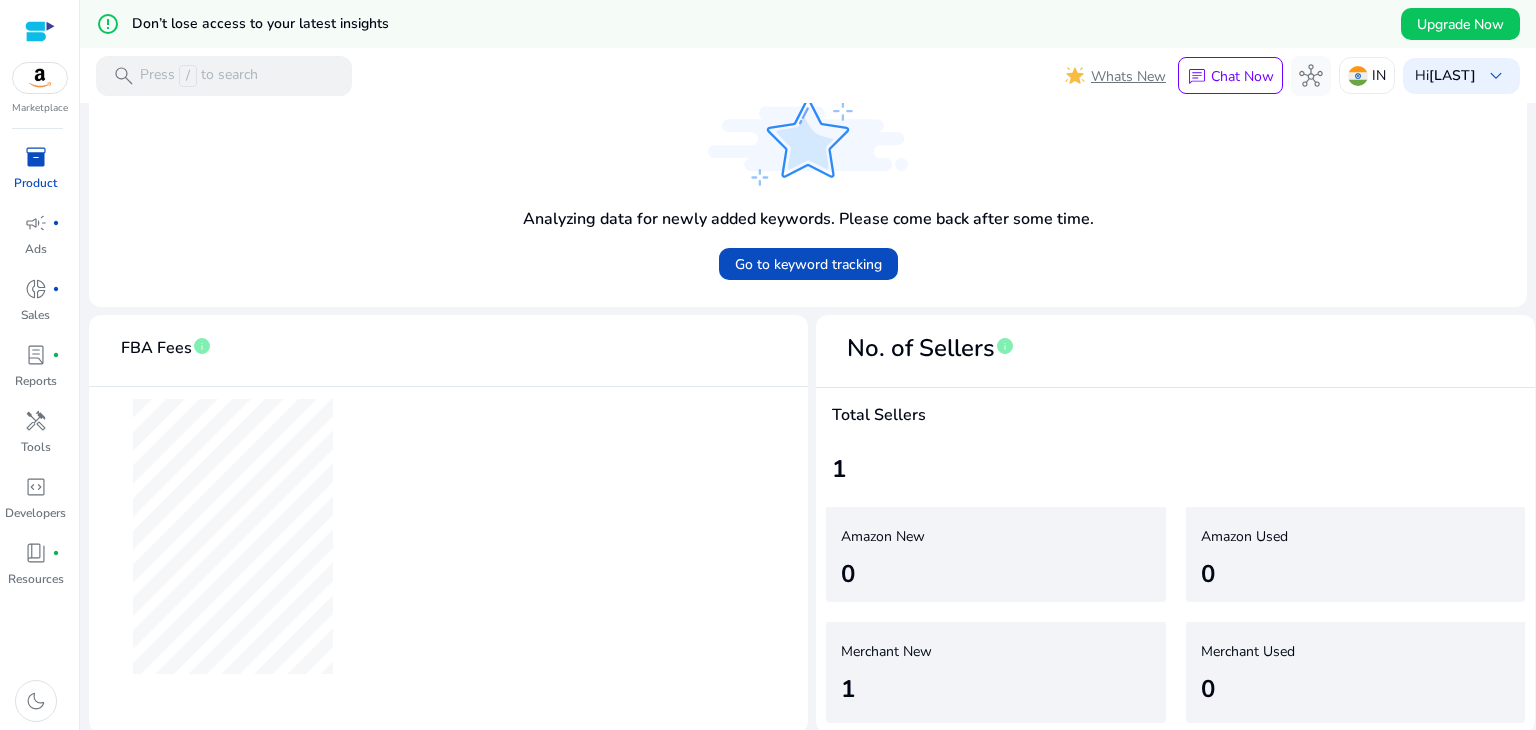 scroll, scrollTop: 735, scrollLeft: 0, axis: vertical 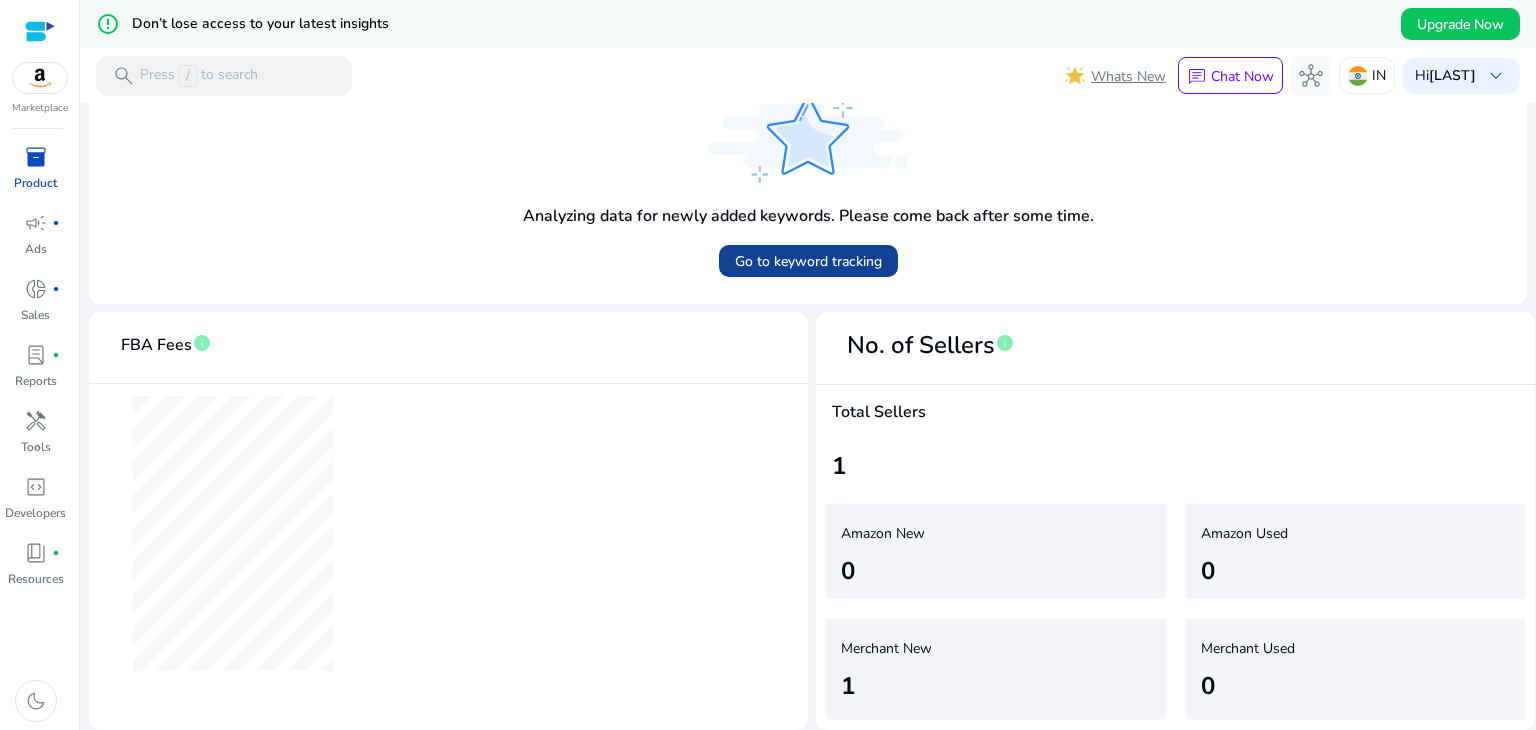 click on "Go to keyword tracking" 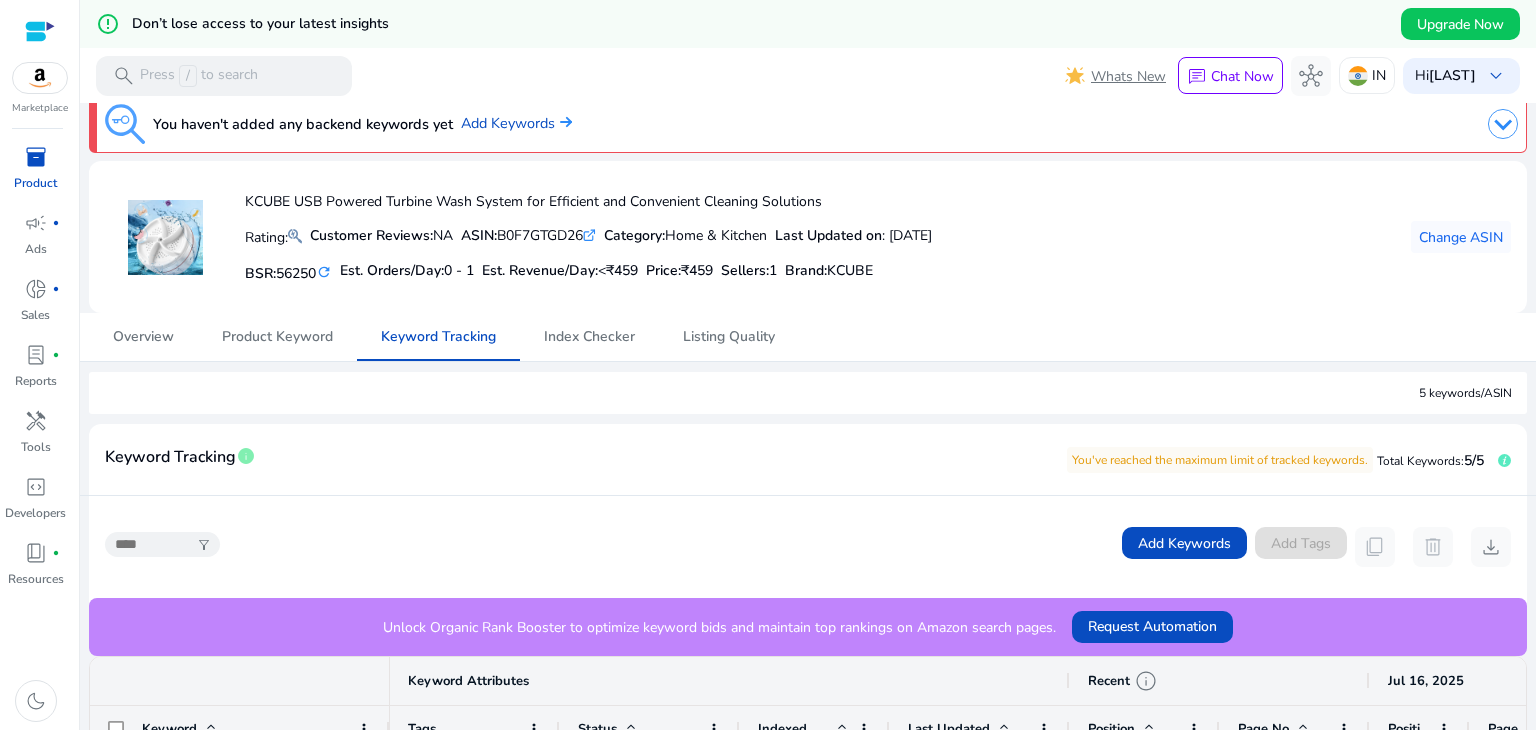 scroll, scrollTop: 0, scrollLeft: 0, axis: both 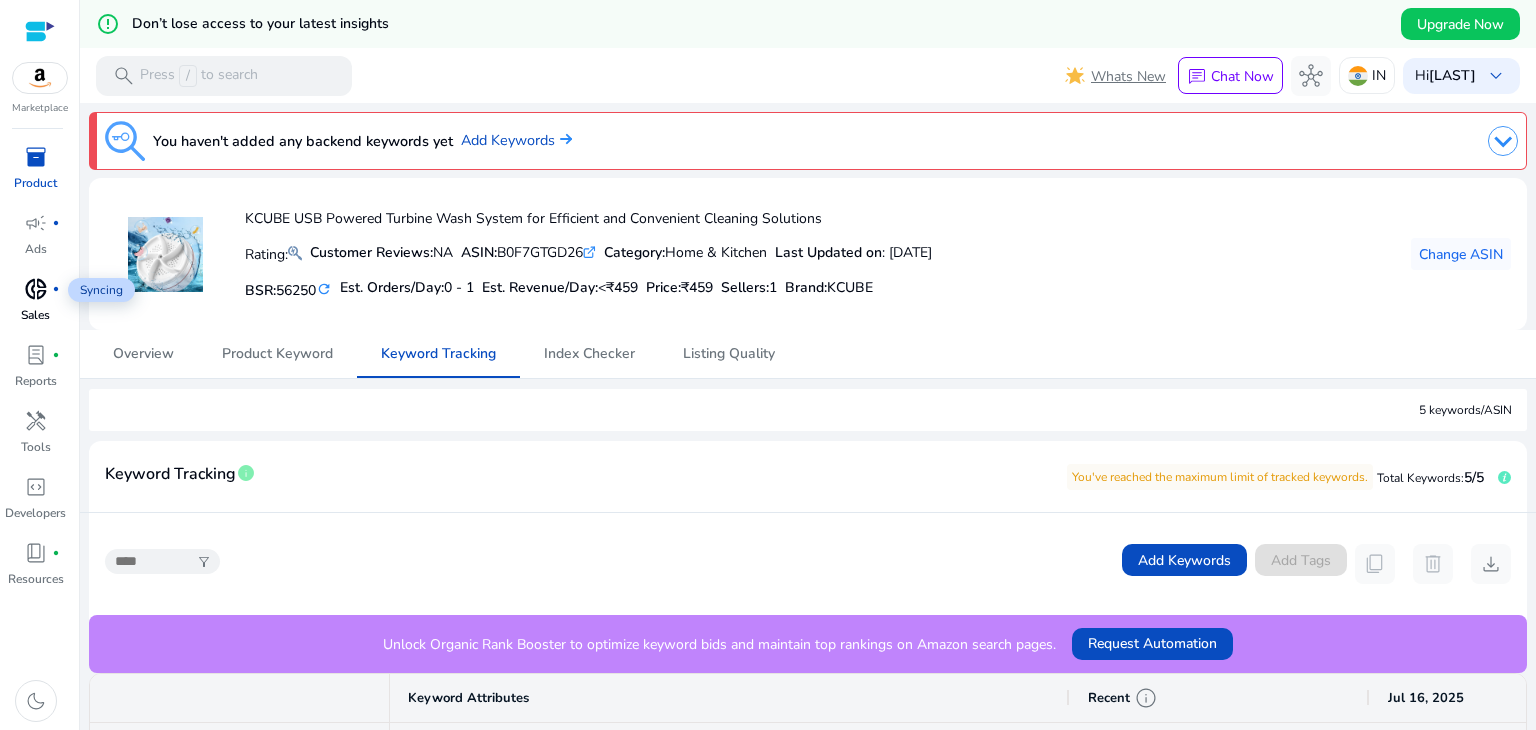 click on "donut_small   fiber_manual_record" at bounding box center (36, 289) 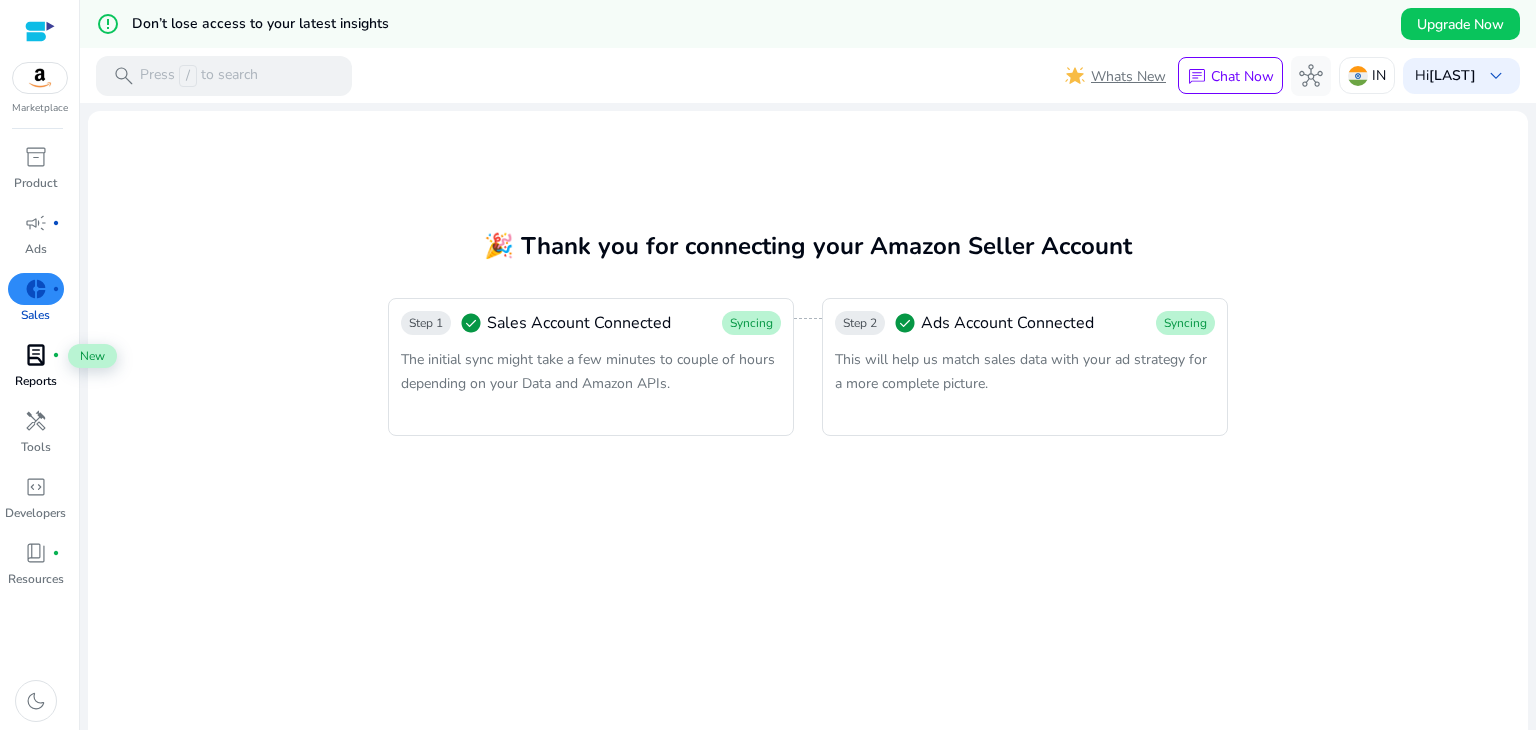 click on "lab_profile   fiber_manual_record" at bounding box center [36, 355] 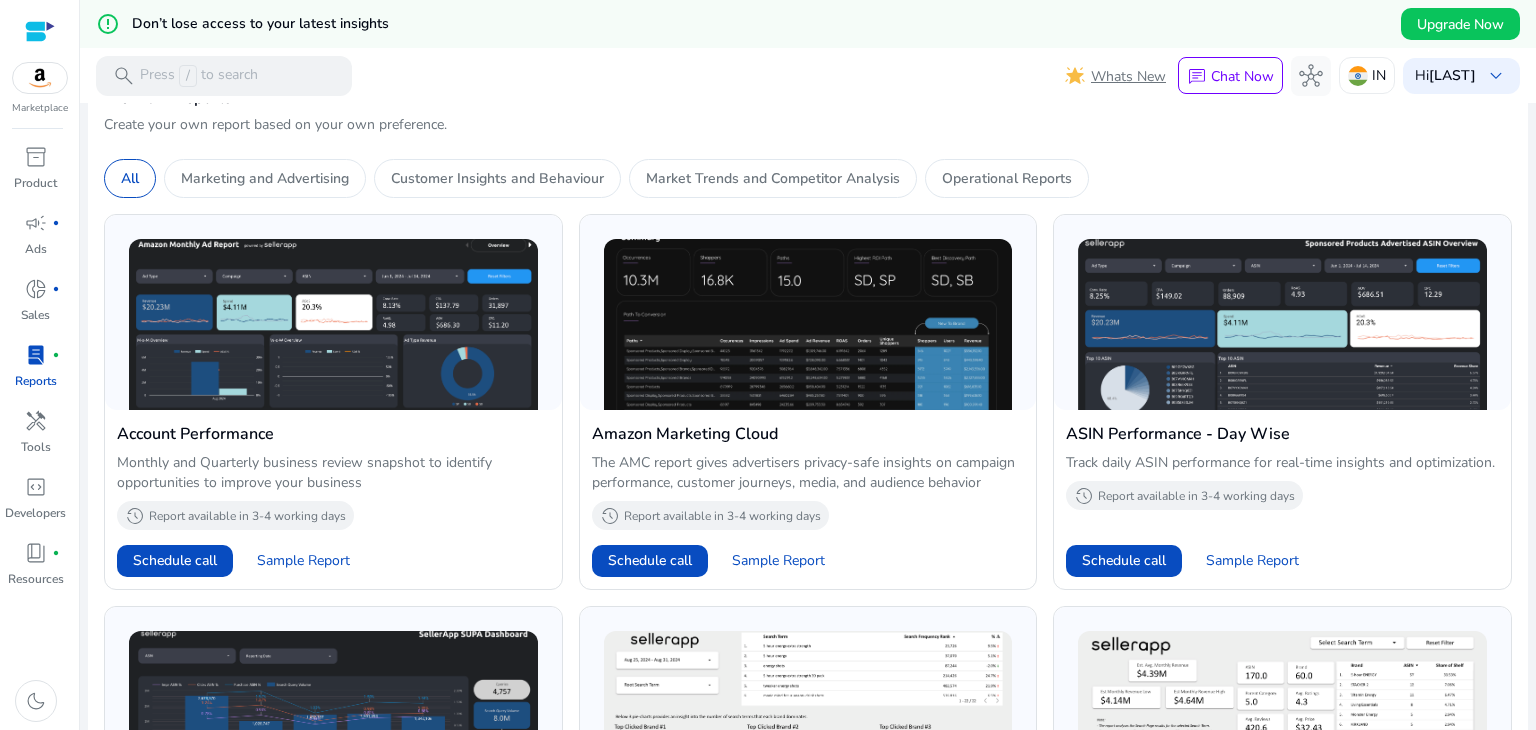 scroll, scrollTop: 412, scrollLeft: 0, axis: vertical 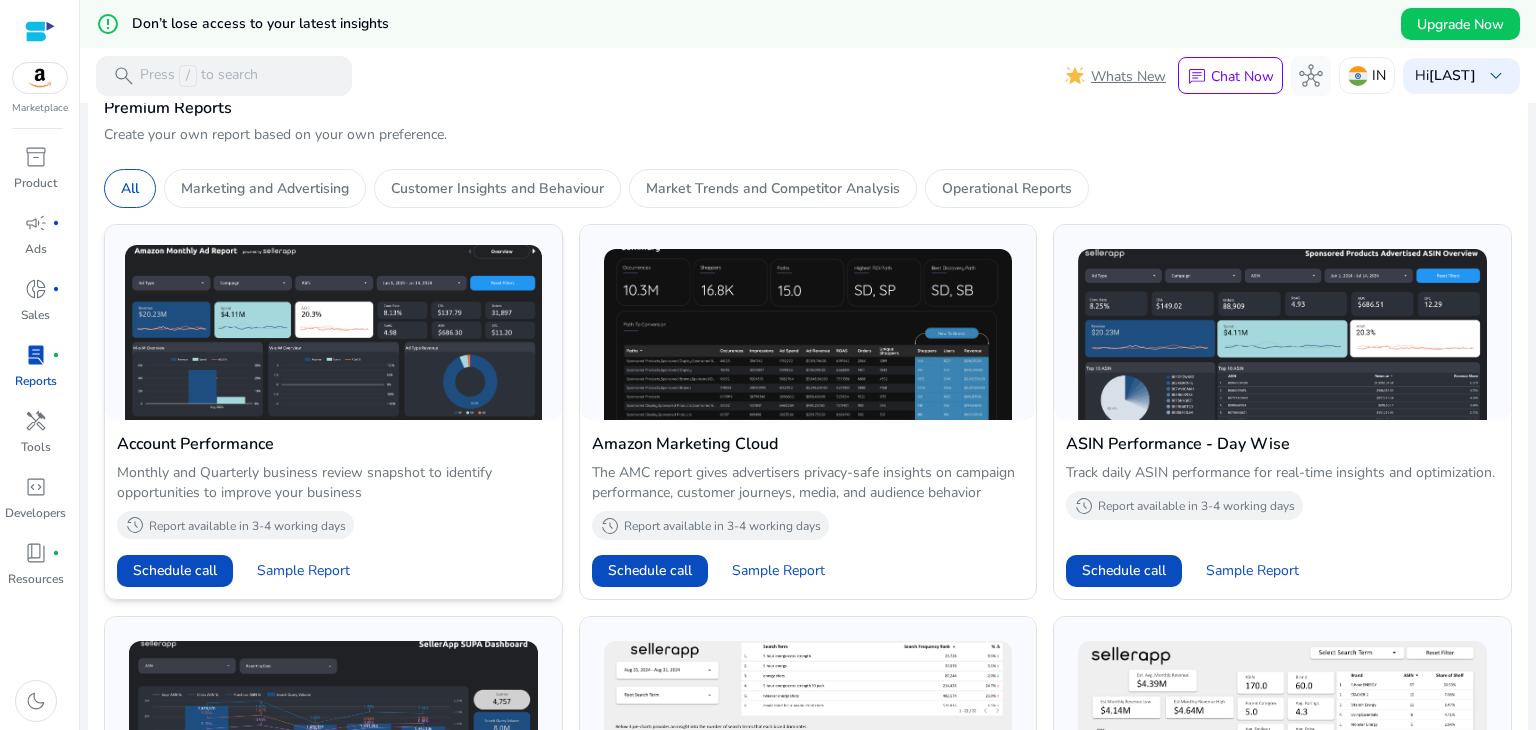 click 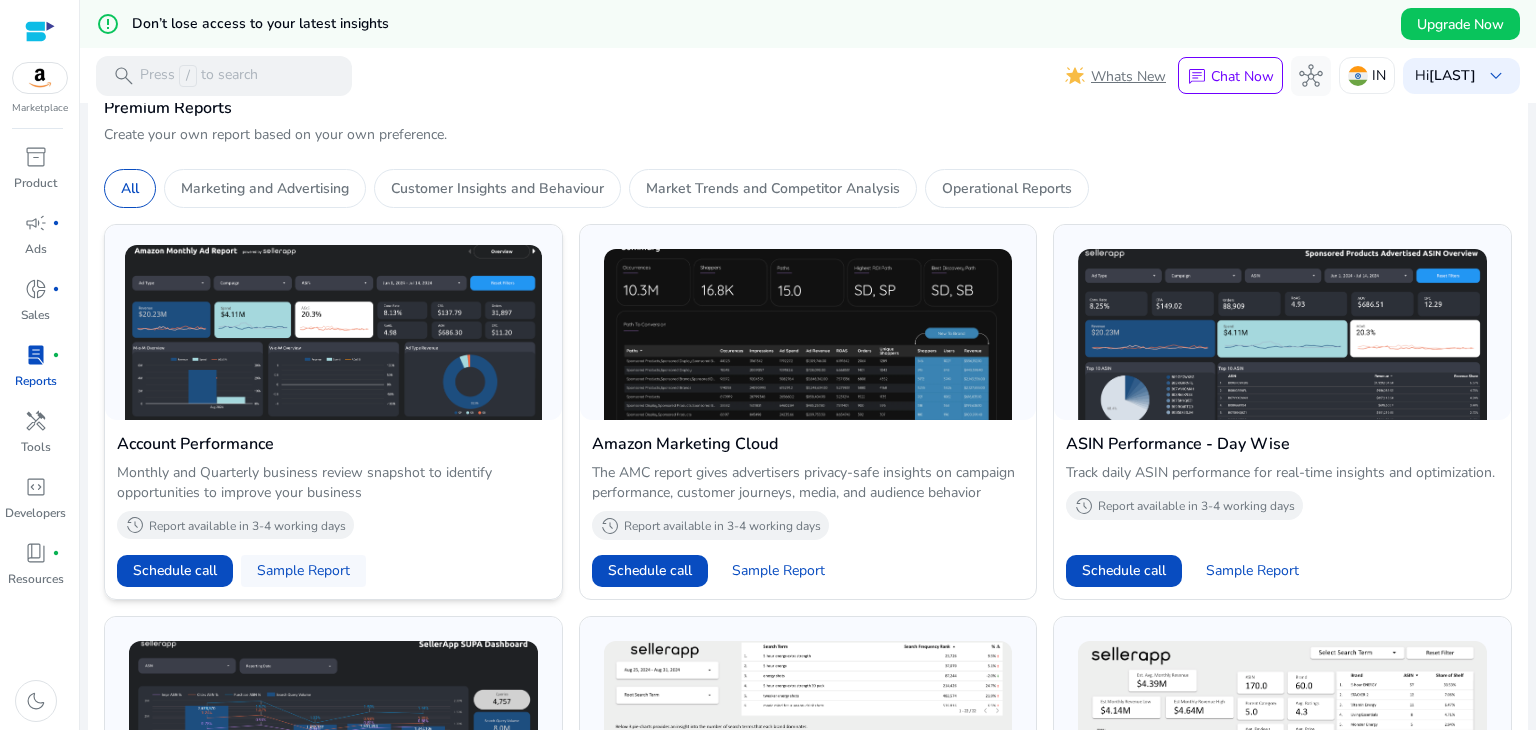 click 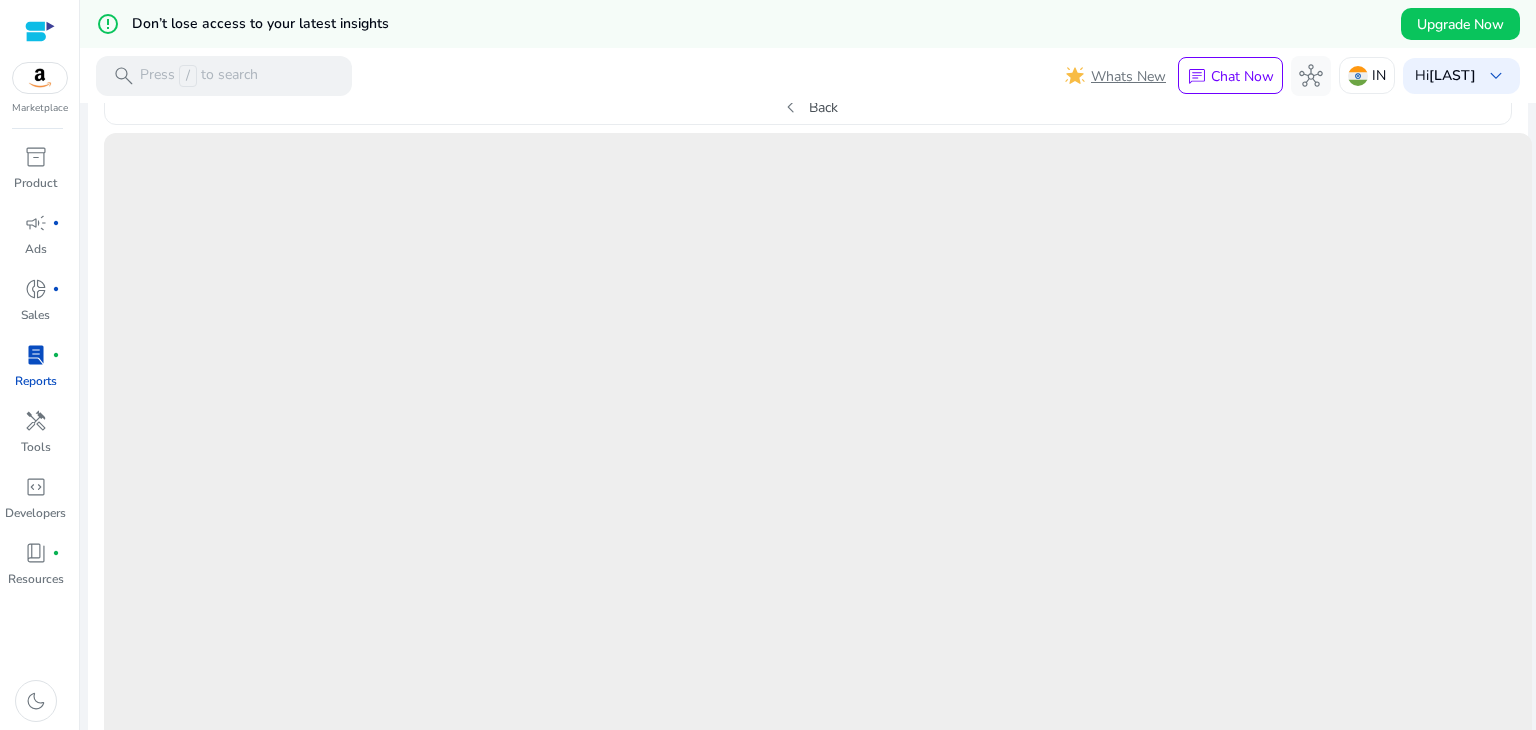 scroll, scrollTop: 452, scrollLeft: 0, axis: vertical 